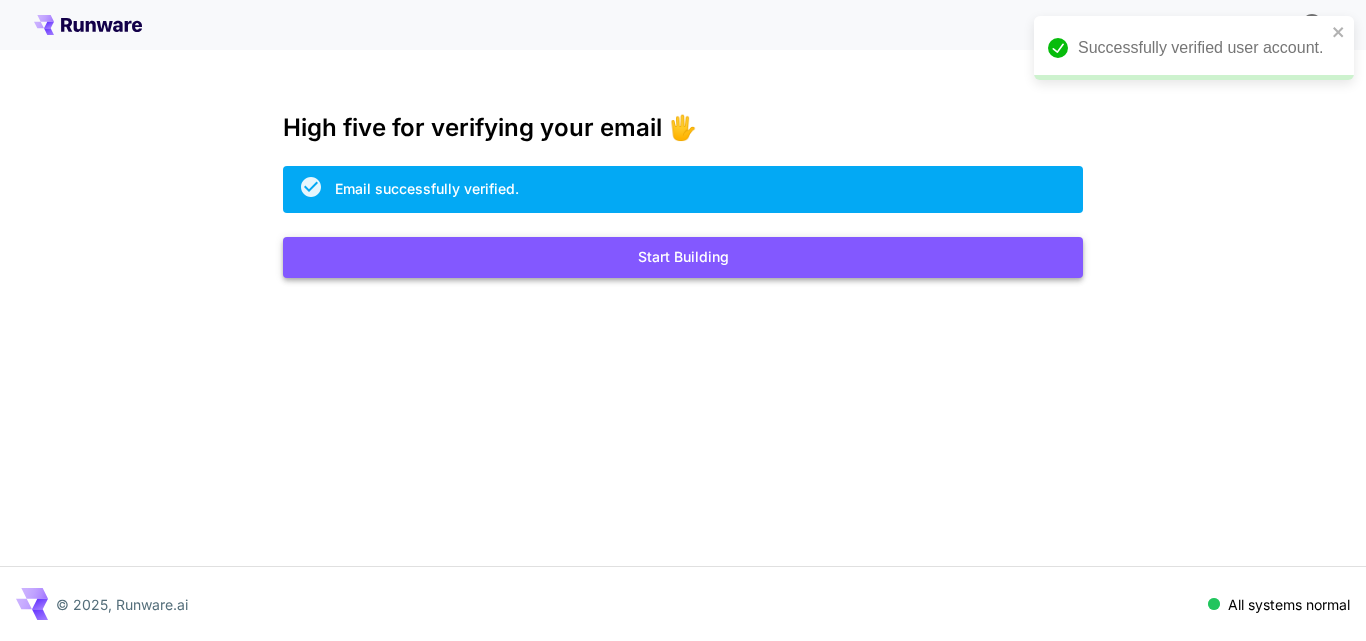 scroll, scrollTop: 0, scrollLeft: 0, axis: both 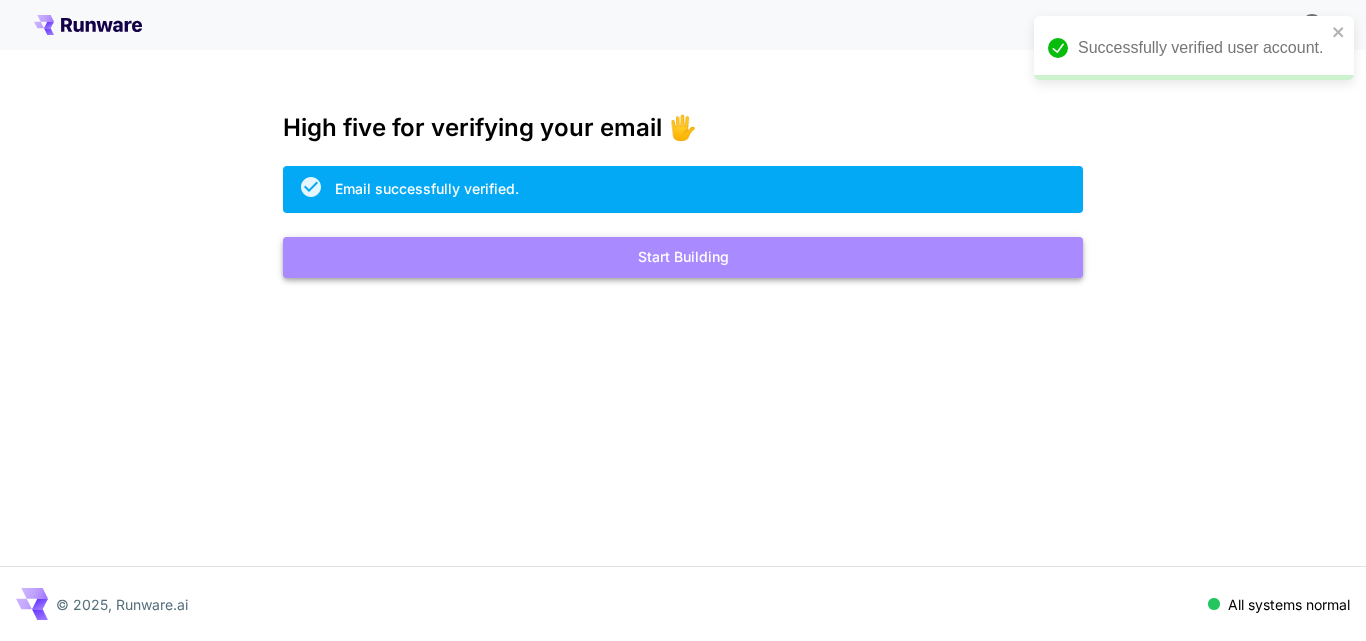 click on "Start Building" at bounding box center [683, 257] 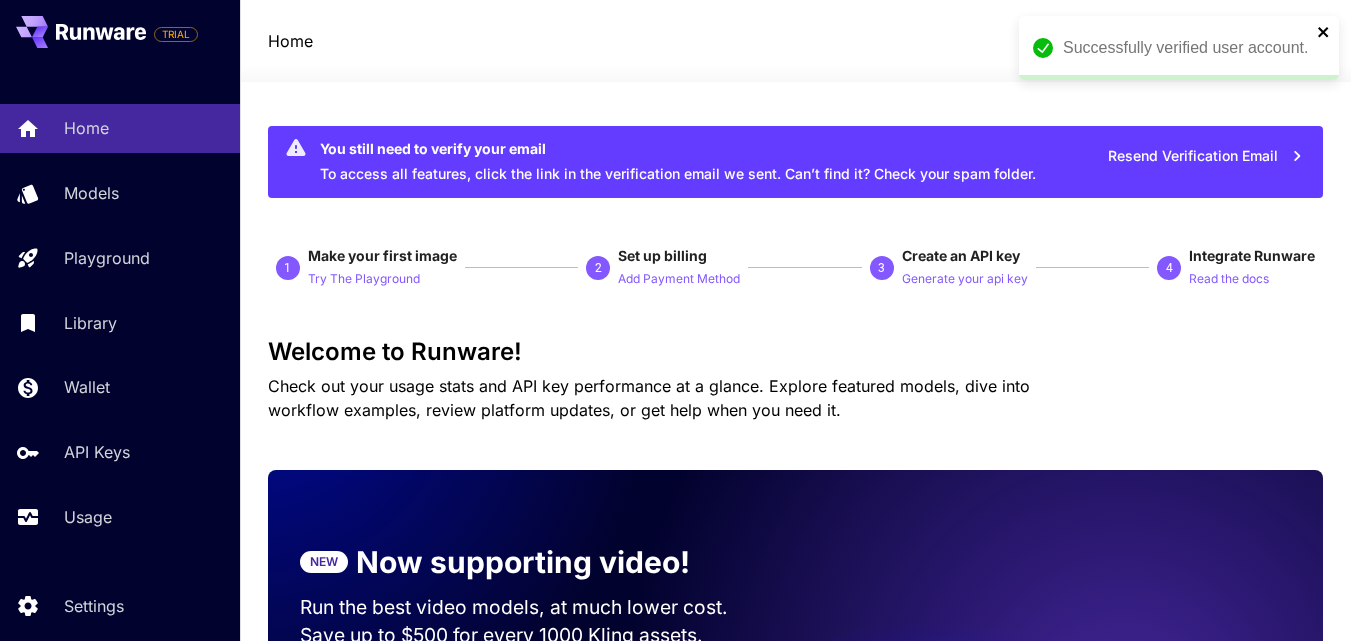 drag, startPoint x: 1327, startPoint y: 31, endPoint x: 1255, endPoint y: 17, distance: 73.34848 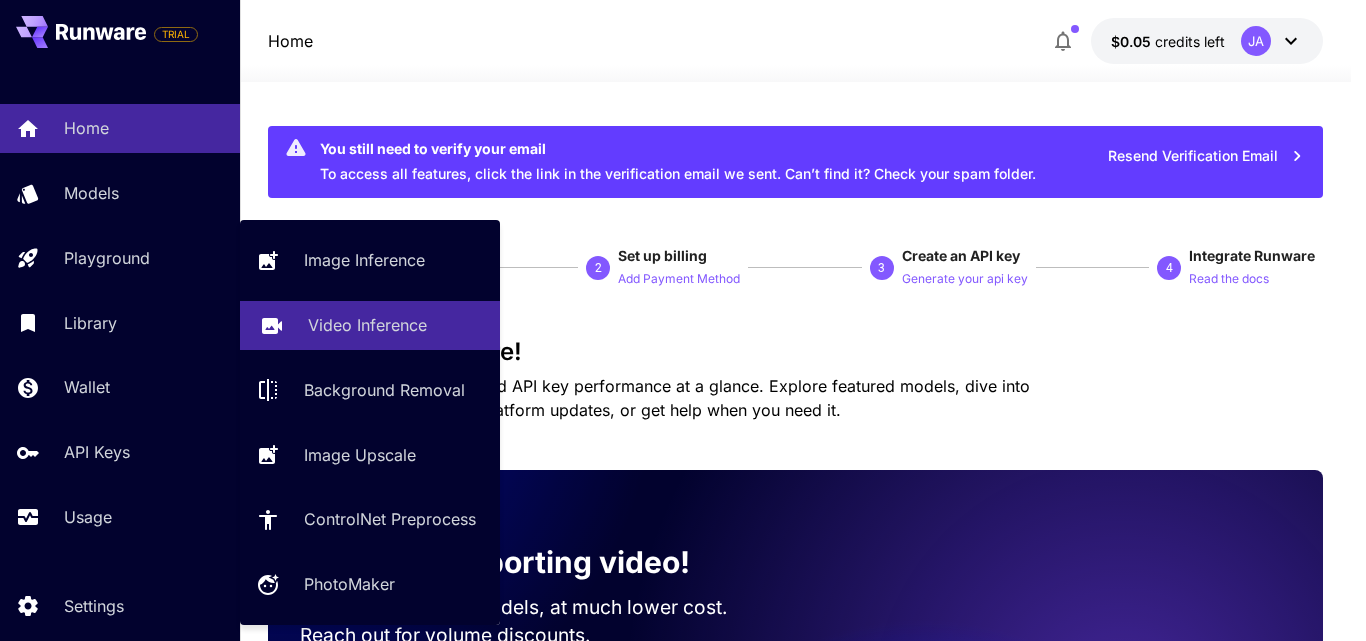 click on "Video Inference" at bounding box center (367, 325) 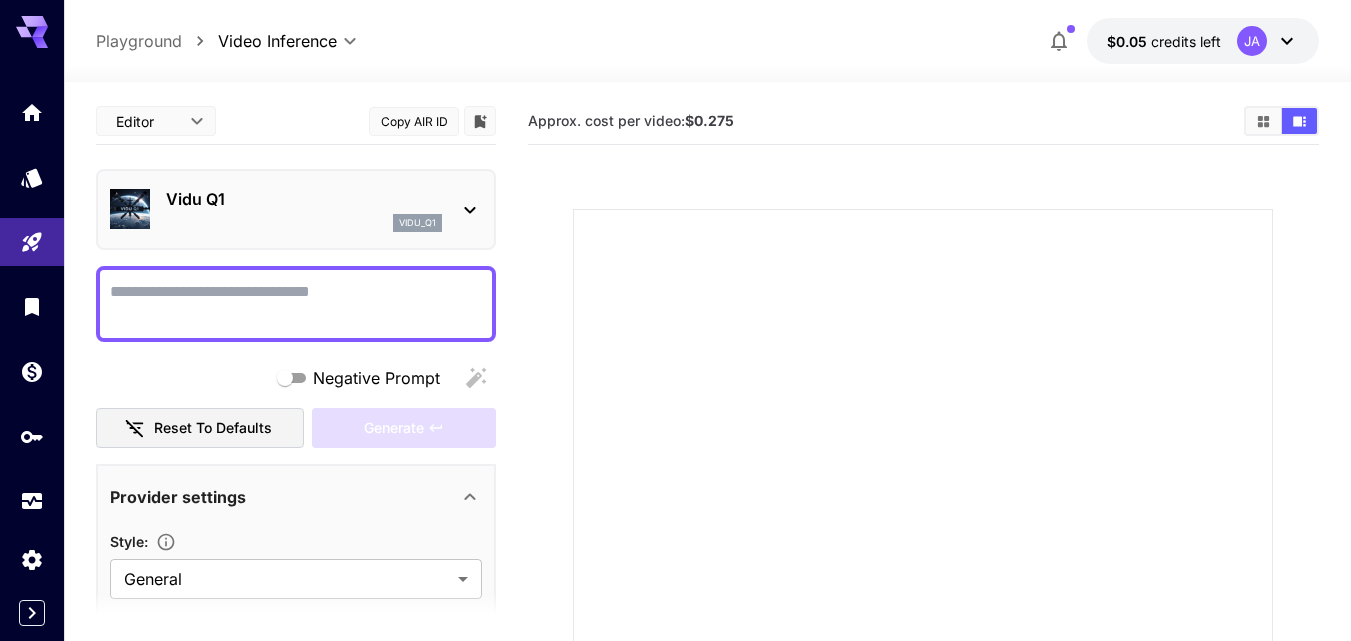 click 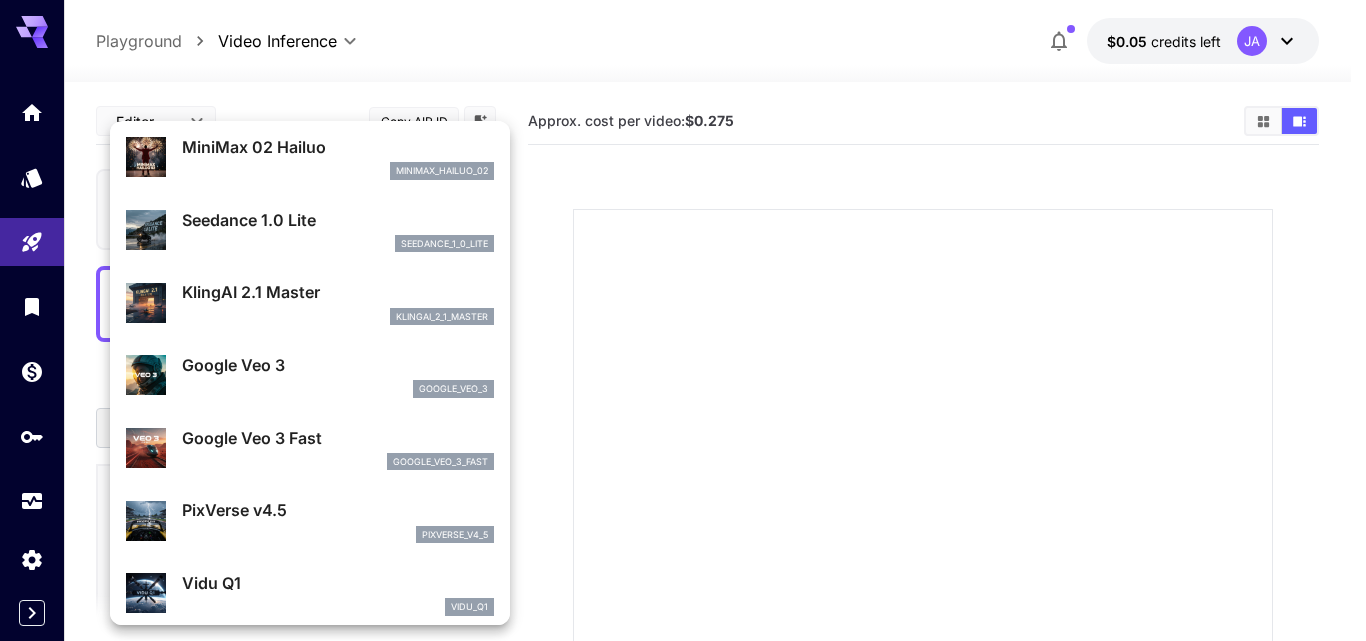 scroll, scrollTop: 92, scrollLeft: 0, axis: vertical 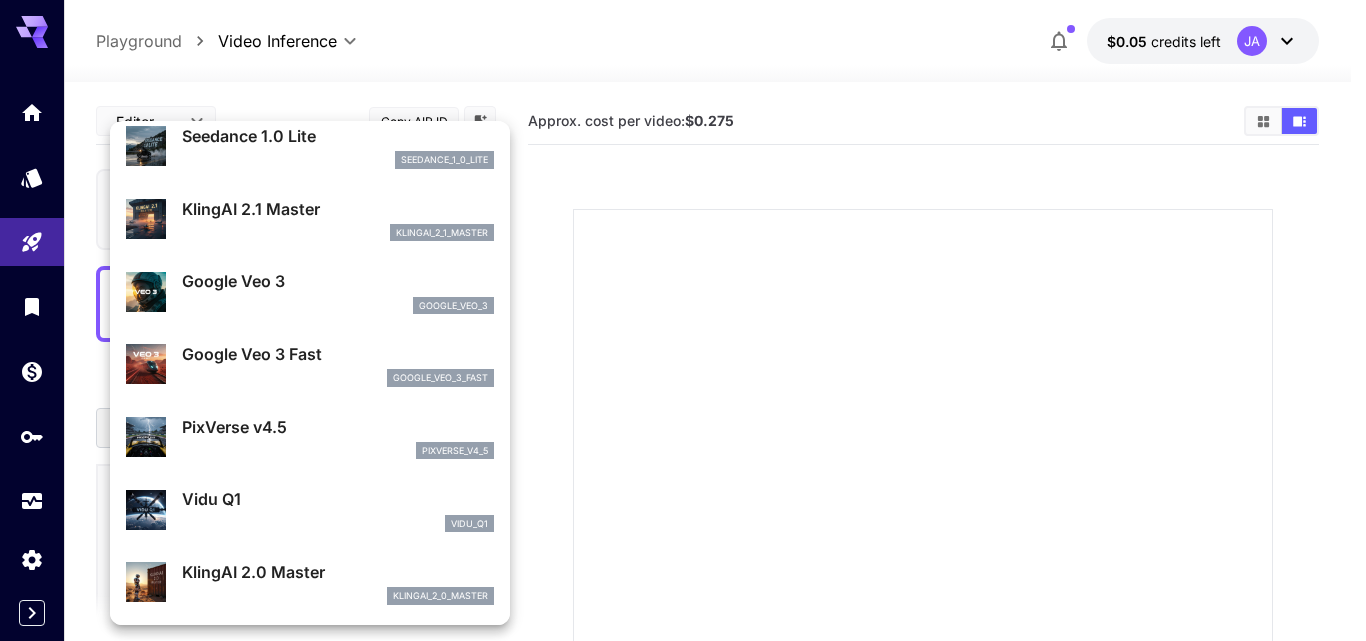 click on "Google Veo 3" at bounding box center (338, 281) 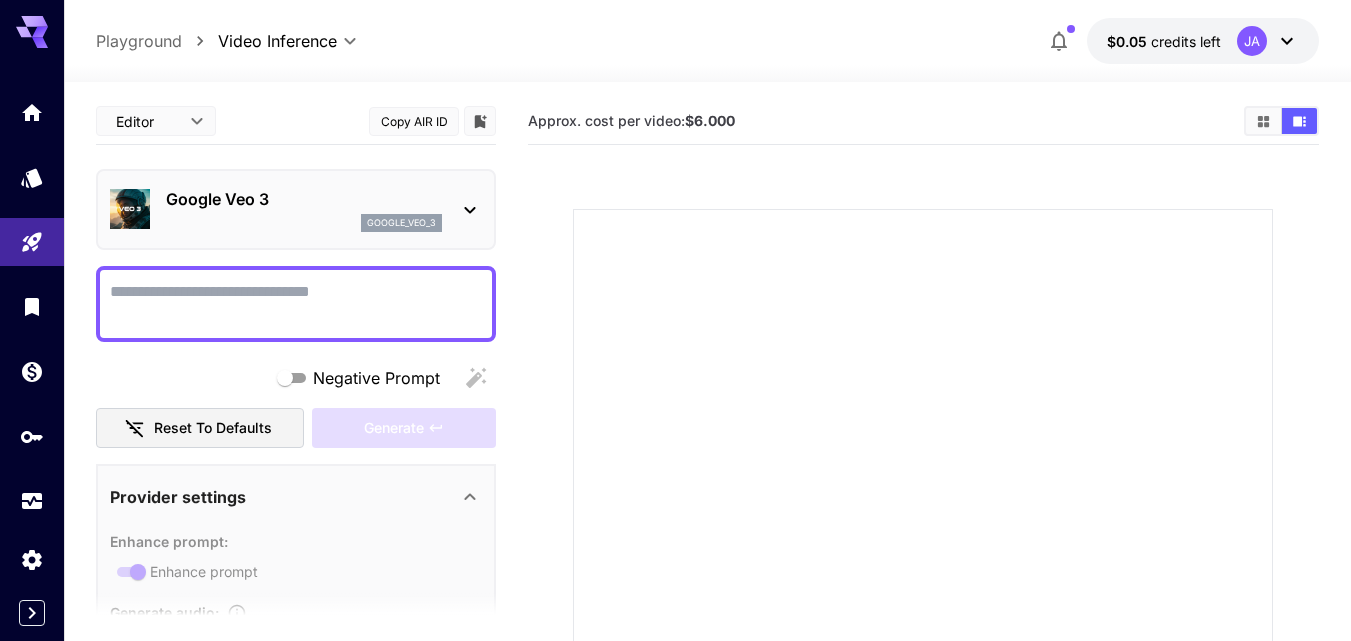 click 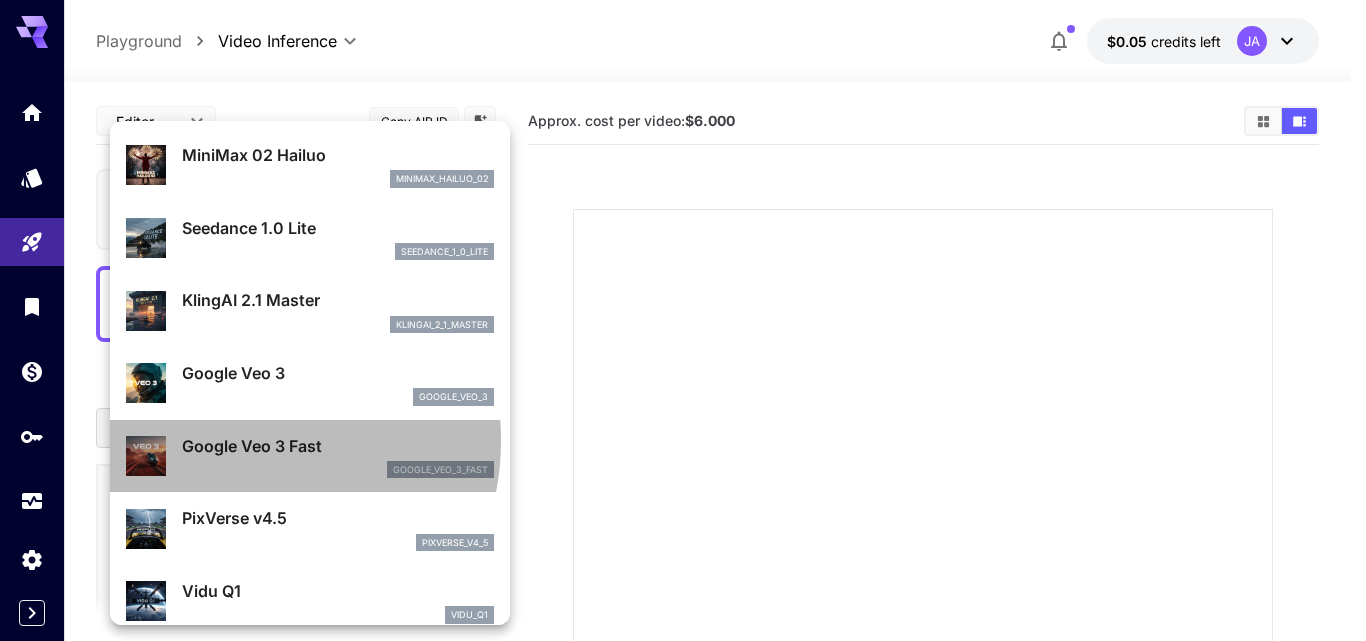 click on "Google Veo 3 Fast" at bounding box center [338, 446] 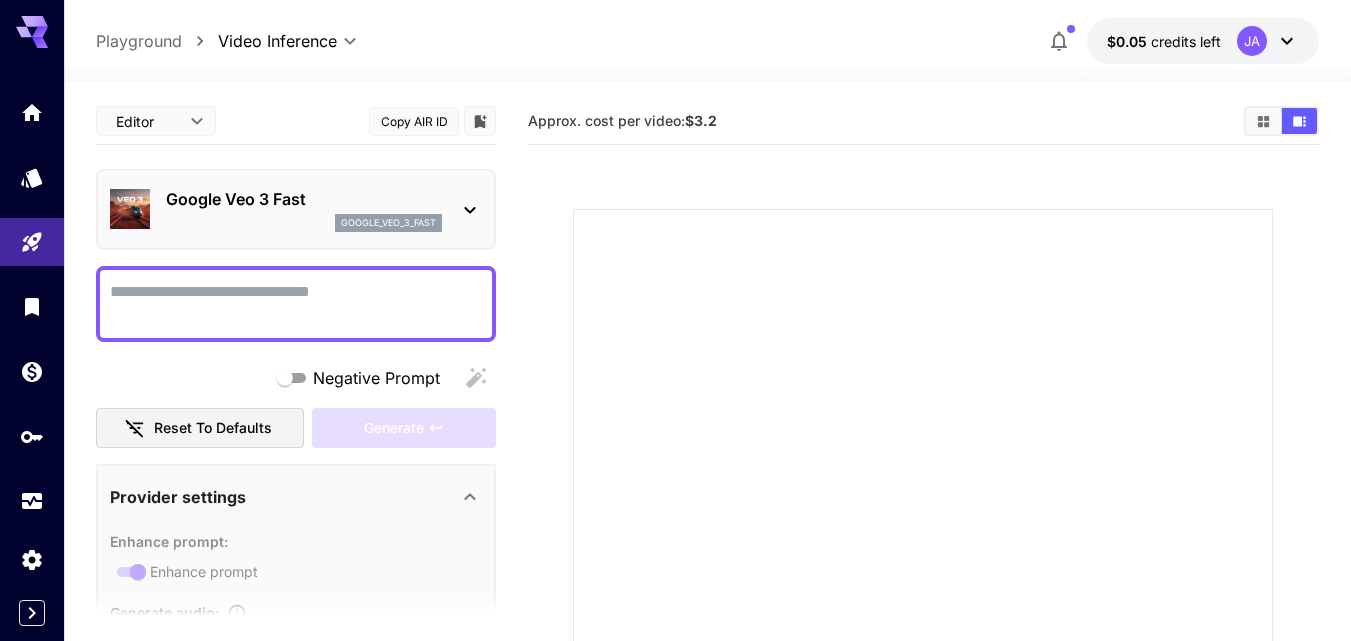 click 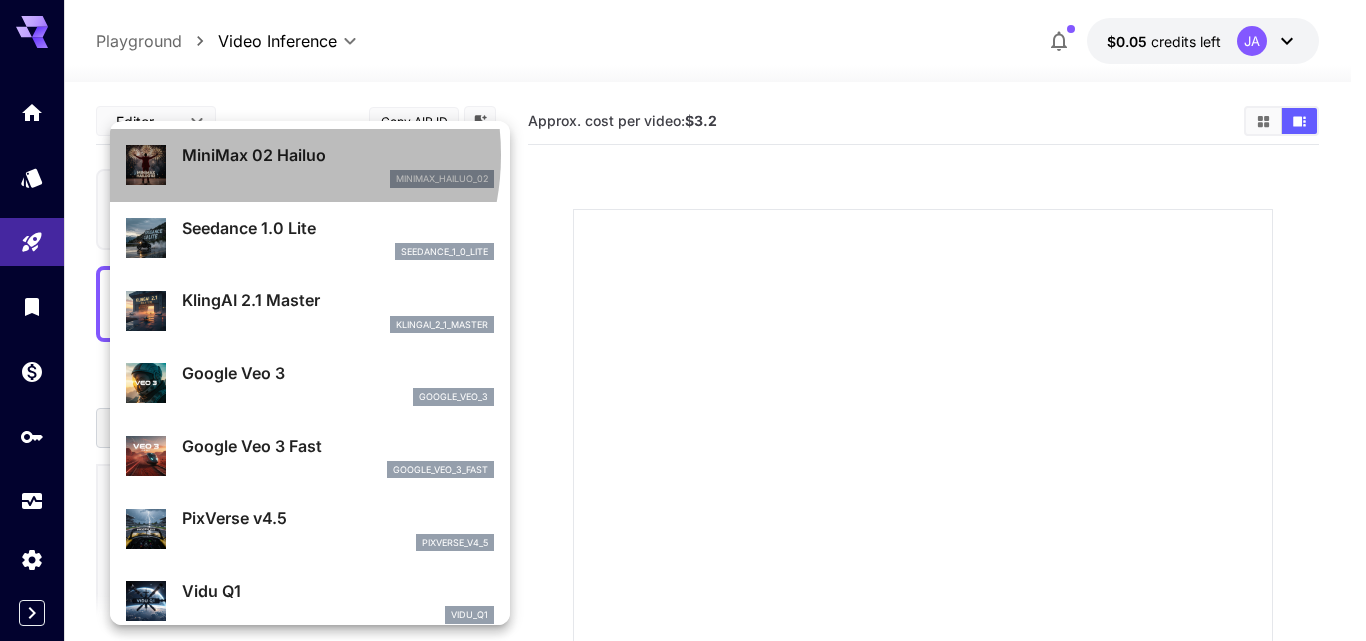 click on "MiniMax 02 Hailuo" at bounding box center (338, 155) 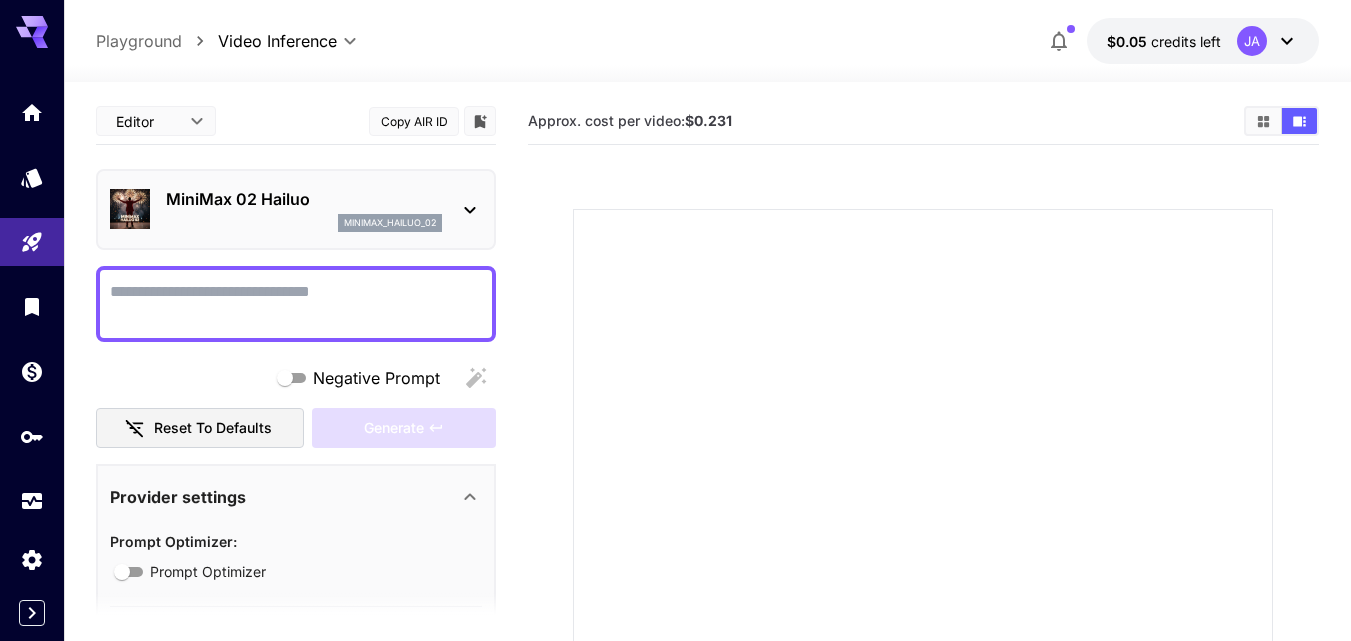 click 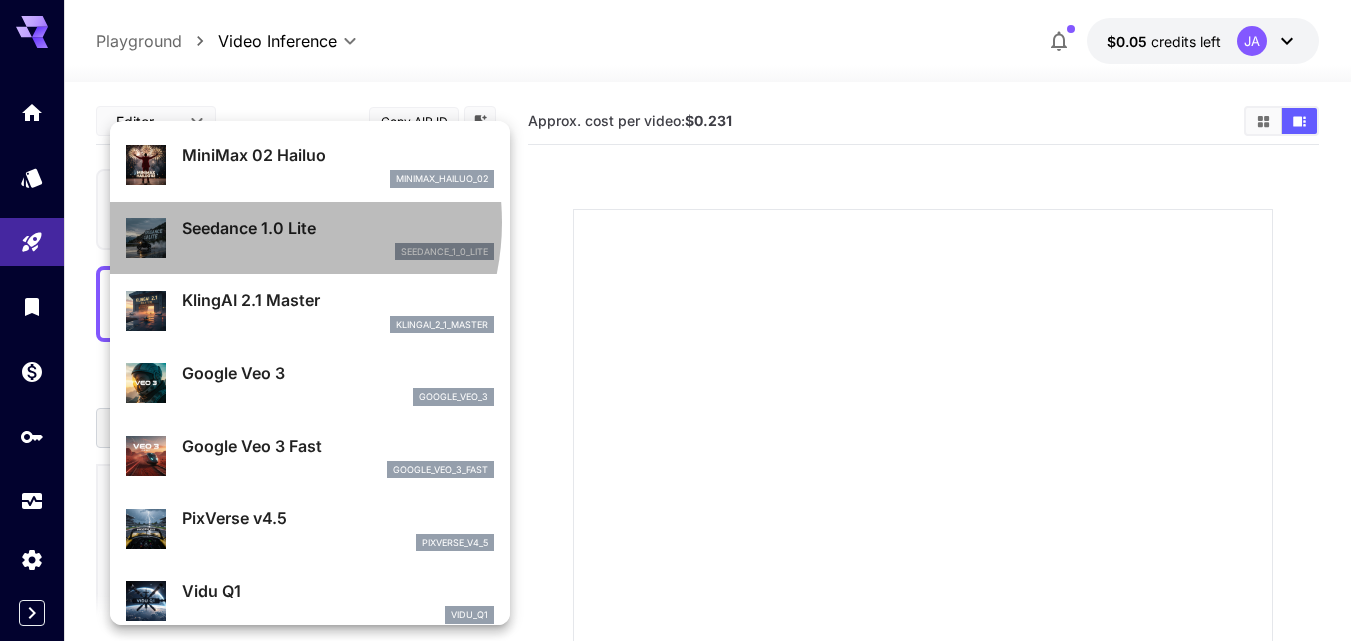 click on "Seedance 1.0 Lite" at bounding box center [338, 228] 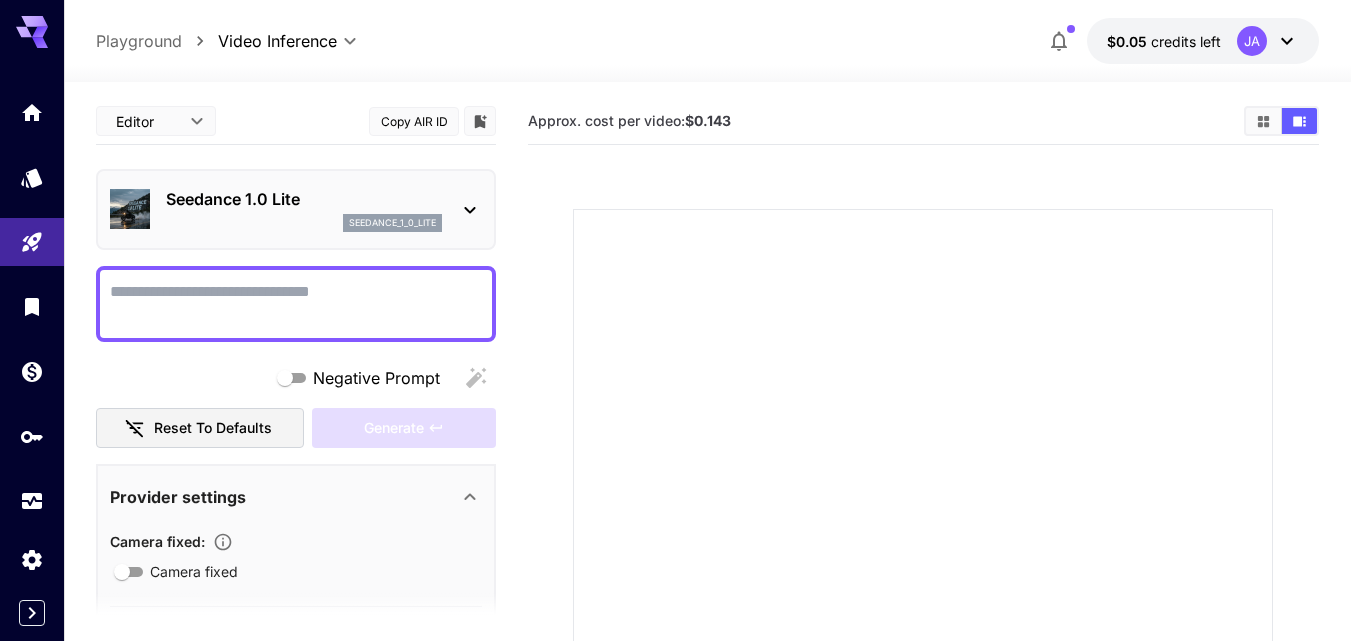 click 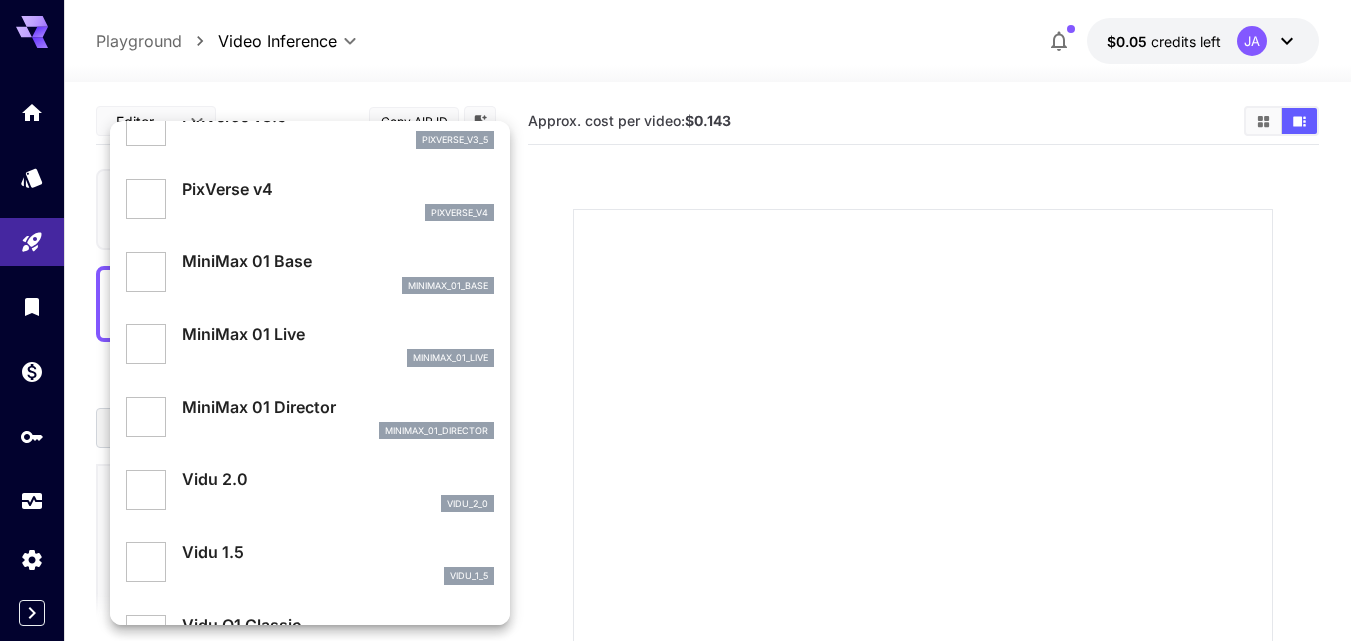 scroll, scrollTop: 1262, scrollLeft: 0, axis: vertical 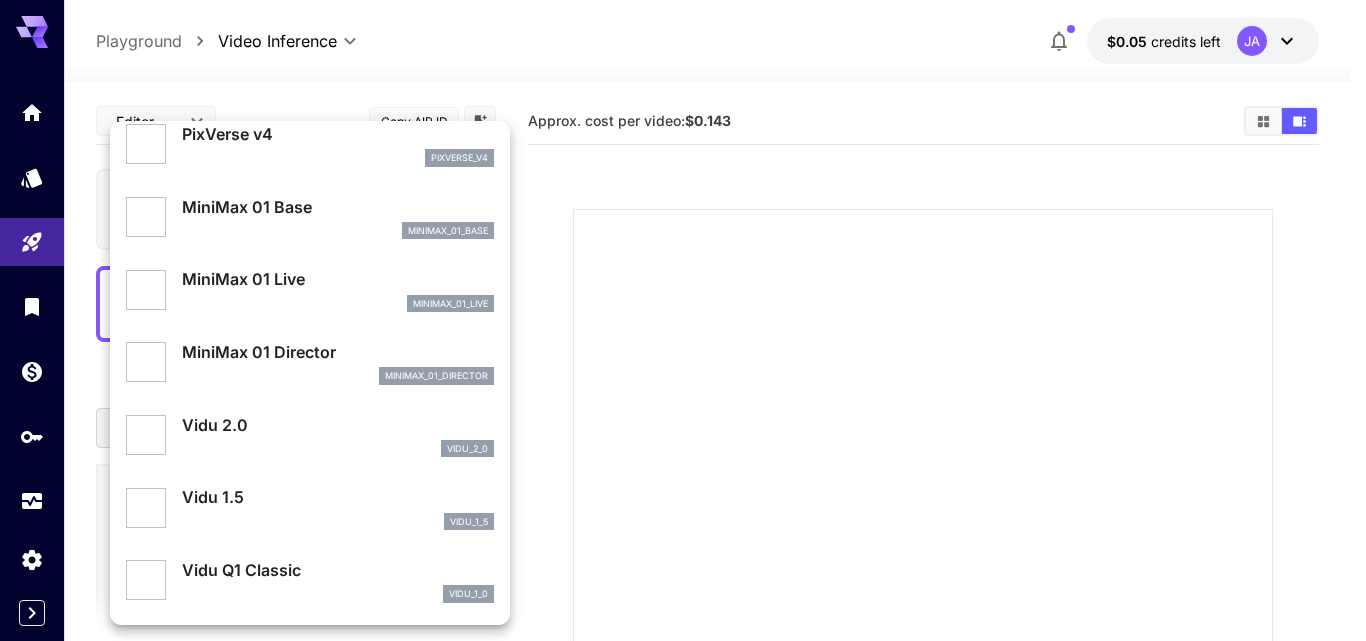 click on "Vidu 2.0" at bounding box center [338, 425] 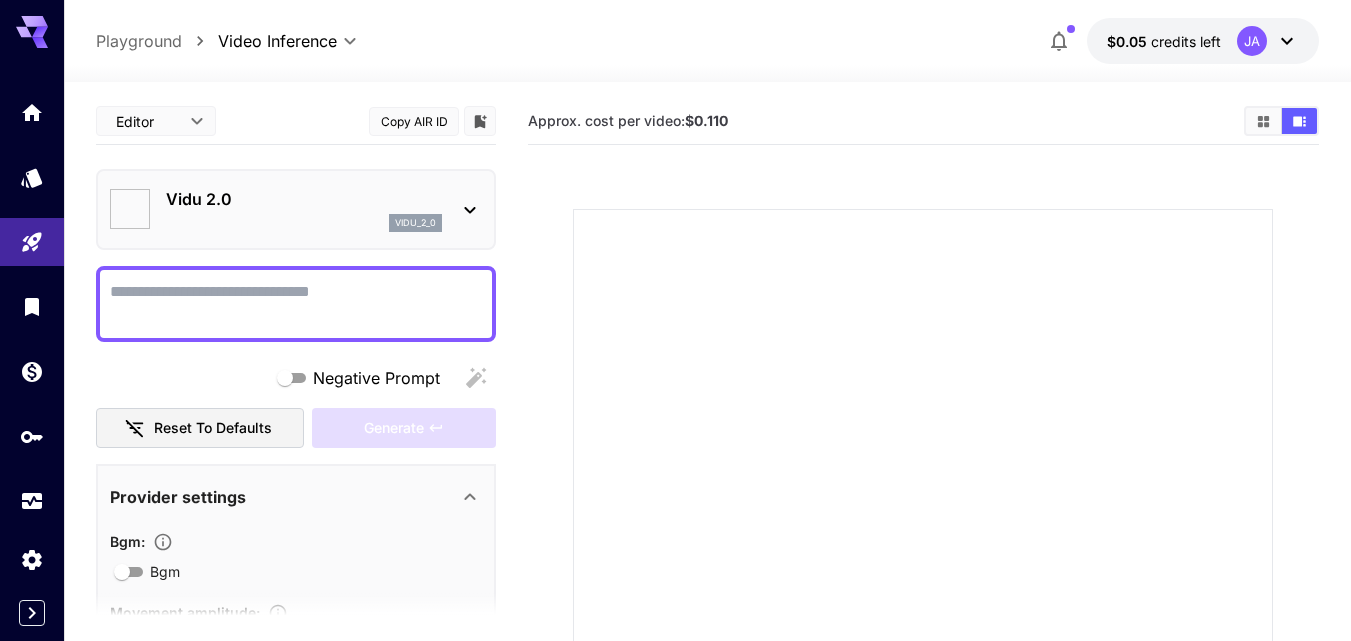 click on "Negative Prompt" at bounding box center (296, 304) 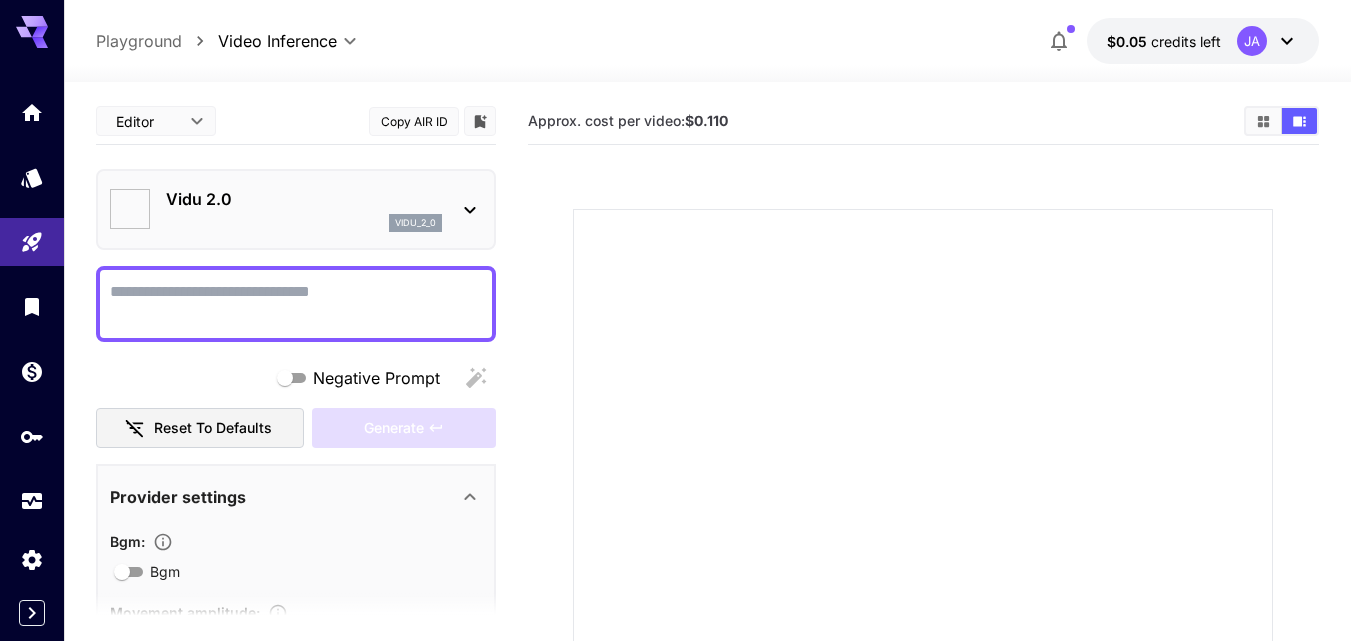 click 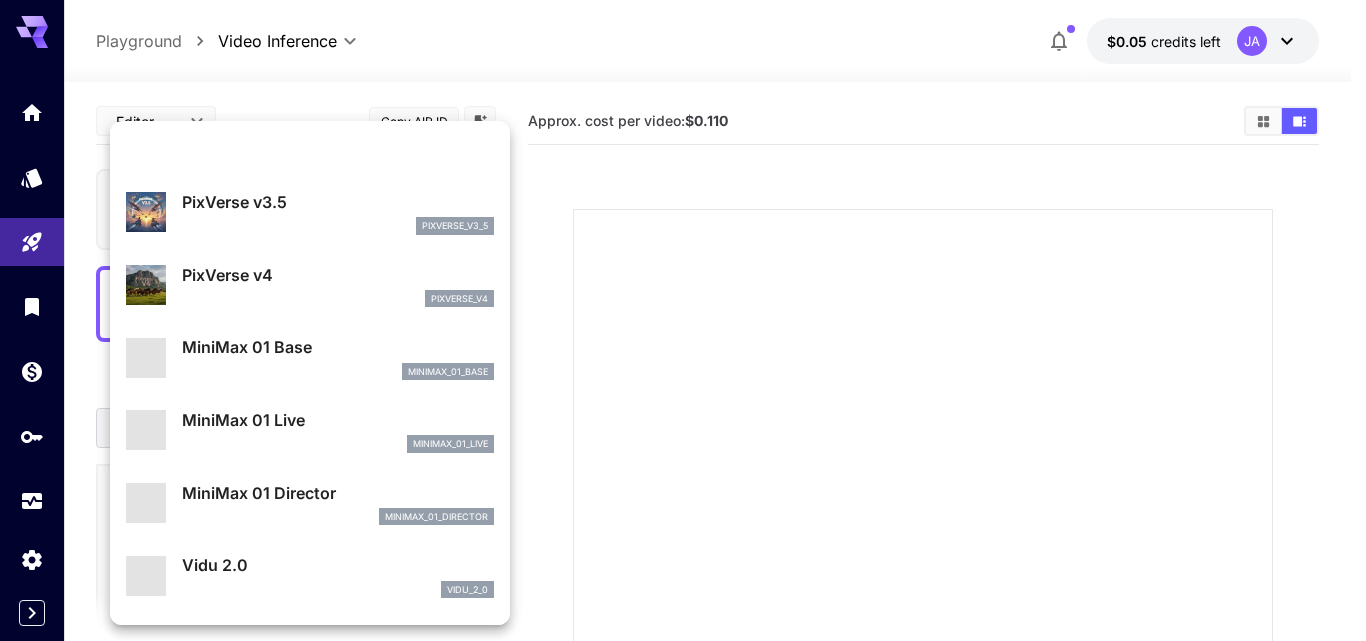 scroll, scrollTop: 1262, scrollLeft: 0, axis: vertical 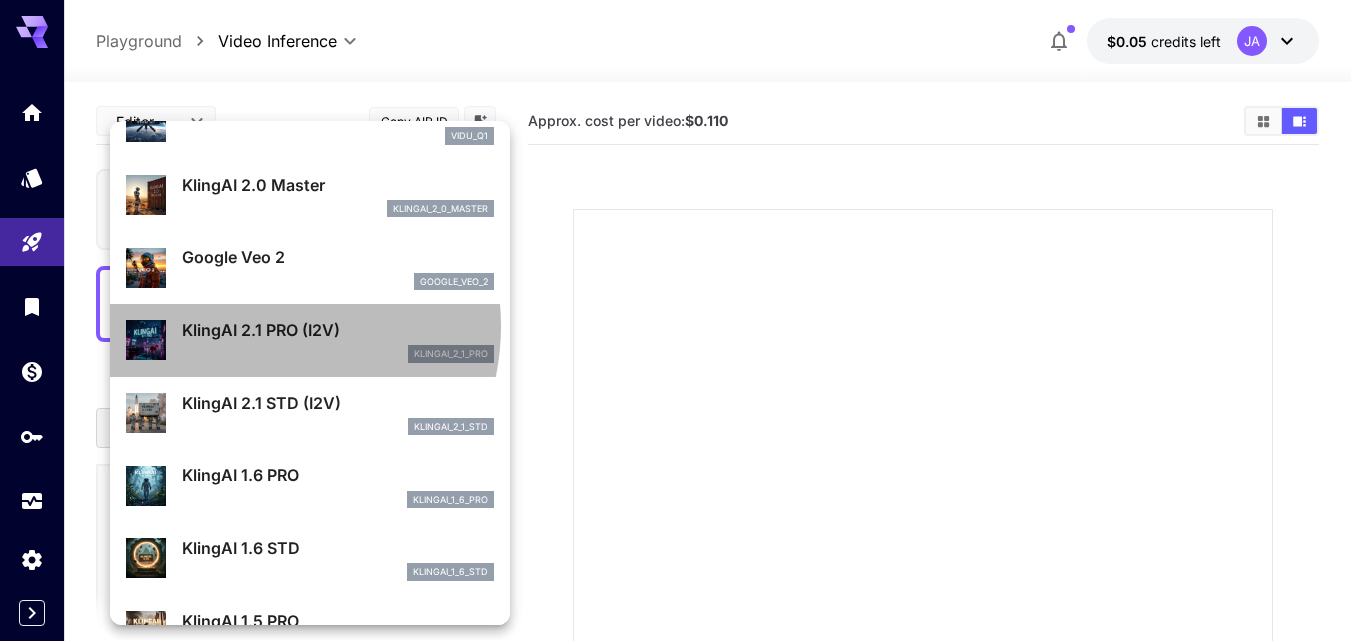 click on "KlingAI 2.1 PRO (I2V)" at bounding box center (338, 330) 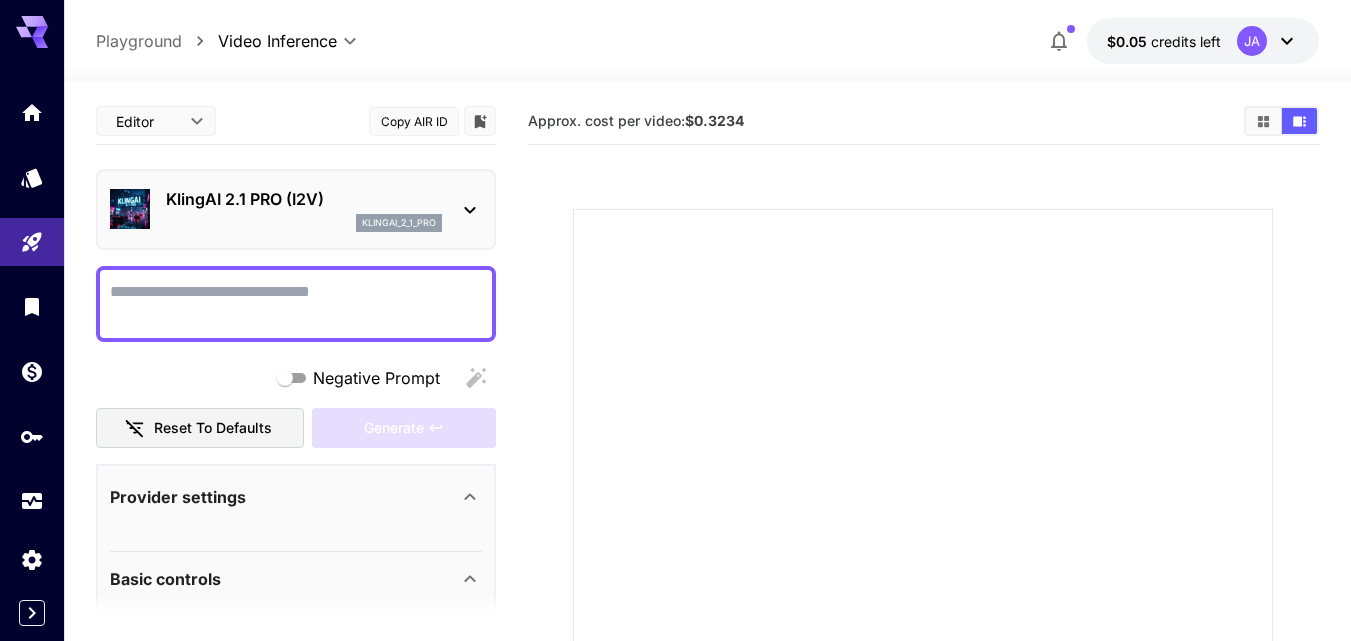 click on "Negative Prompt" at bounding box center [296, 304] 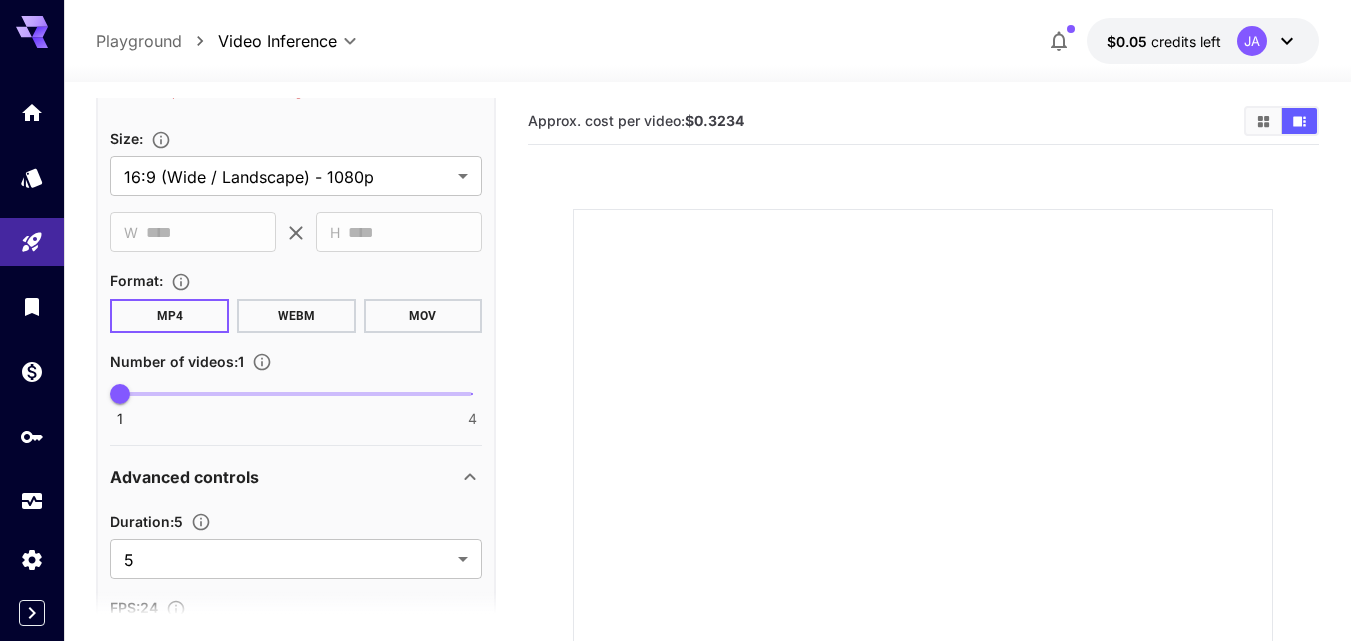 scroll, scrollTop: 900, scrollLeft: 0, axis: vertical 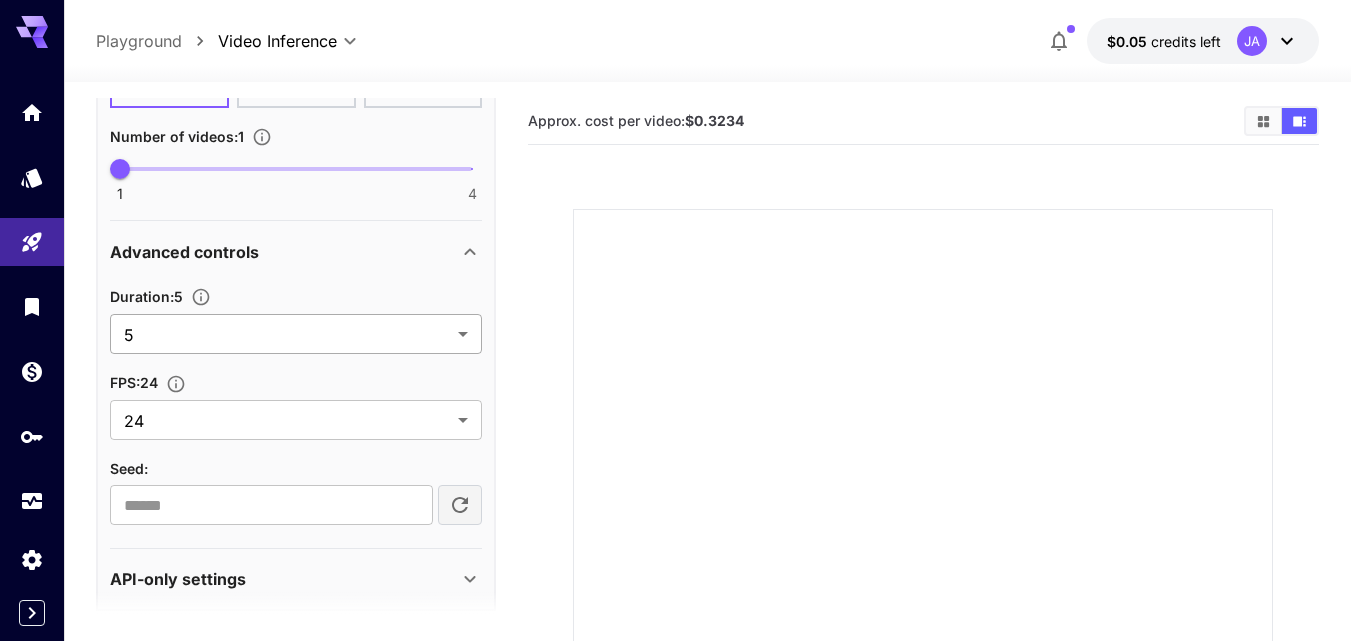 type on "**********" 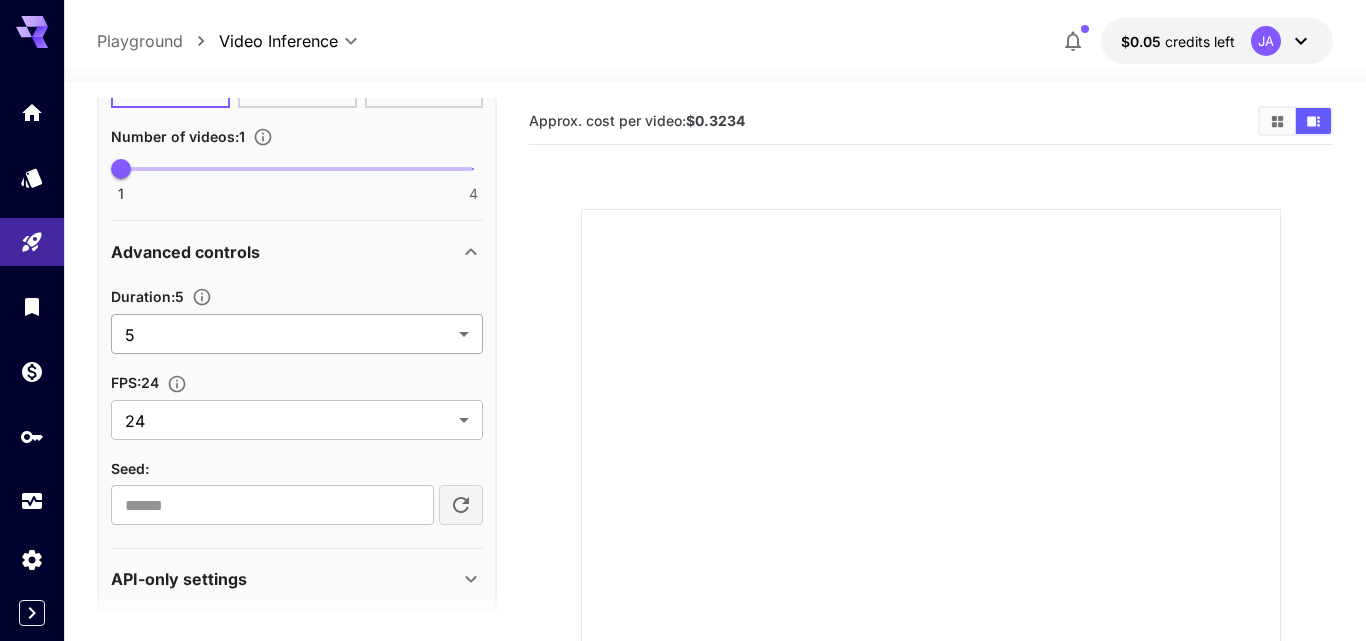 click on "**********" at bounding box center [683, 1215] 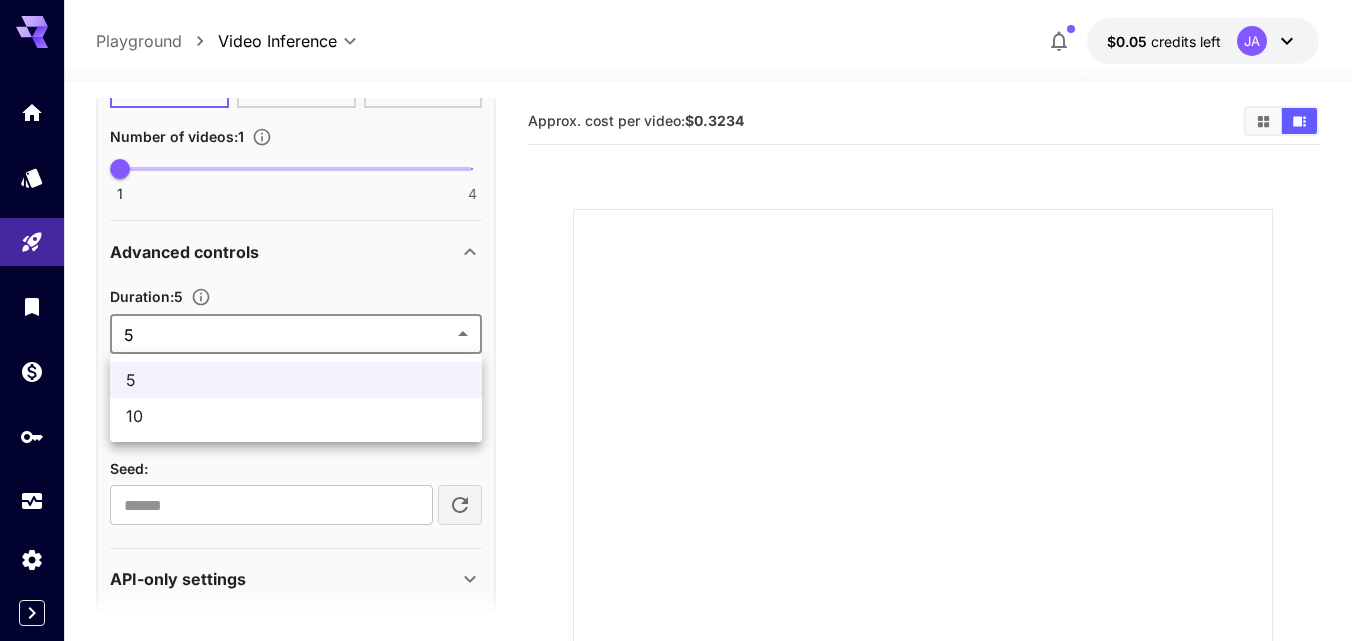 click on "10" at bounding box center [296, 416] 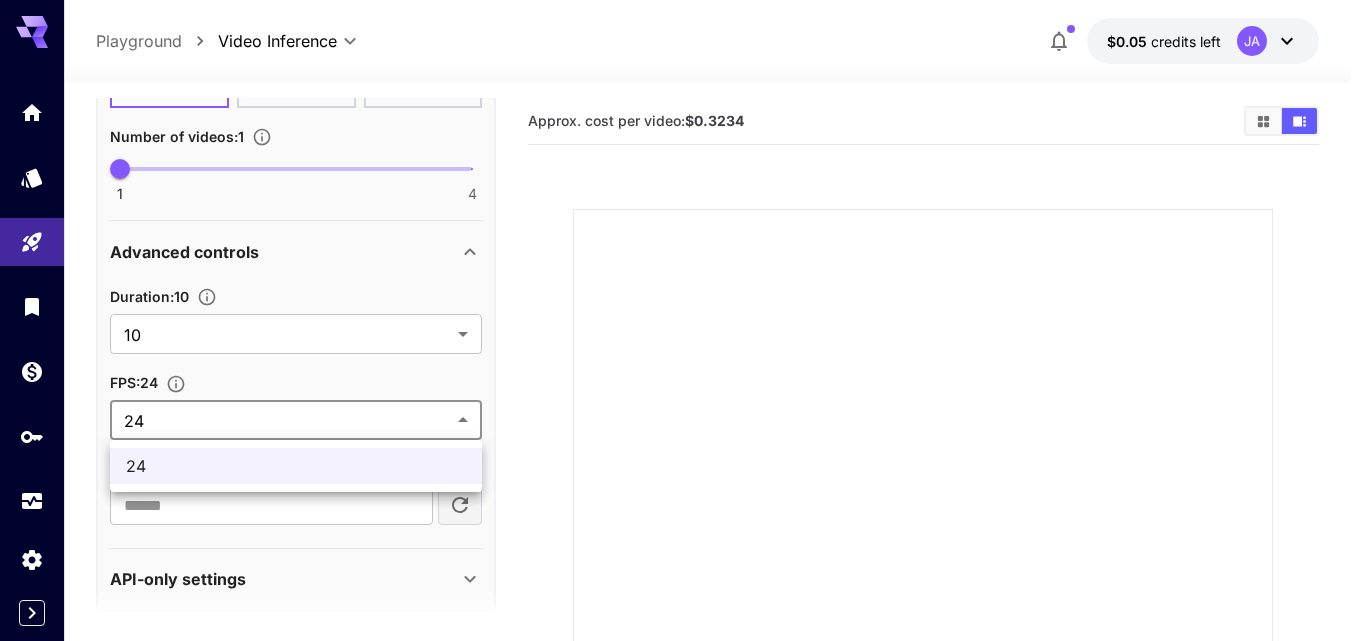 click on "**********" at bounding box center [683, 1208] 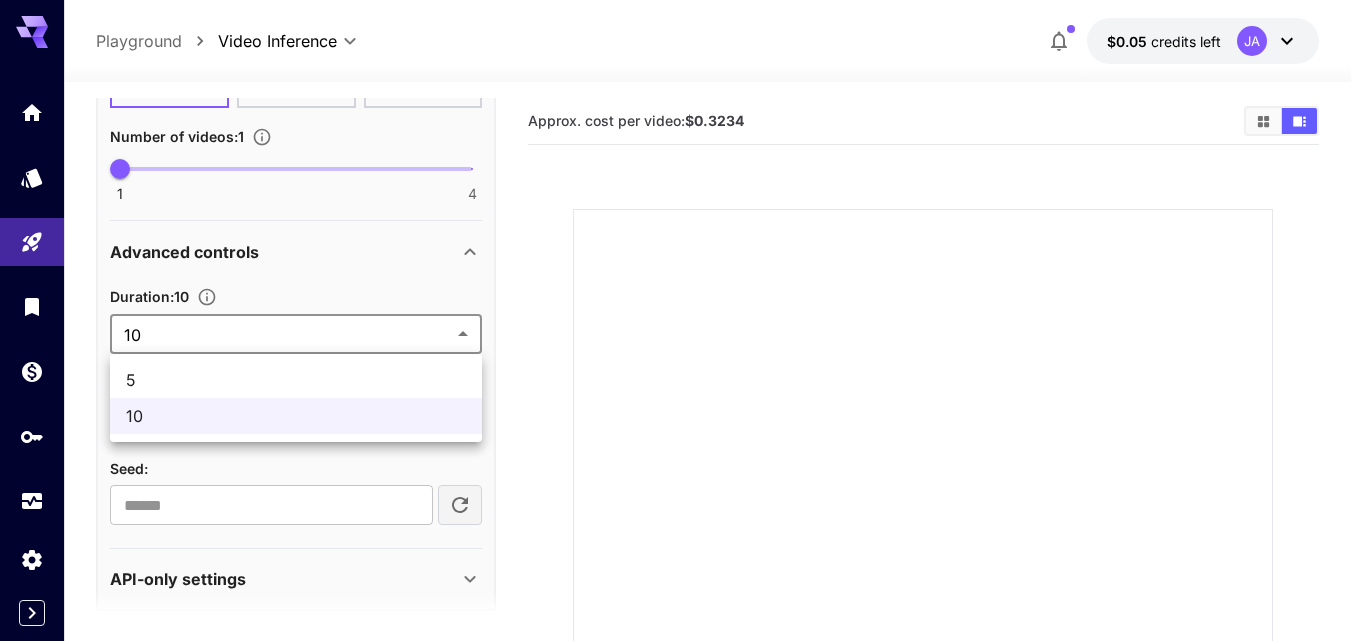 click on "**********" at bounding box center (683, 1208) 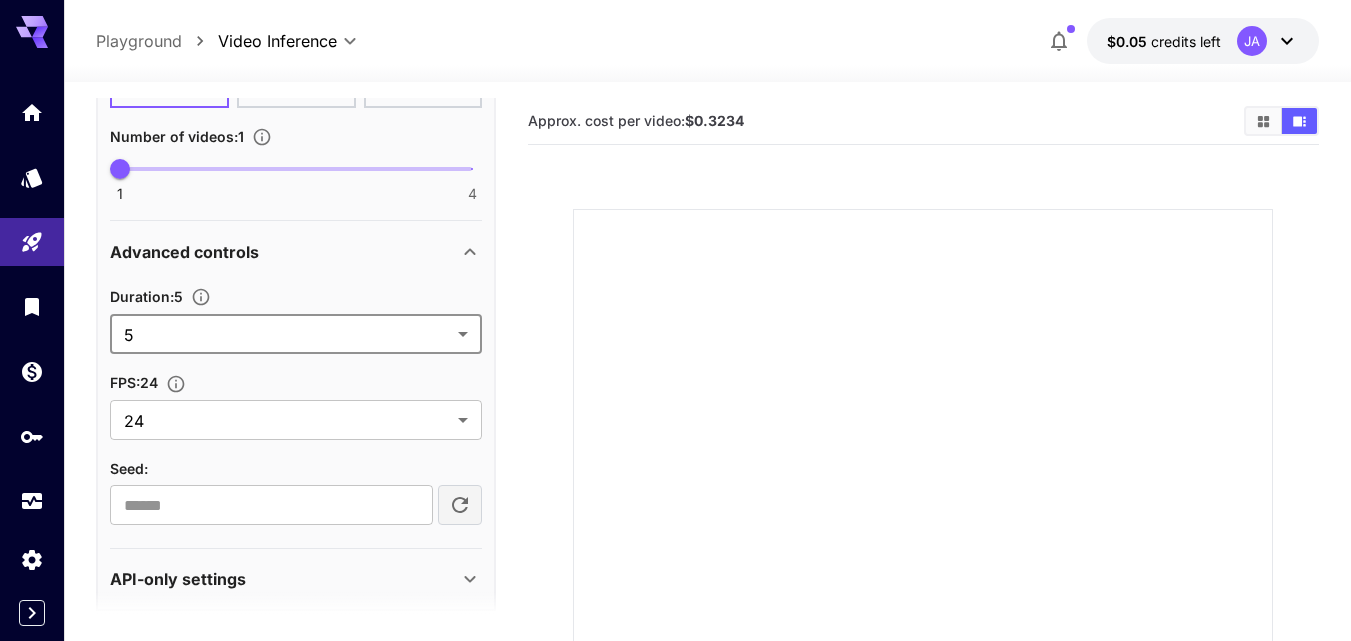 click on "**********" at bounding box center (675, 1208) 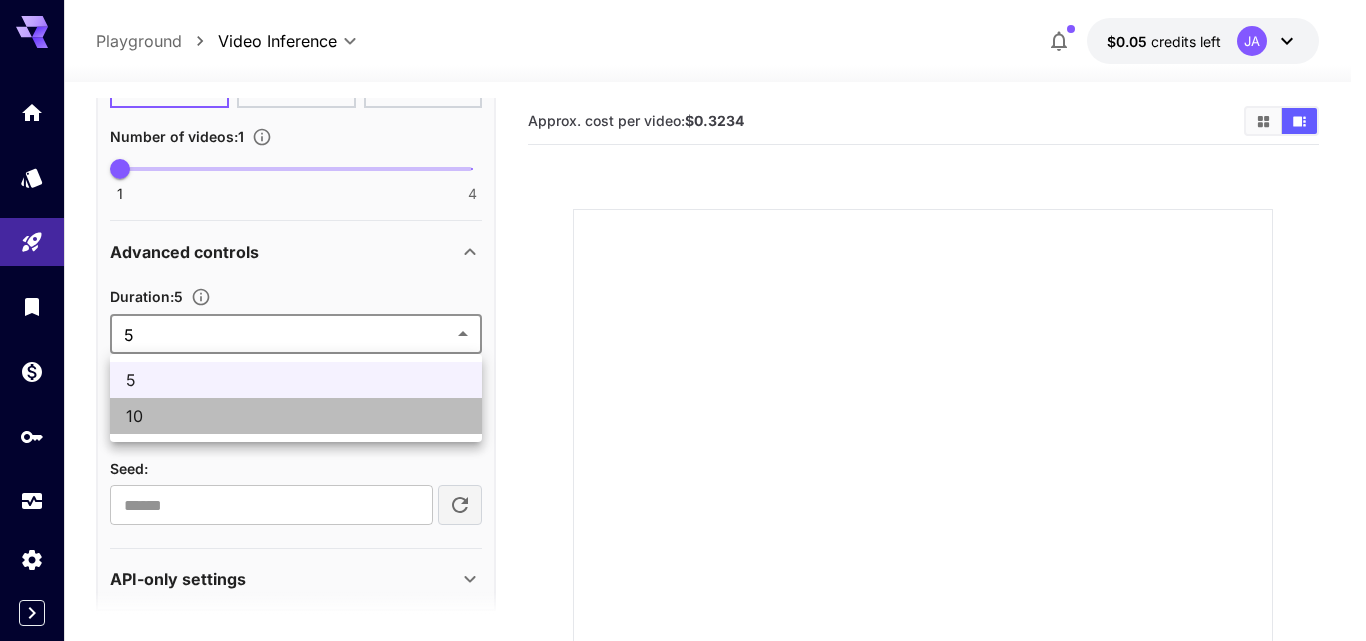 click on "10" at bounding box center (296, 416) 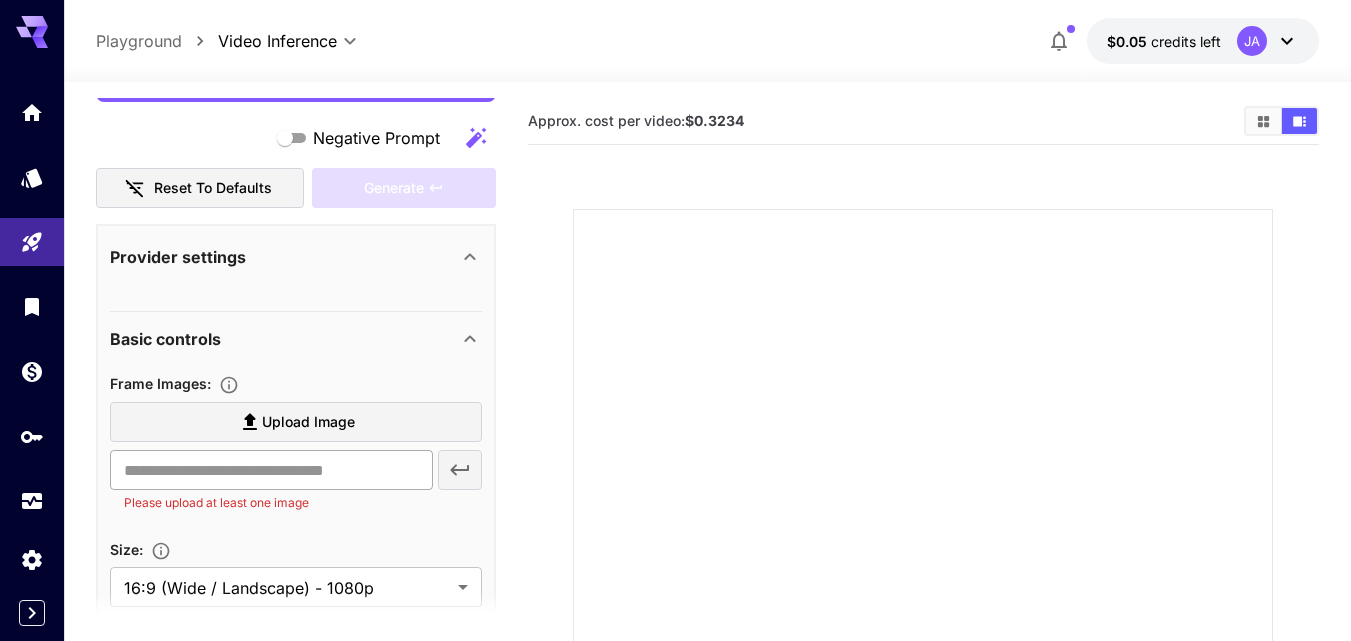 scroll, scrollTop: 200, scrollLeft: 0, axis: vertical 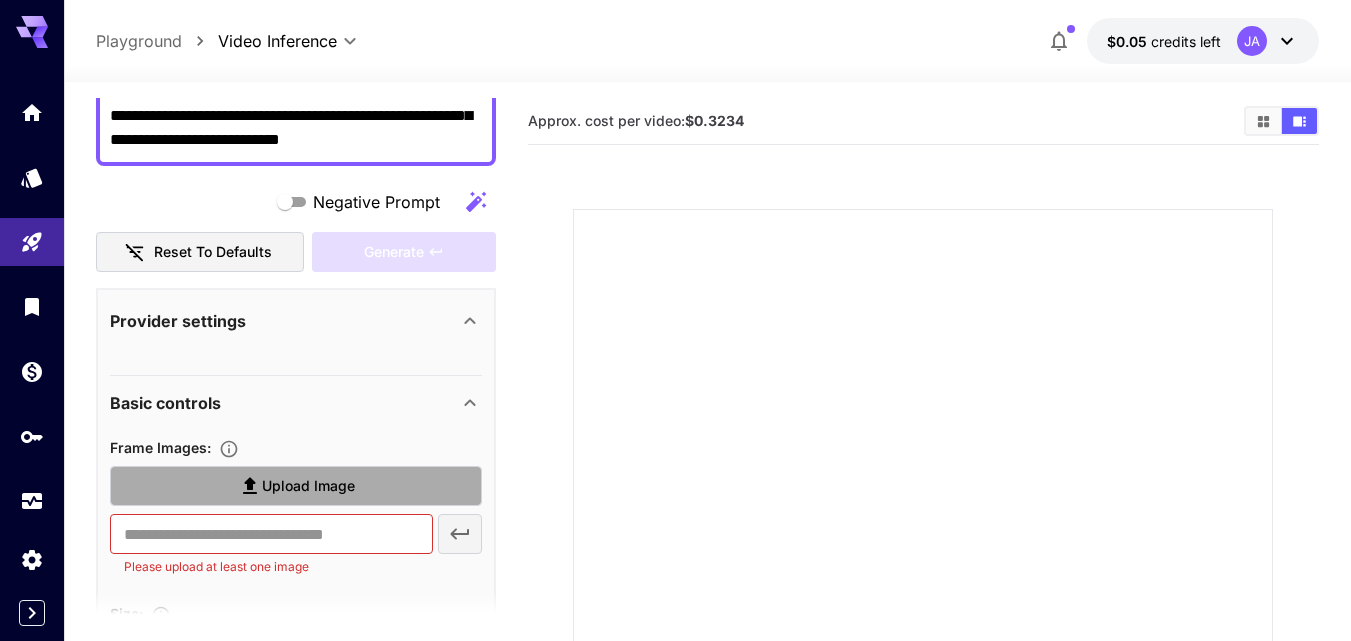 click on "Upload Image" at bounding box center [308, 486] 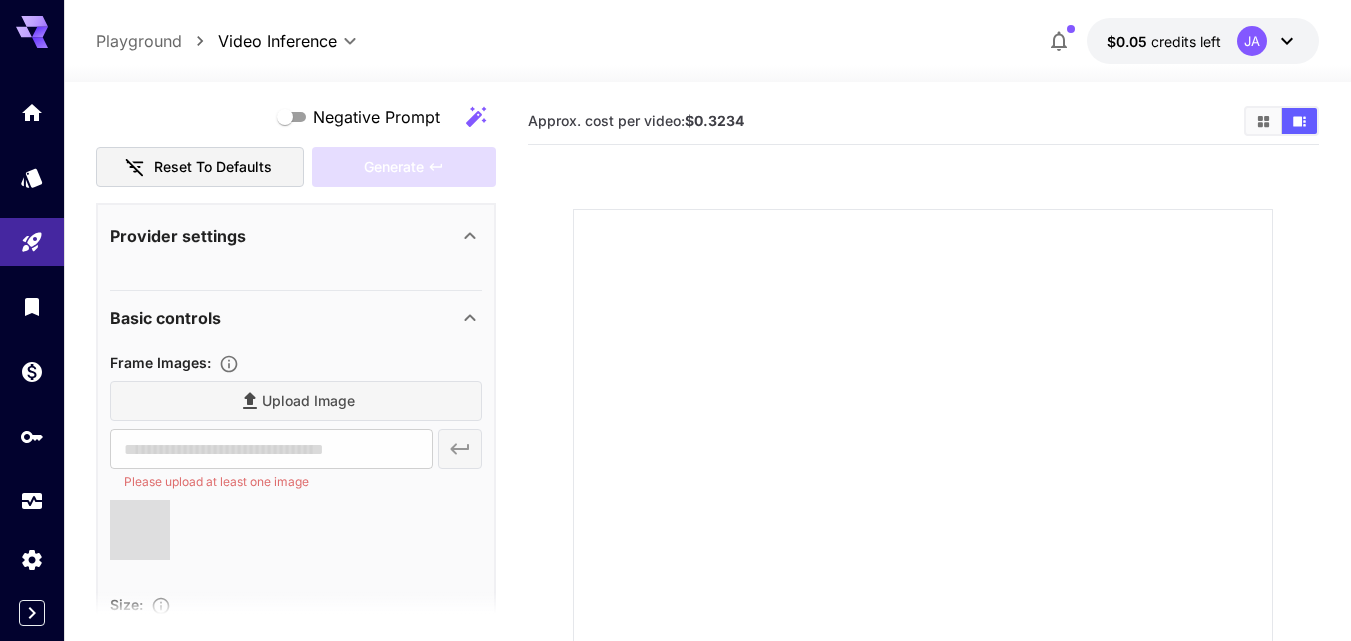 type on "**********" 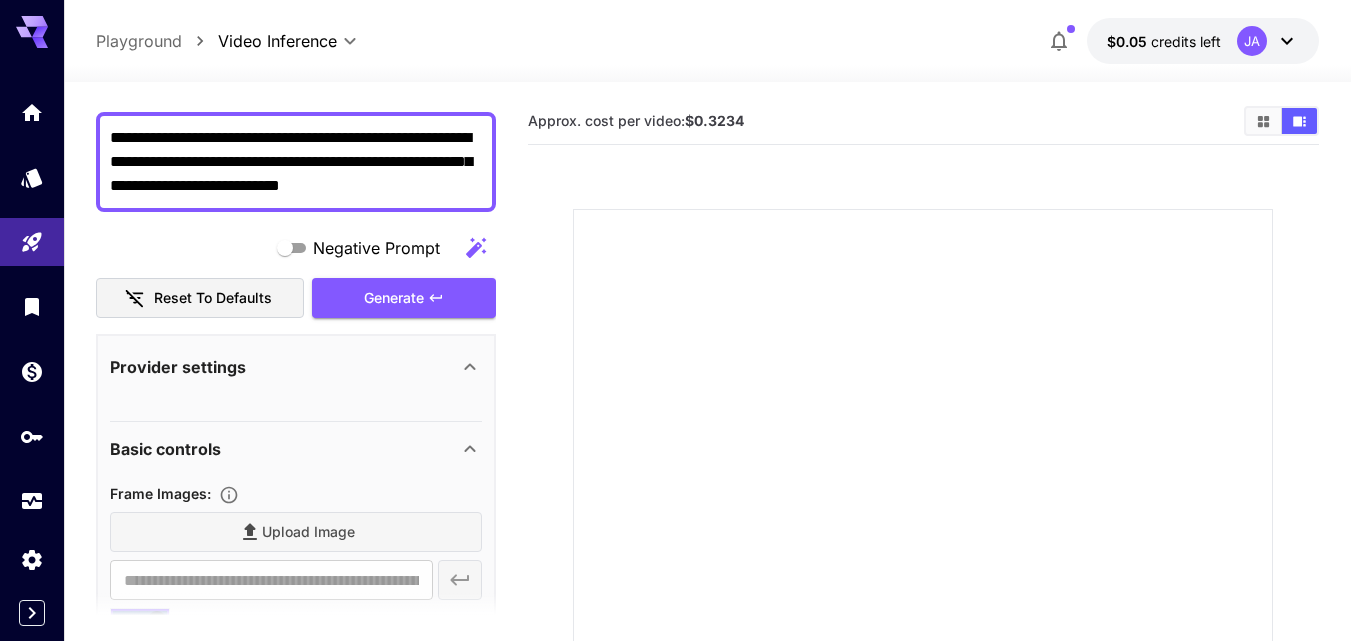scroll, scrollTop: 100, scrollLeft: 0, axis: vertical 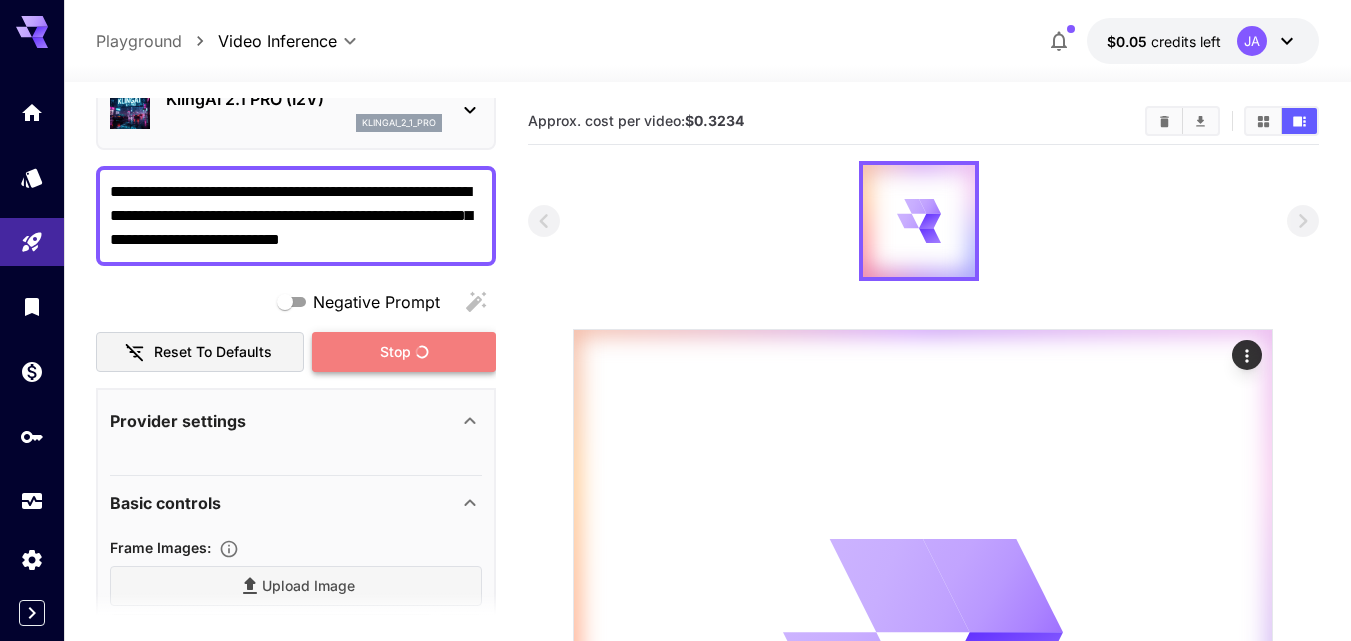 click on "Stop" at bounding box center (395, 352) 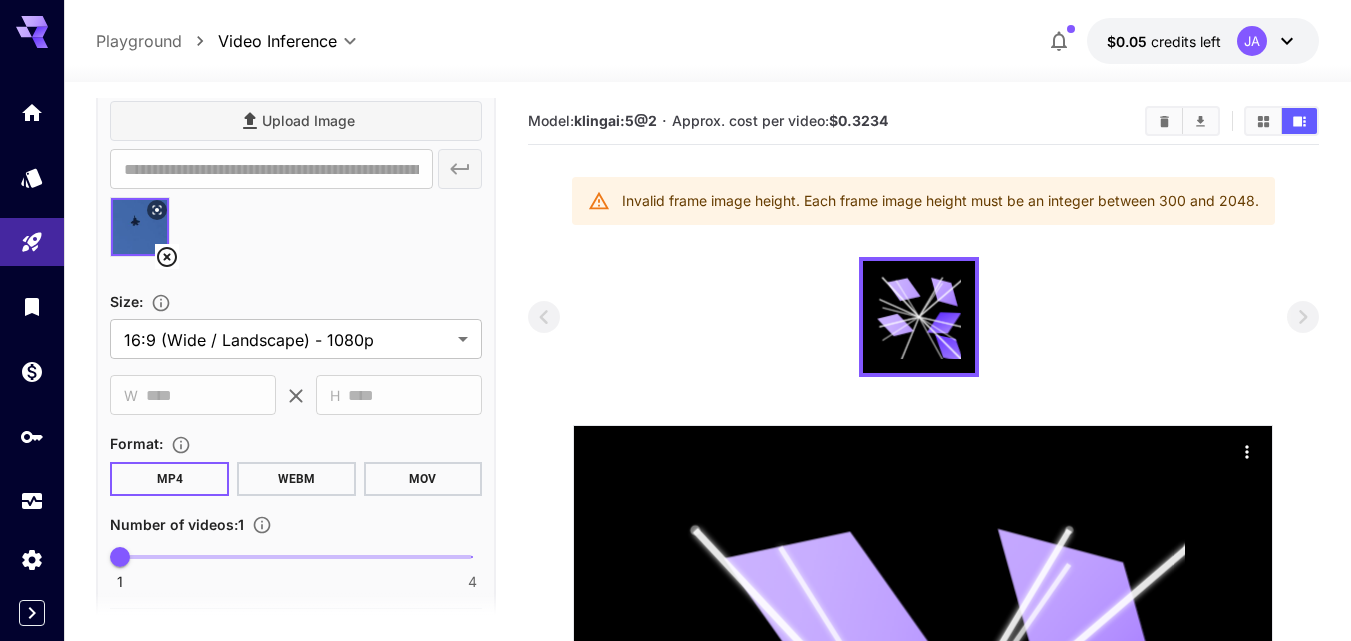 scroll, scrollTop: 600, scrollLeft: 0, axis: vertical 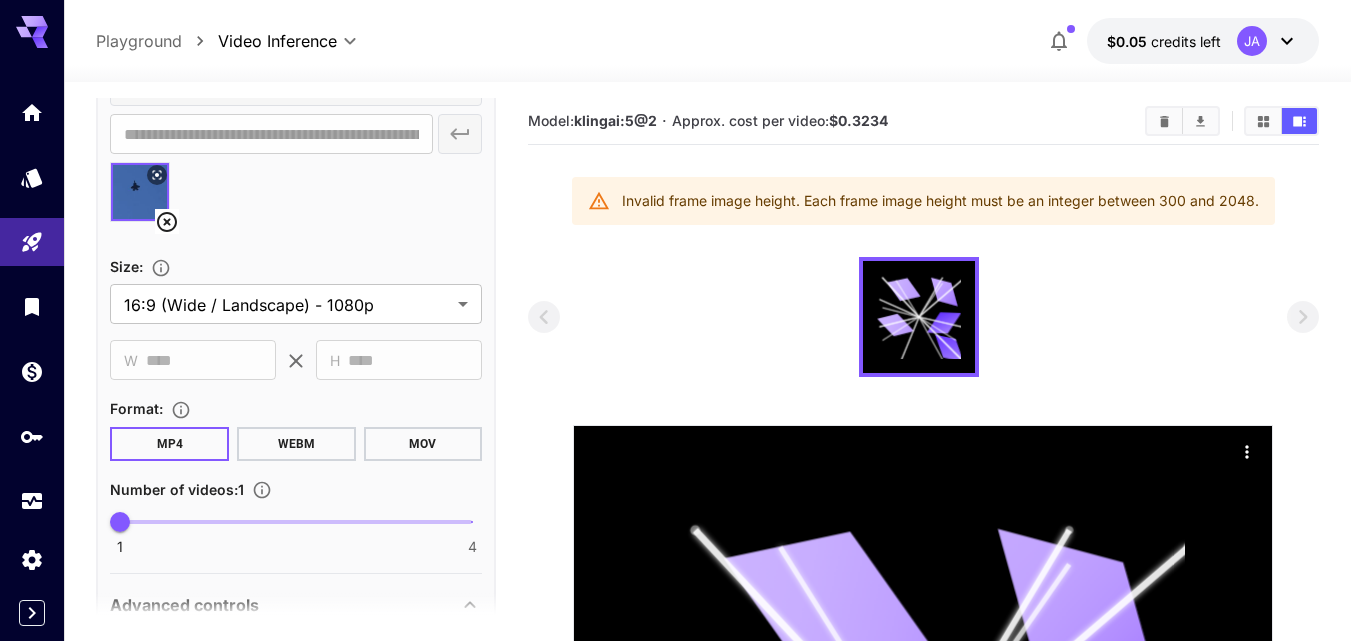 click 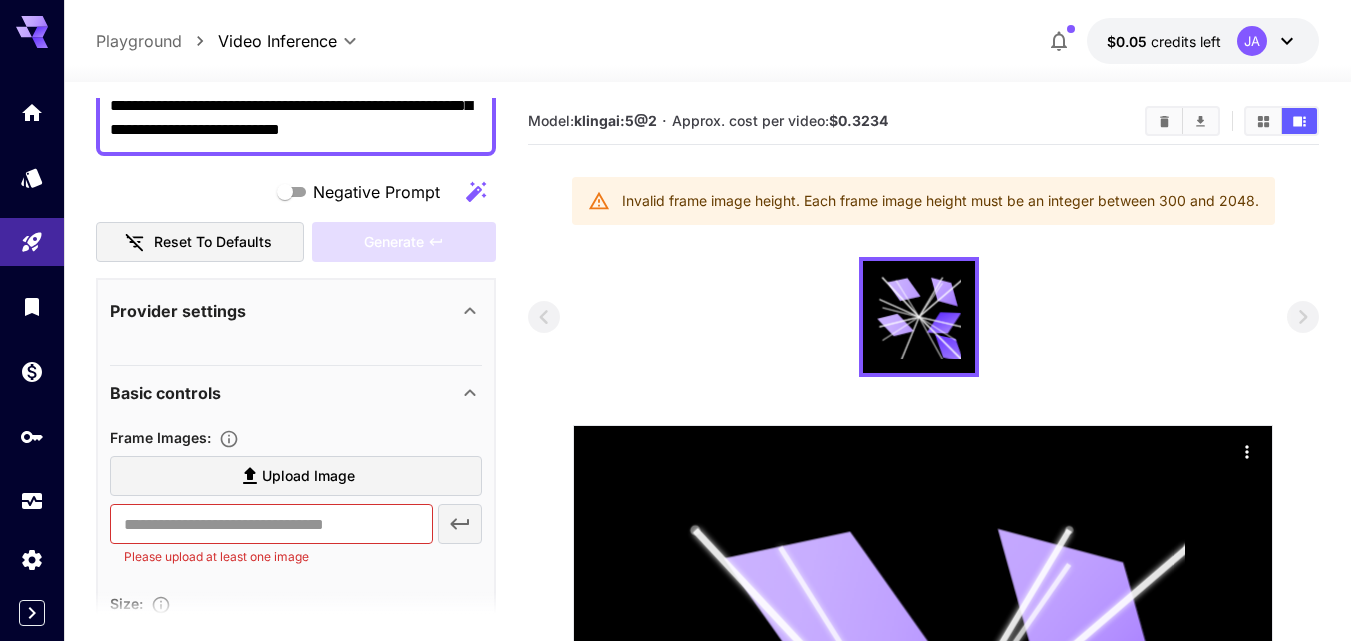 scroll, scrollTop: 200, scrollLeft: 0, axis: vertical 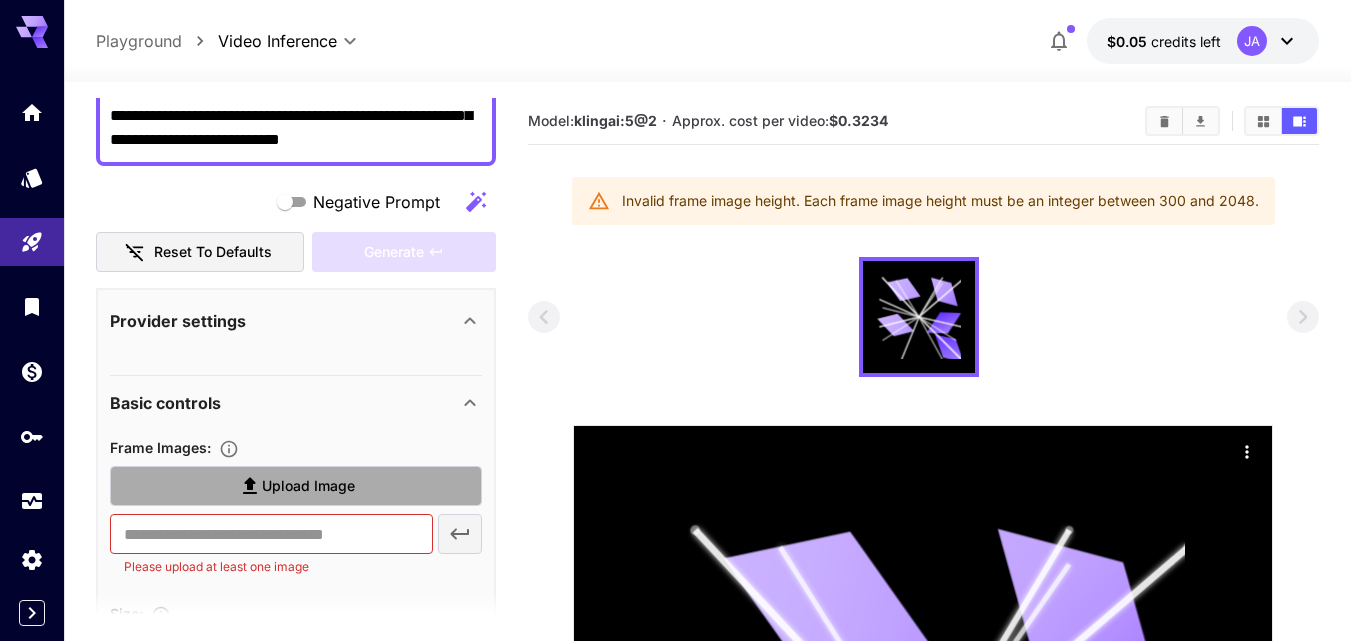 click on "Upload Image" at bounding box center (308, 486) 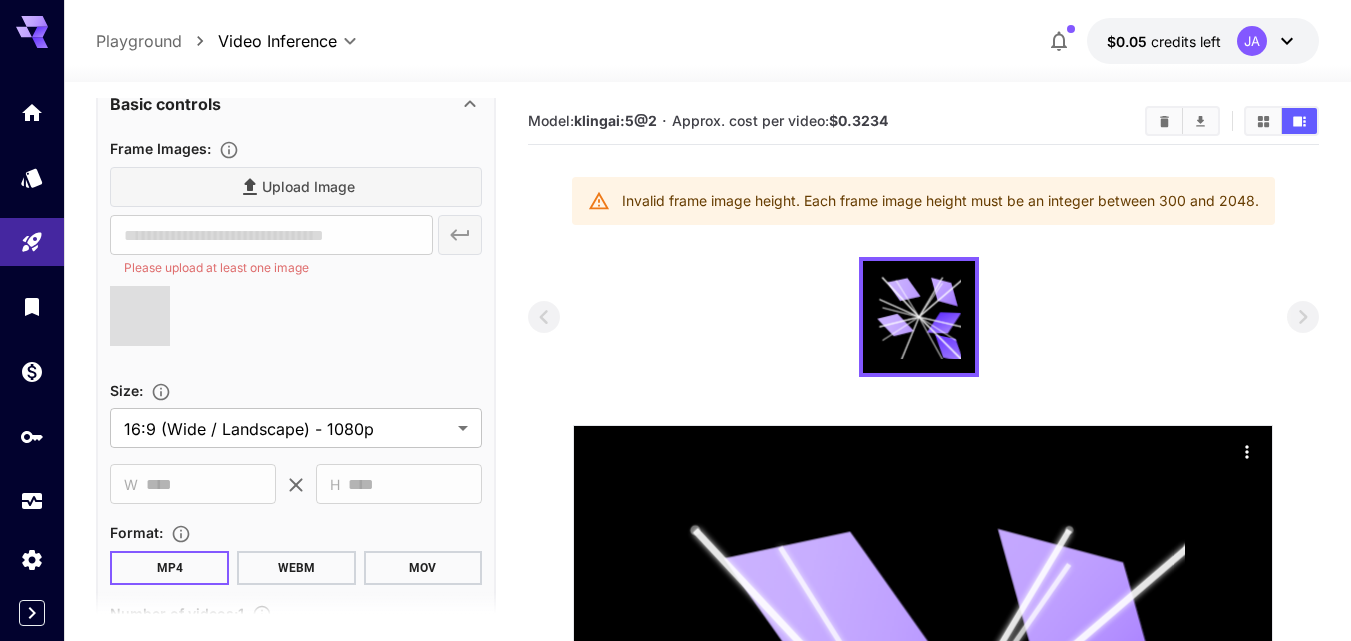 scroll, scrollTop: 500, scrollLeft: 0, axis: vertical 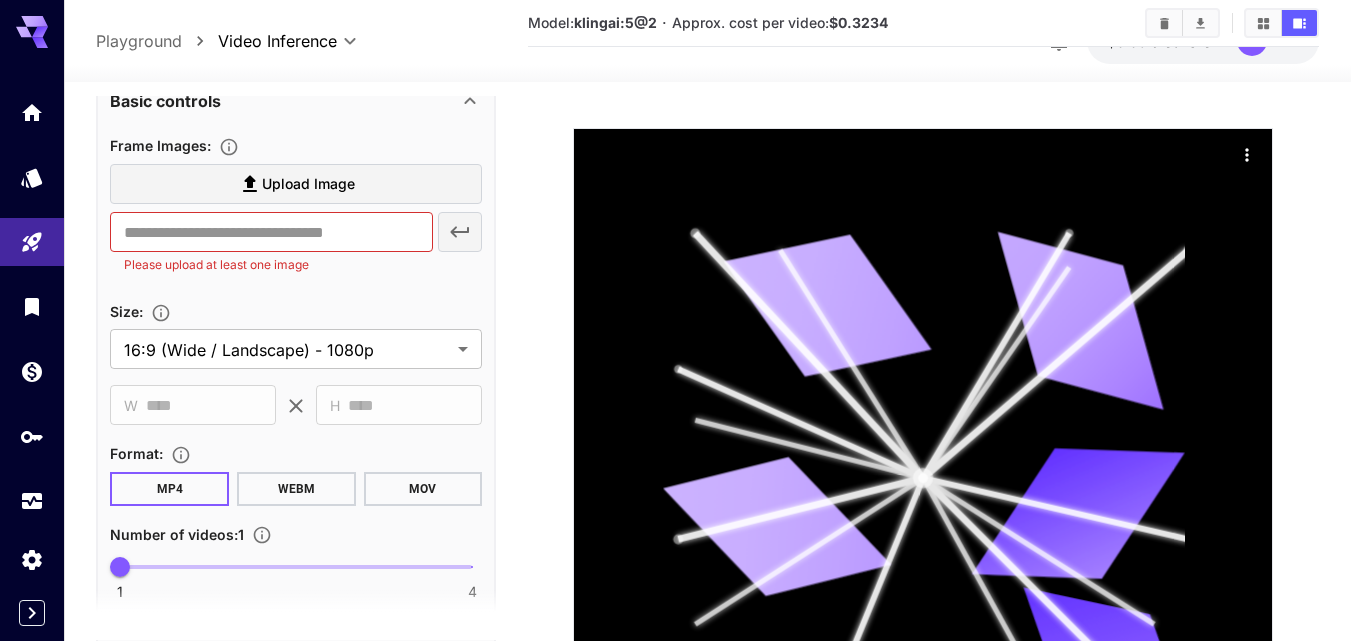 click on "Upload Image" at bounding box center (308, 184) 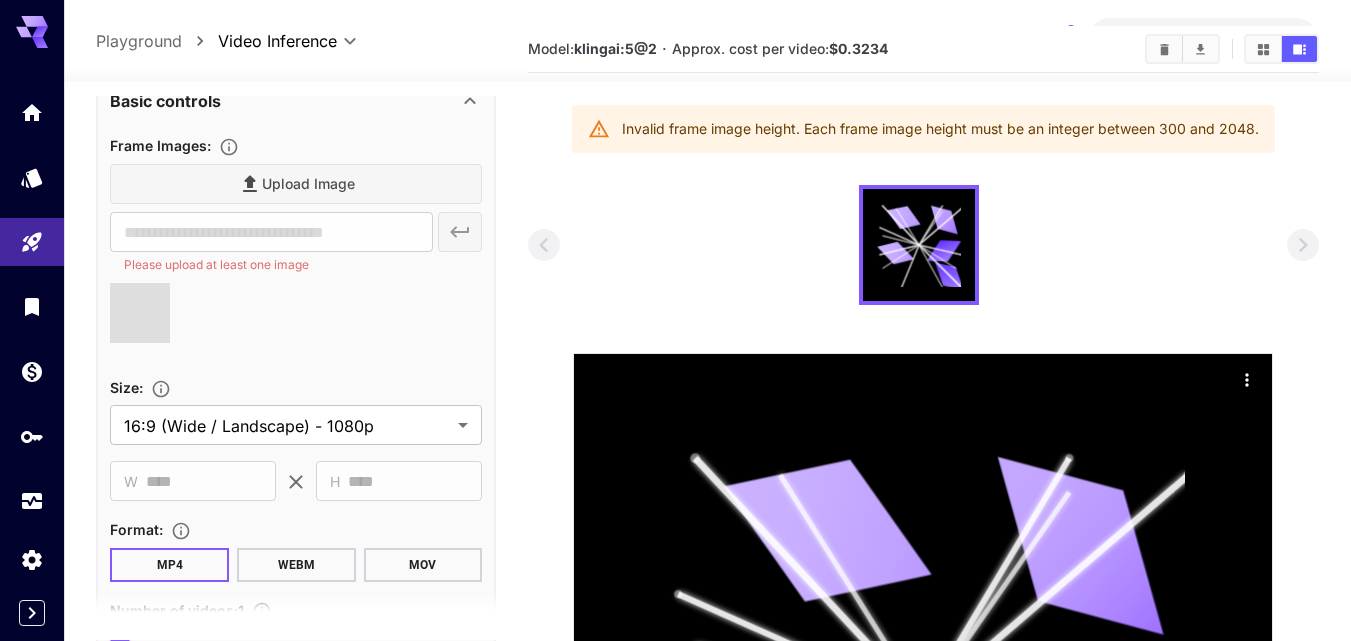 scroll, scrollTop: 53, scrollLeft: 0, axis: vertical 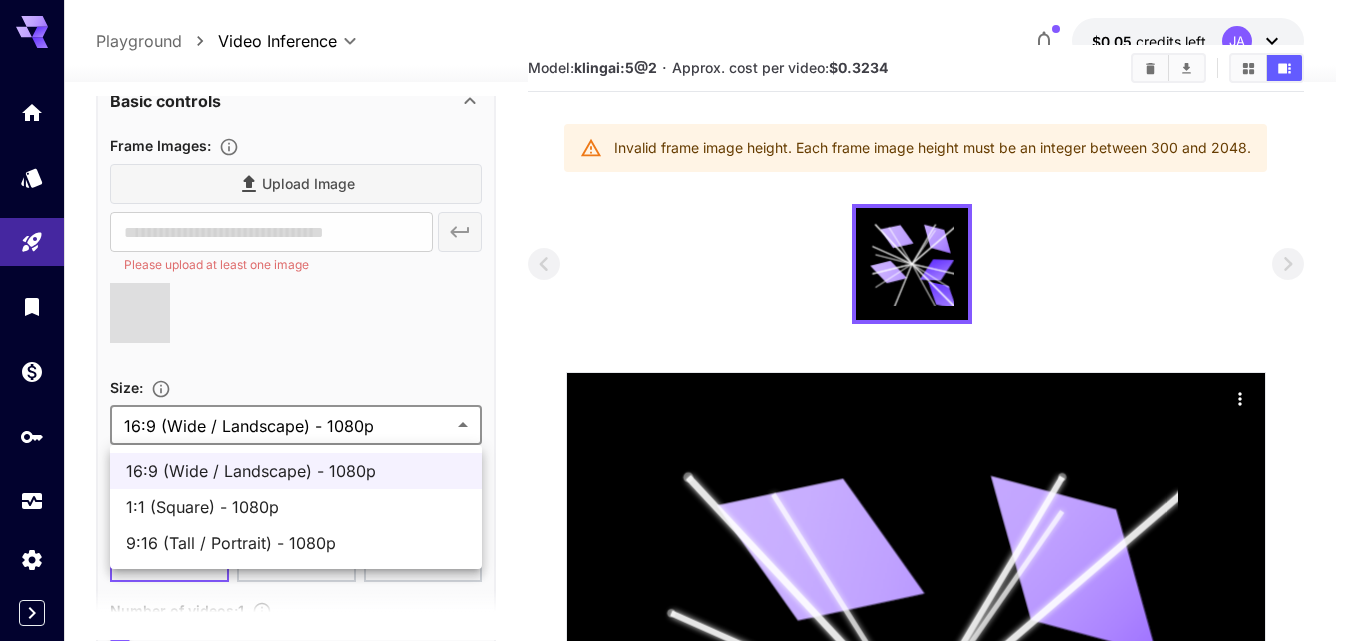 click on "**********" at bounding box center [675, 1255] 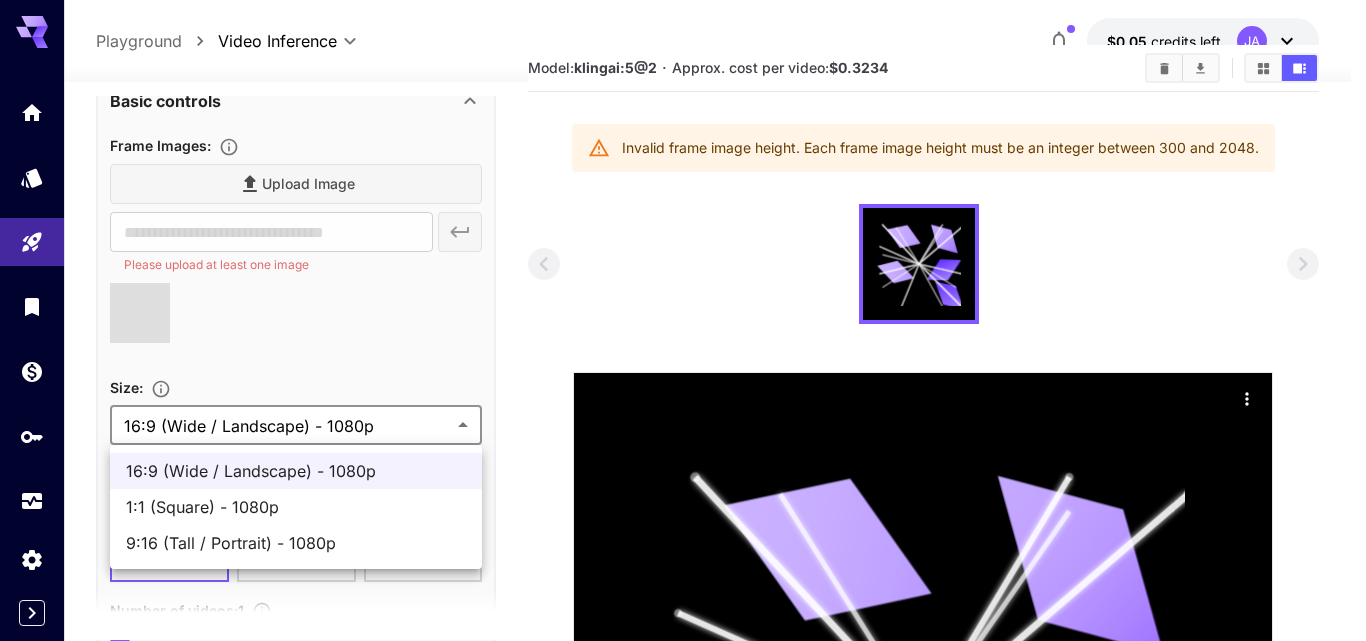 click at bounding box center (683, 320) 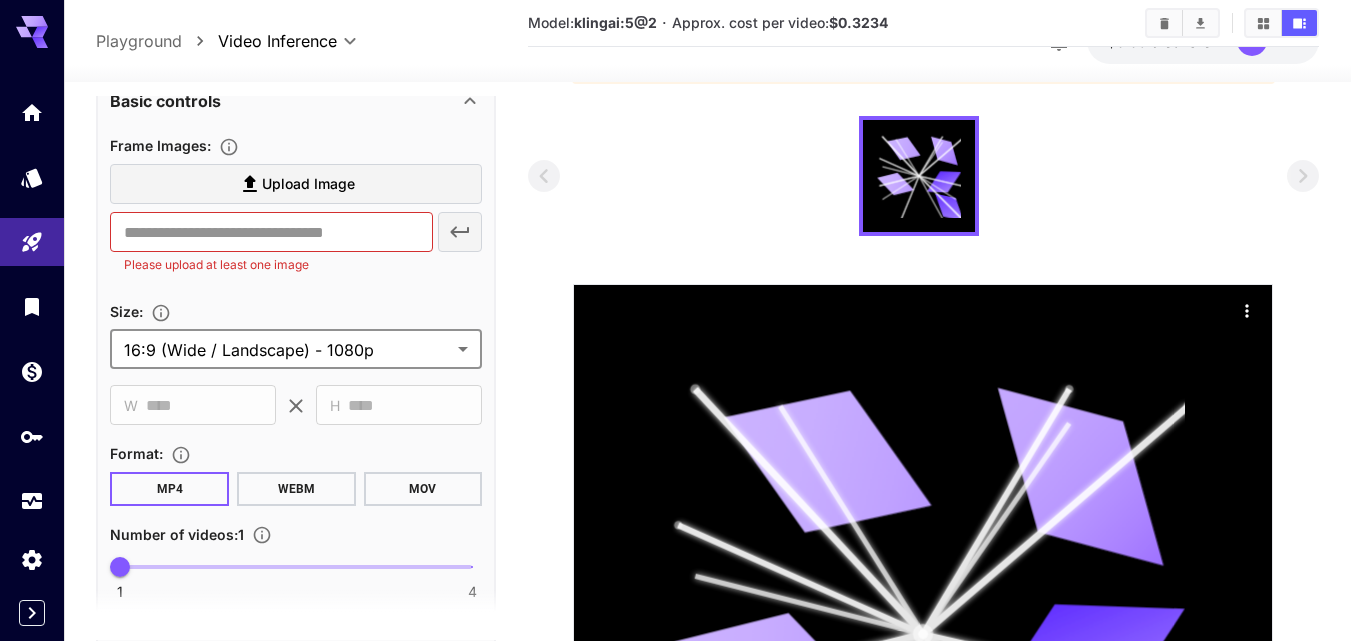 scroll, scrollTop: 145, scrollLeft: 0, axis: vertical 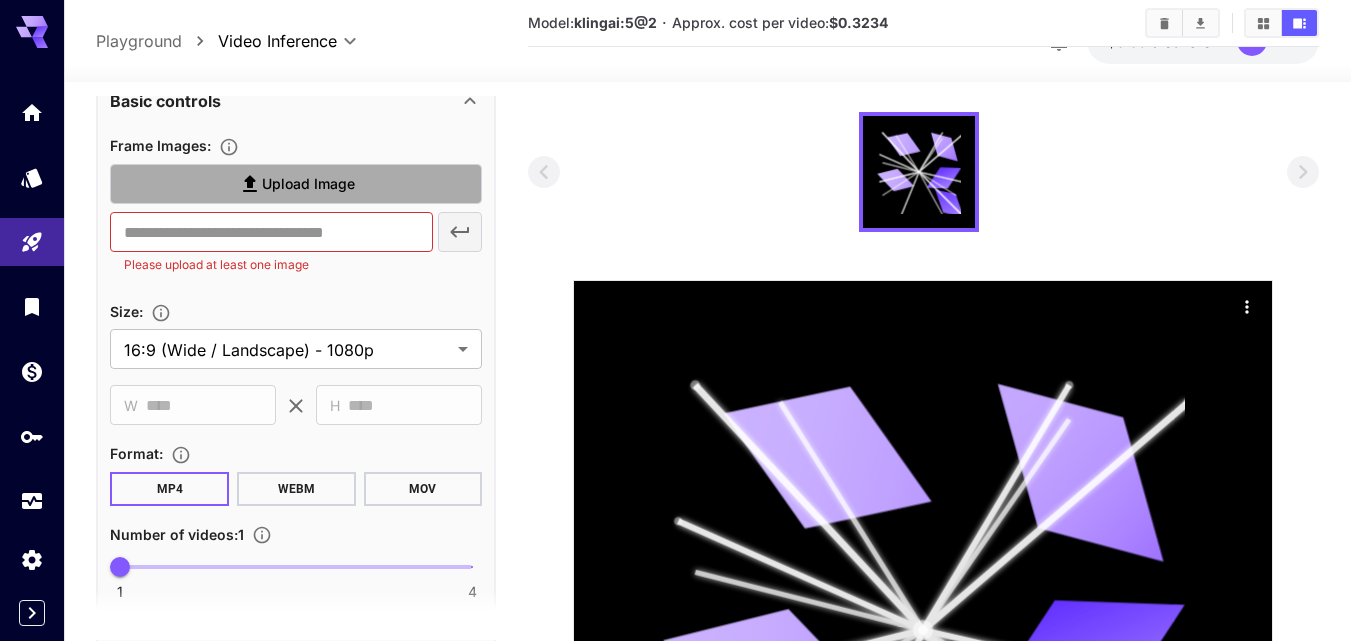 click on "Upload Image" at bounding box center [308, 184] 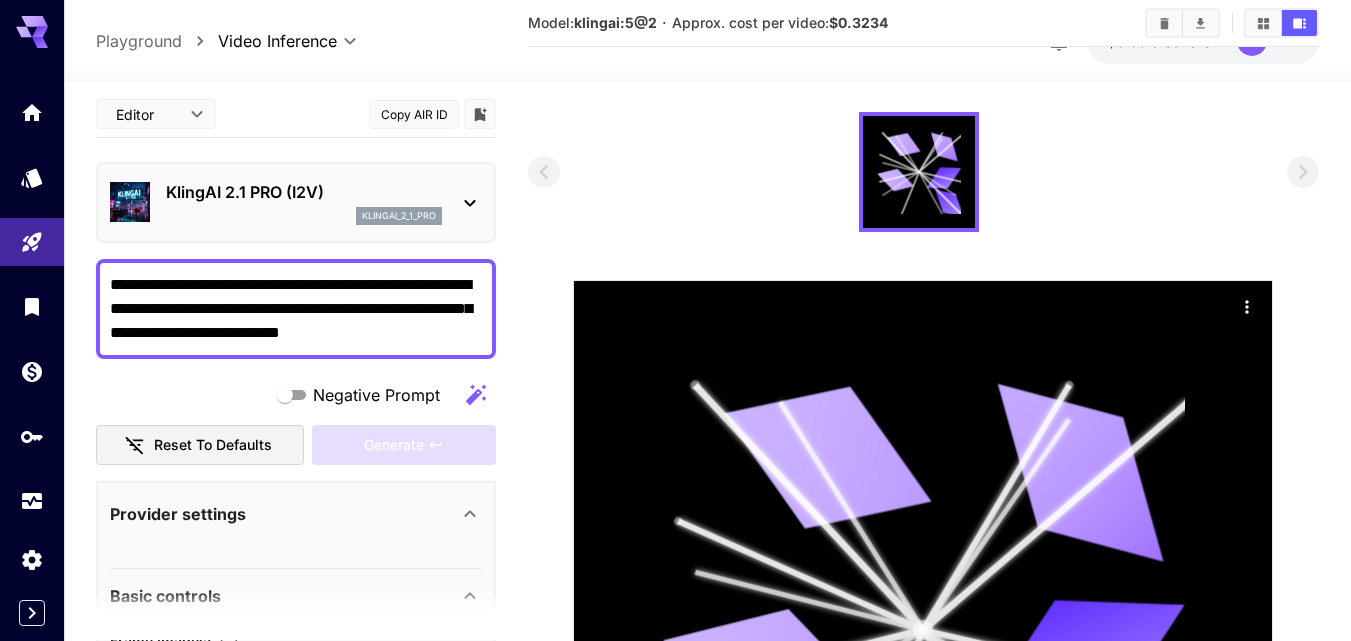 scroll, scrollTop: 0, scrollLeft: 0, axis: both 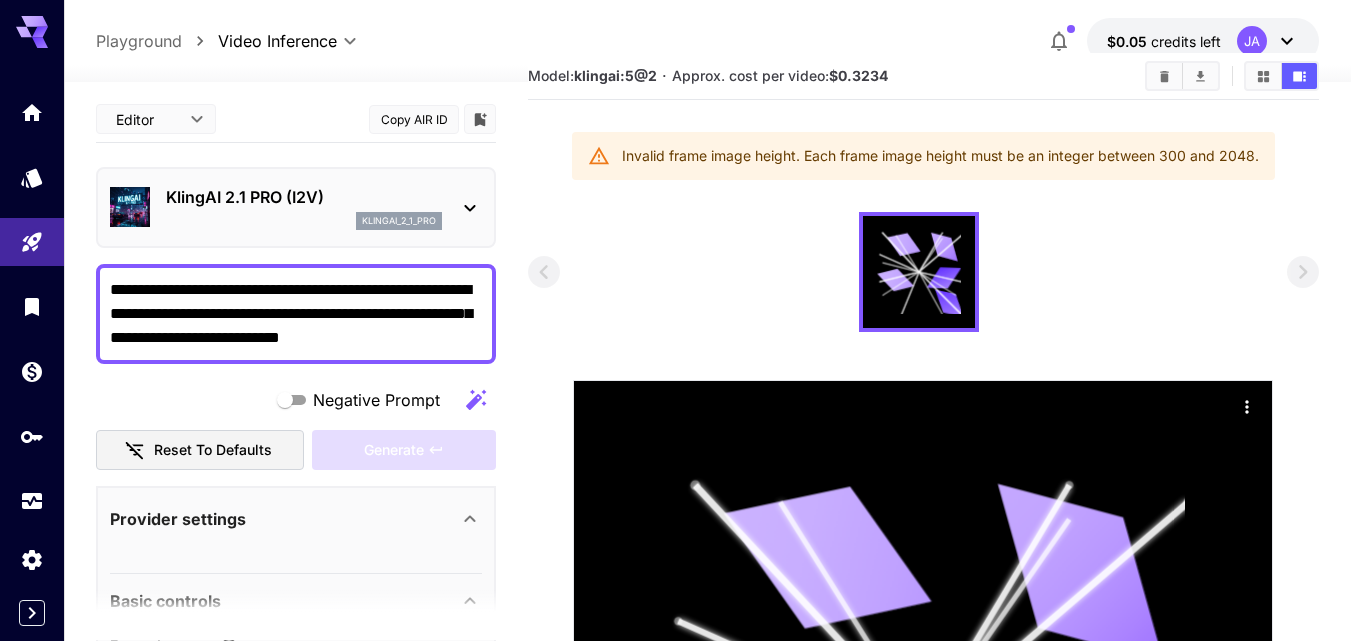 click 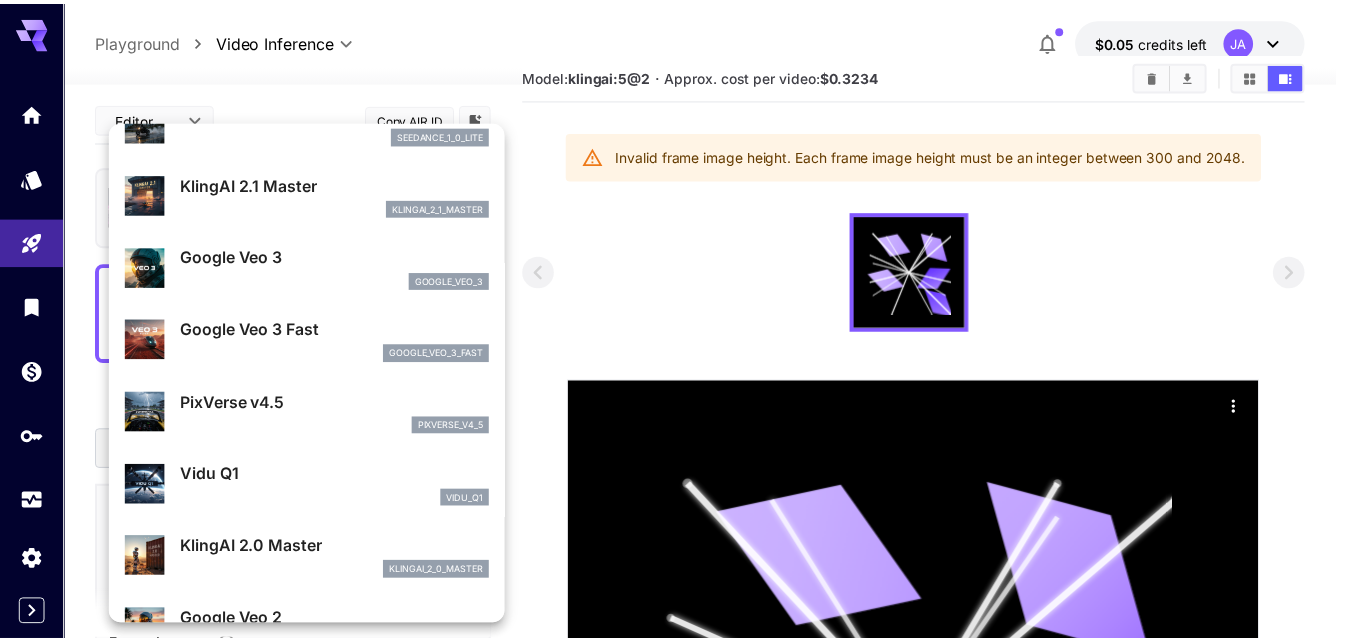 scroll, scrollTop: 98, scrollLeft: 0, axis: vertical 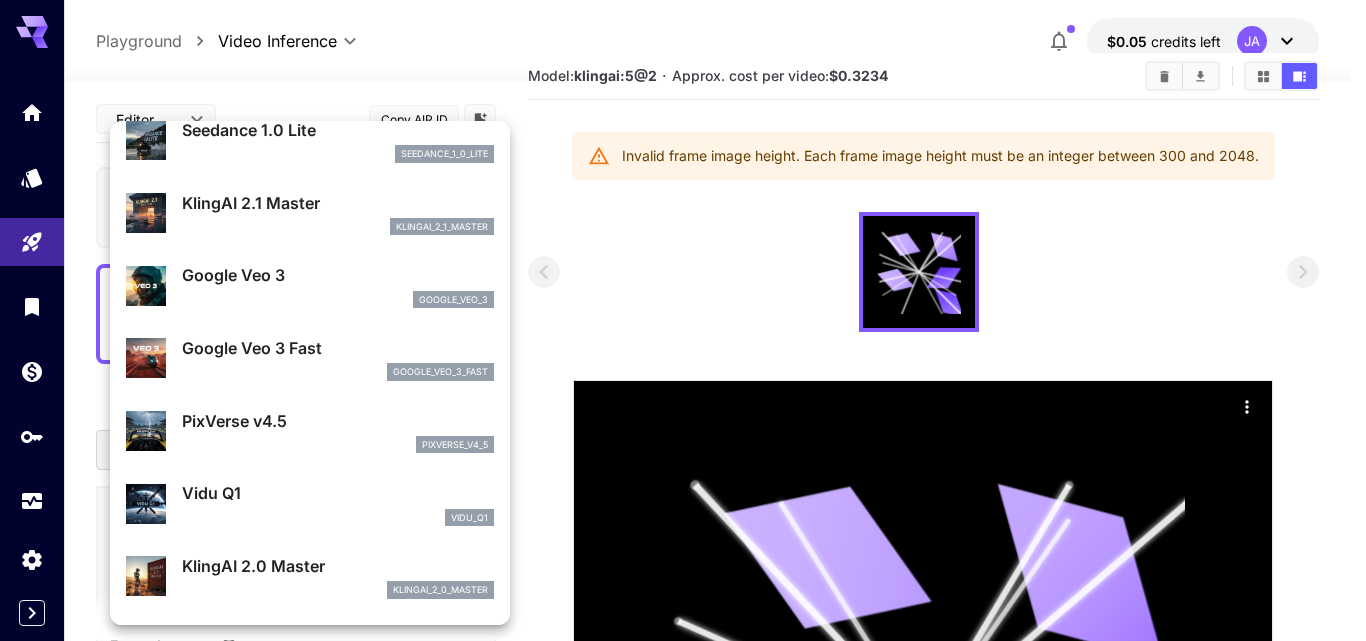 click on "Google Veo 3" at bounding box center [338, 275] 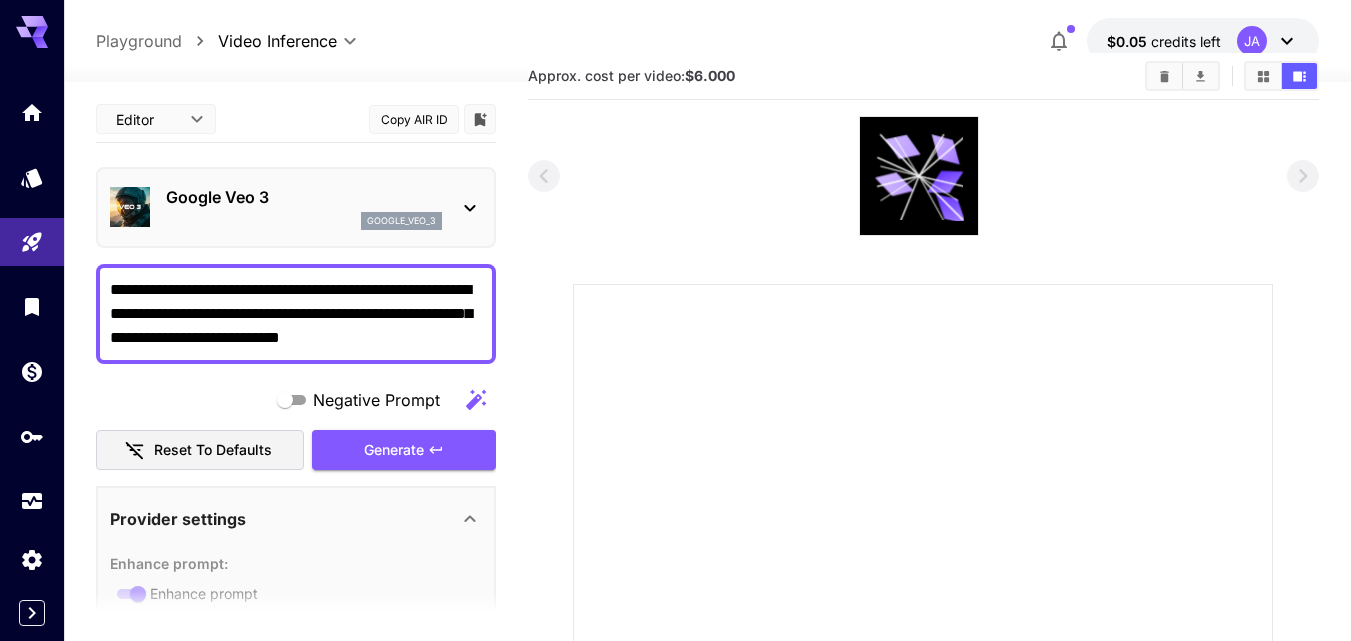 click on "**********" at bounding box center (296, 314) 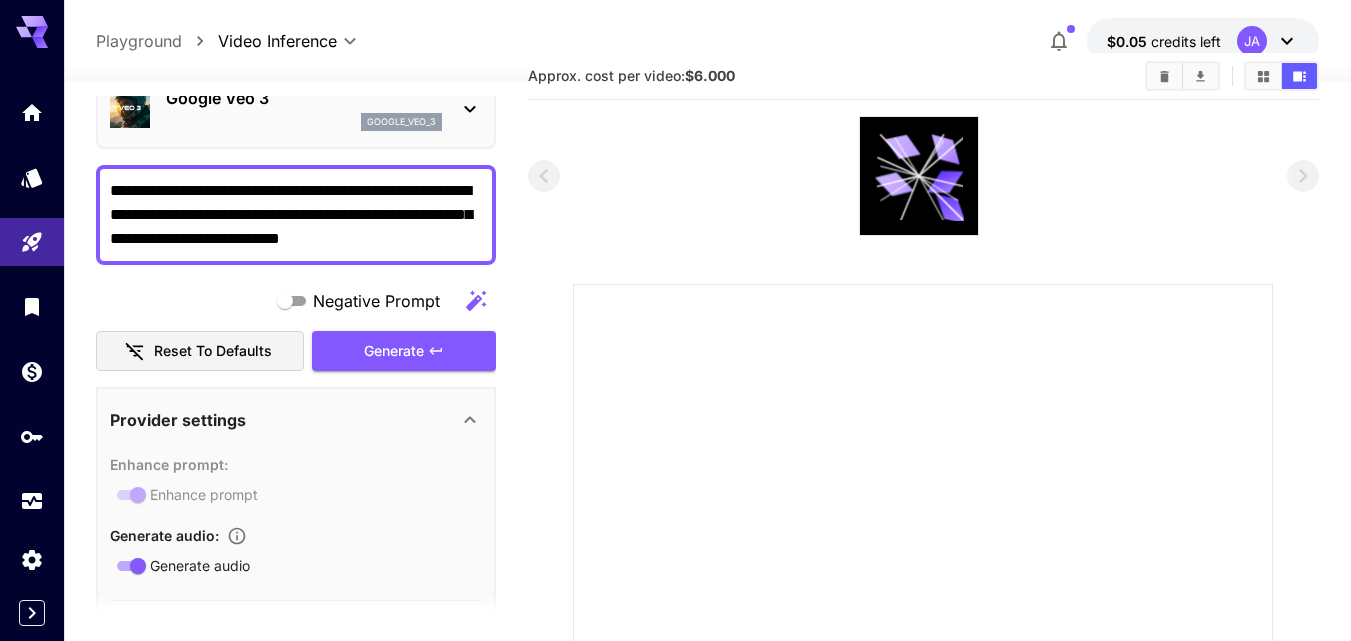 scroll, scrollTop: 100, scrollLeft: 0, axis: vertical 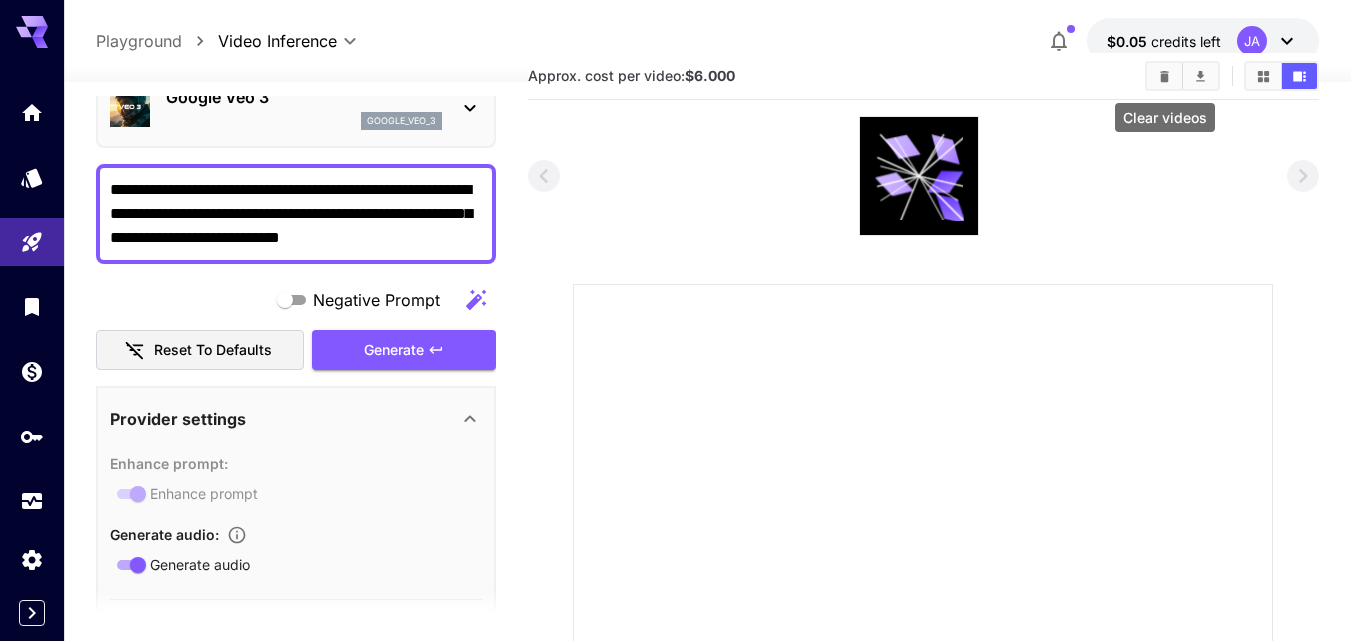 click 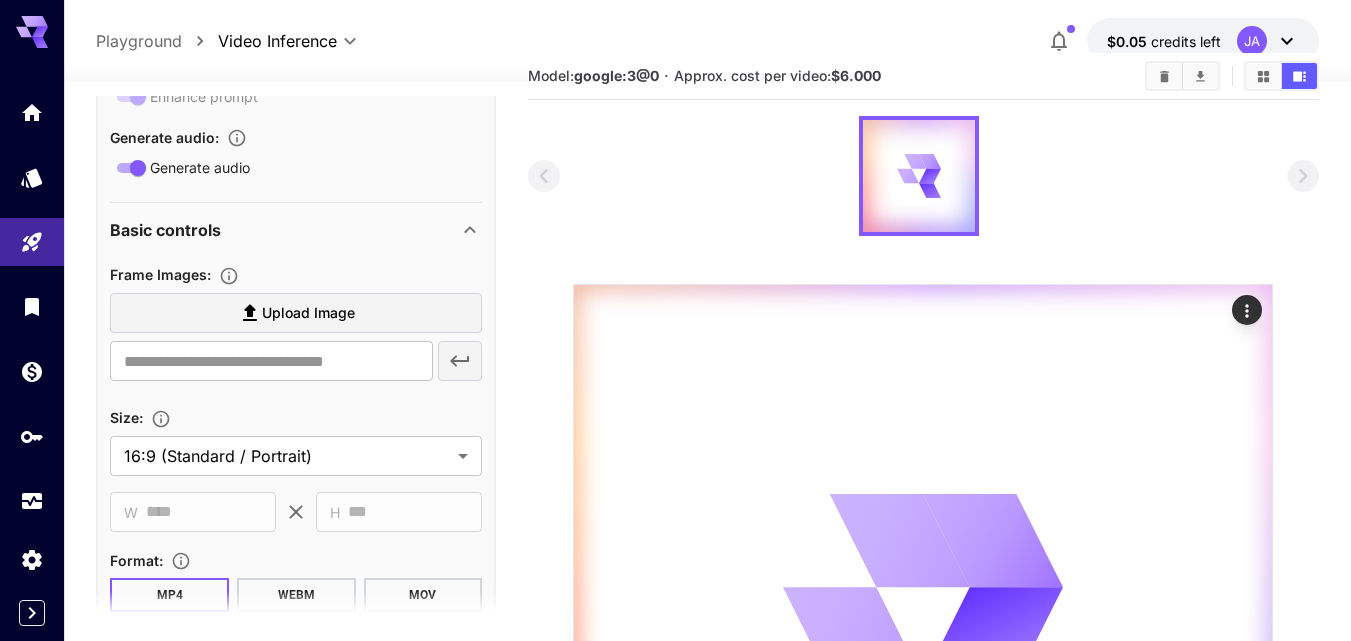 scroll, scrollTop: 500, scrollLeft: 0, axis: vertical 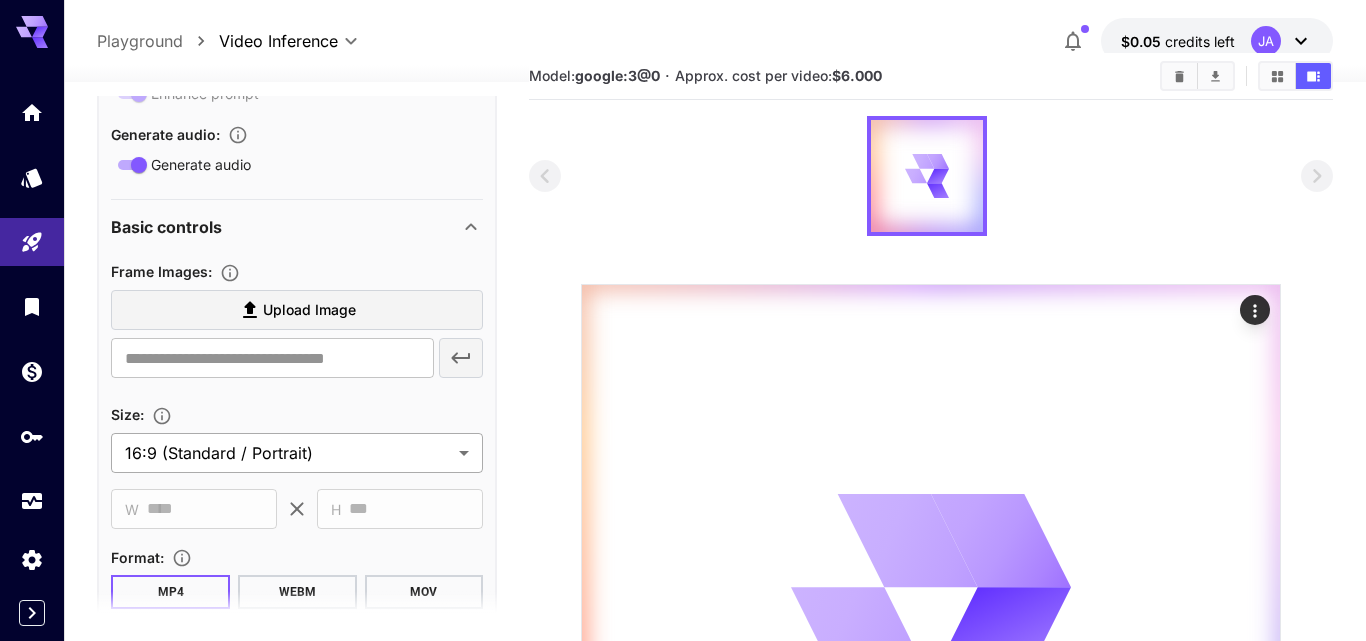 click on "**********" at bounding box center (683, 1230) 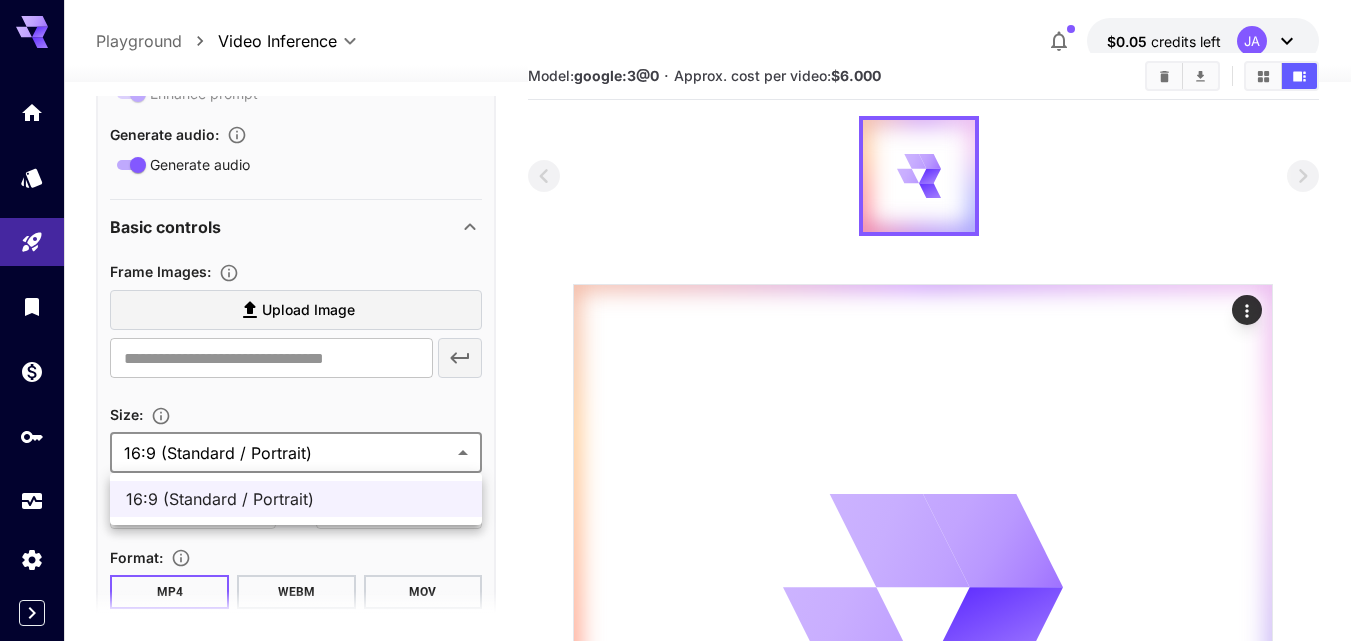 click at bounding box center [683, 320] 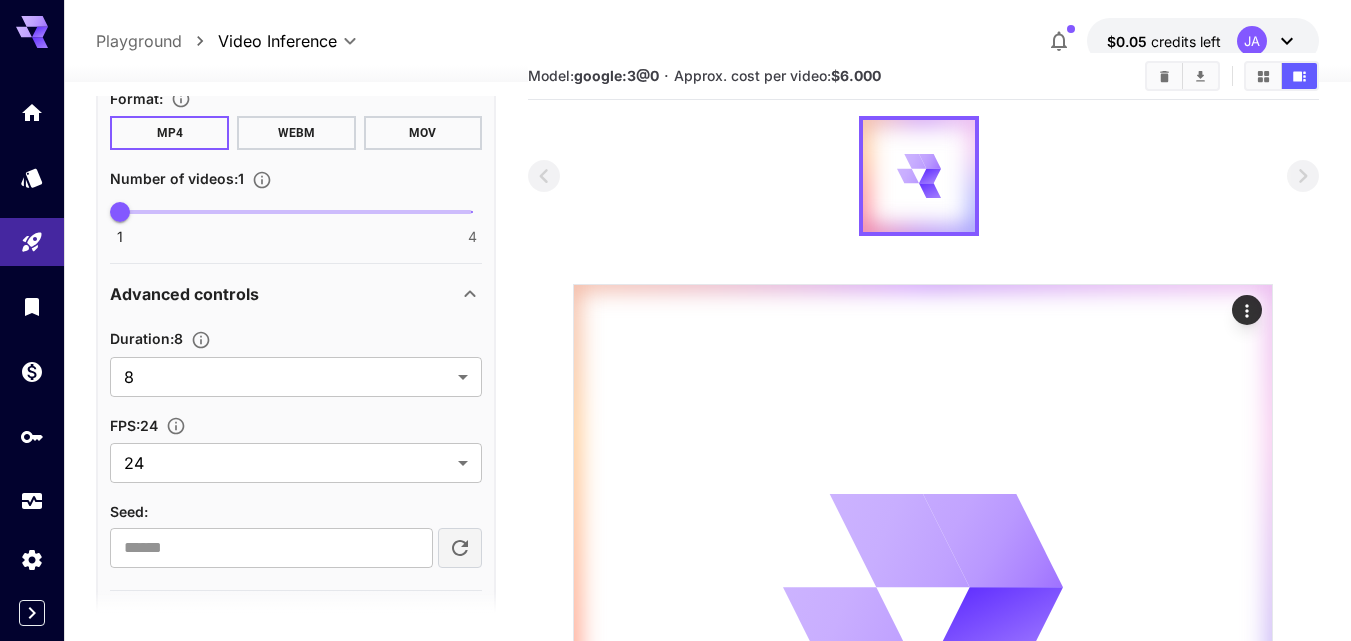 scroll, scrollTop: 1022, scrollLeft: 0, axis: vertical 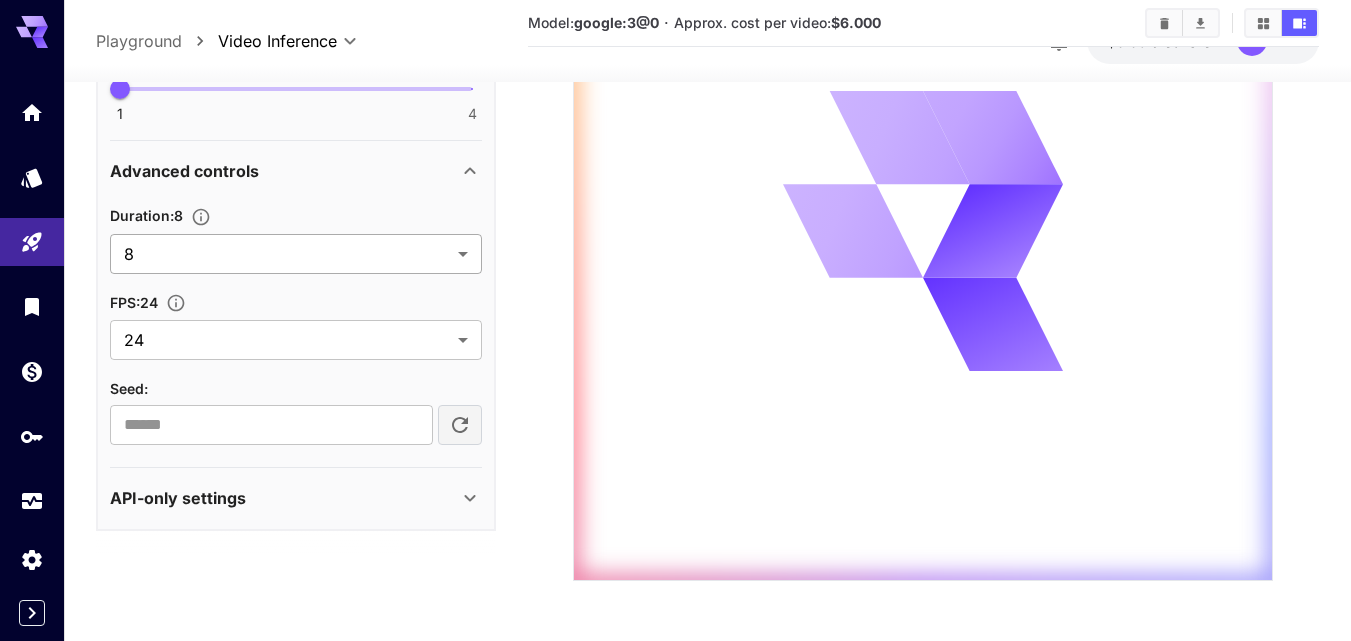 click on "**********" at bounding box center (675, 820) 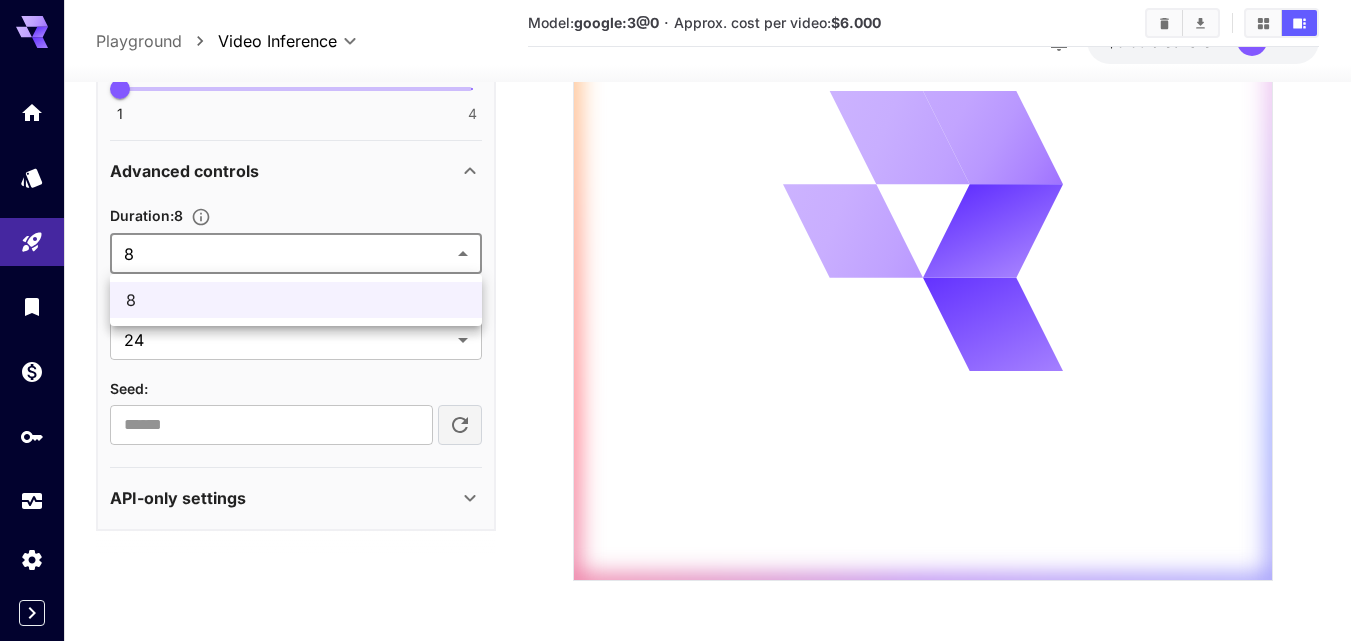 click at bounding box center (683, 320) 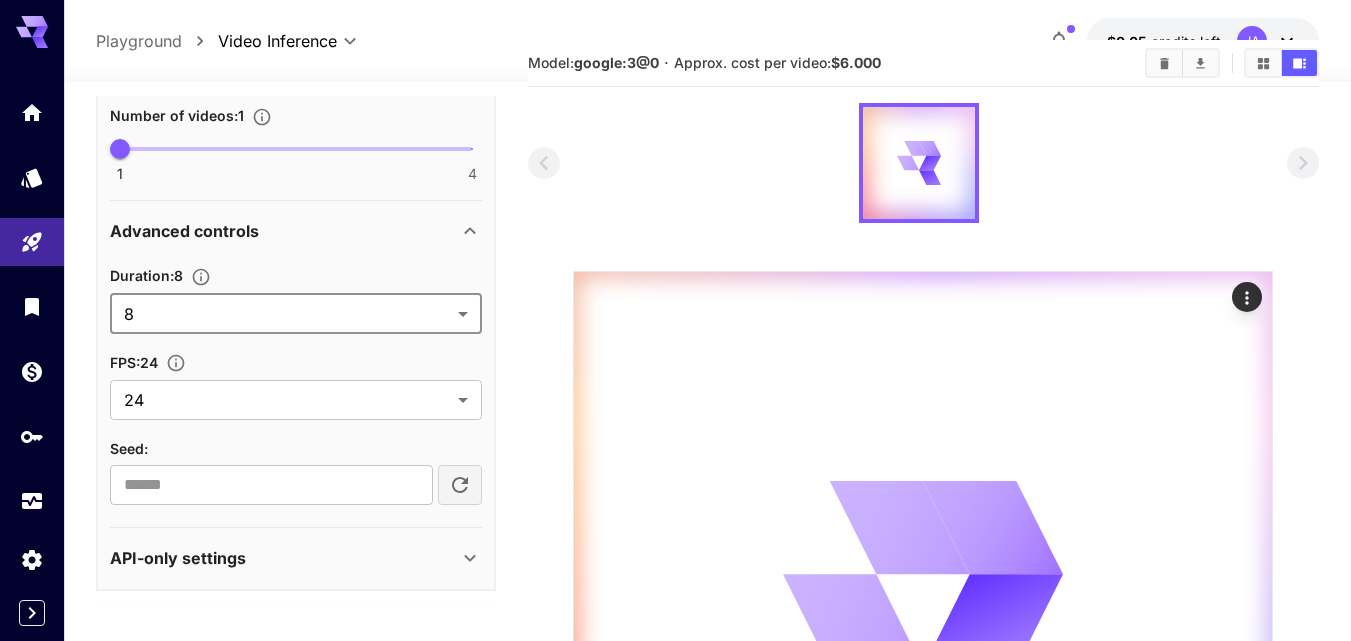 scroll, scrollTop: 0, scrollLeft: 0, axis: both 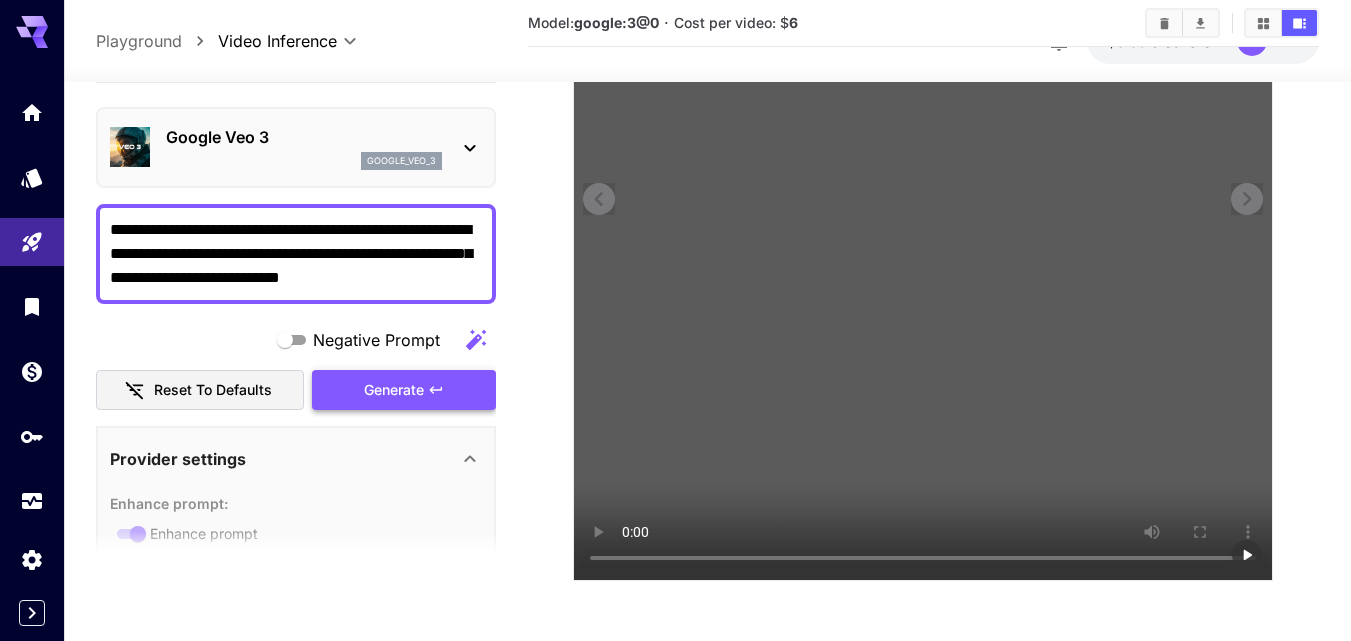 type 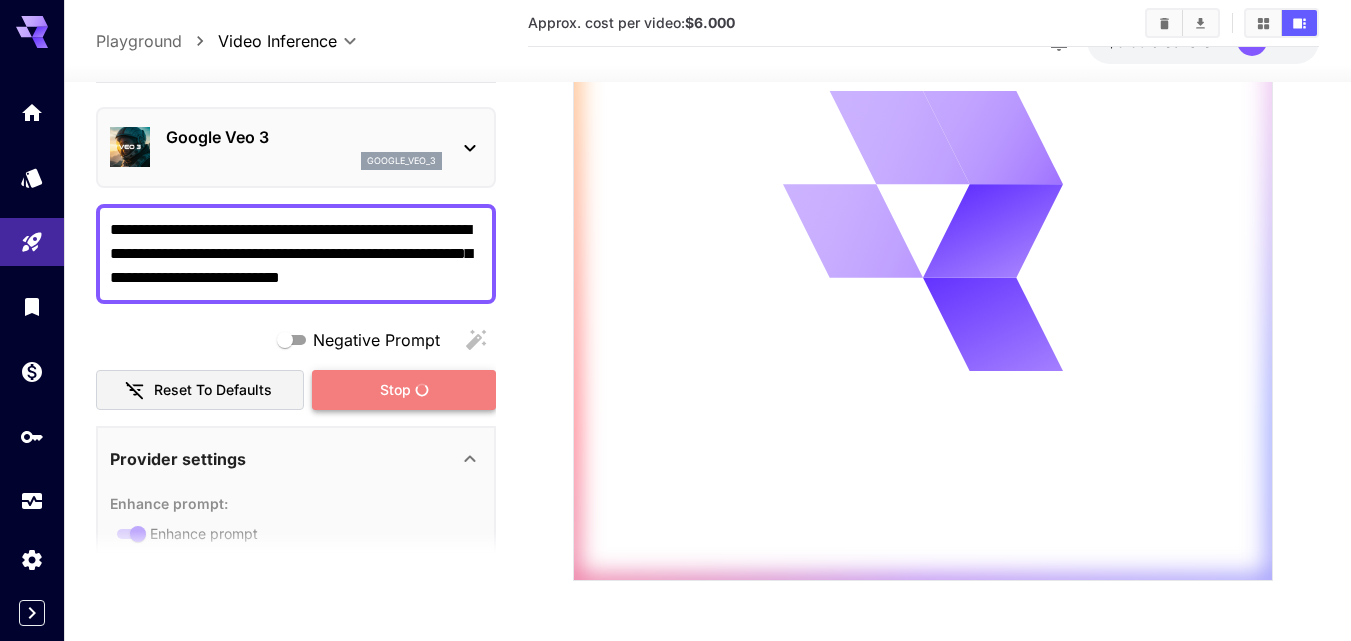click on "Stop" at bounding box center [395, 390] 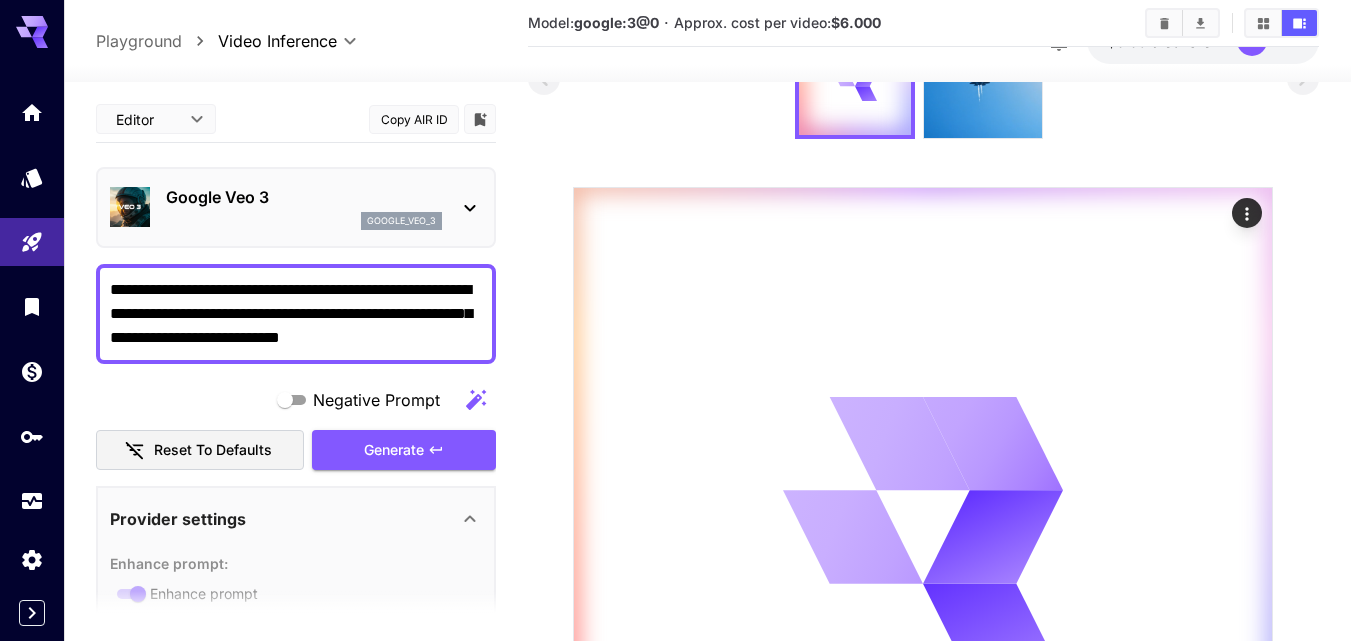 scroll, scrollTop: 0, scrollLeft: 0, axis: both 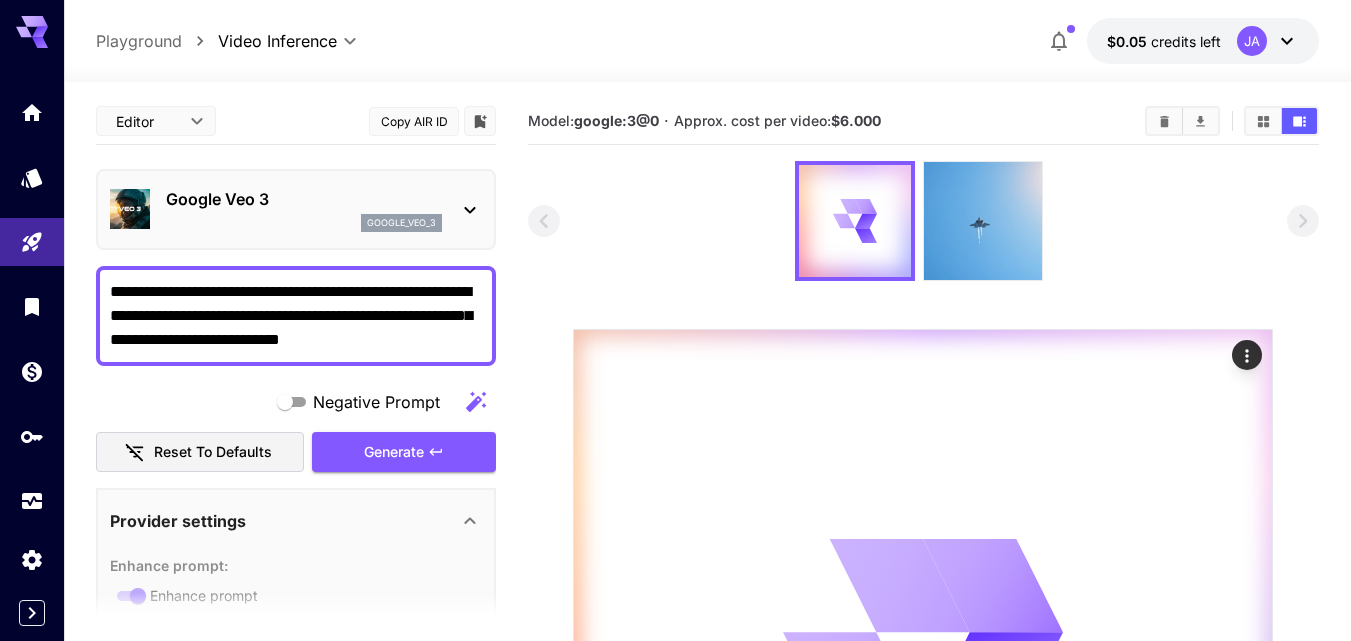 click at bounding box center (983, 221) 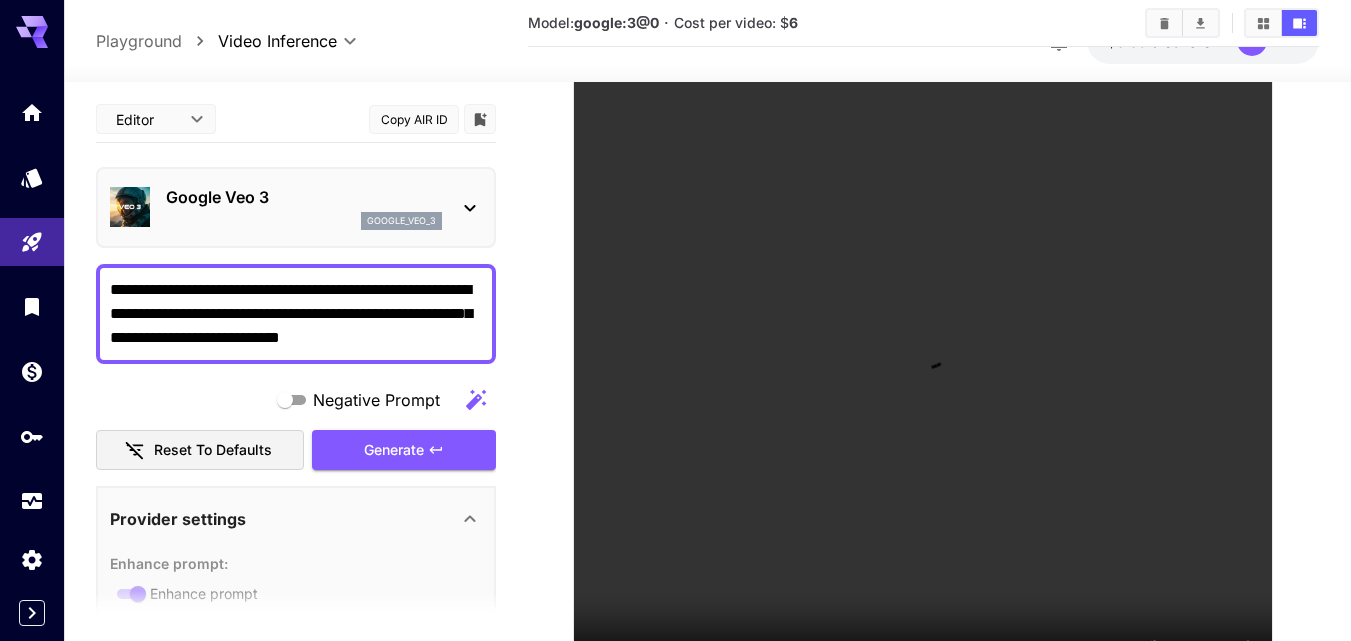 scroll, scrollTop: 448, scrollLeft: 0, axis: vertical 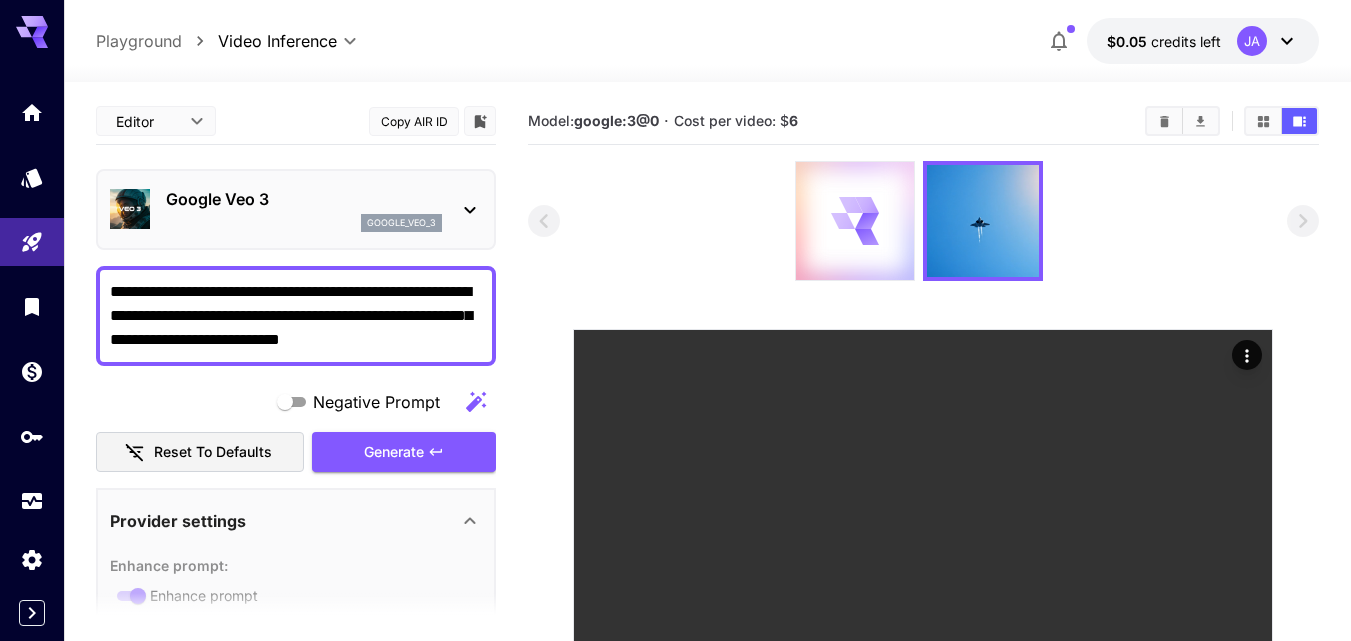 click 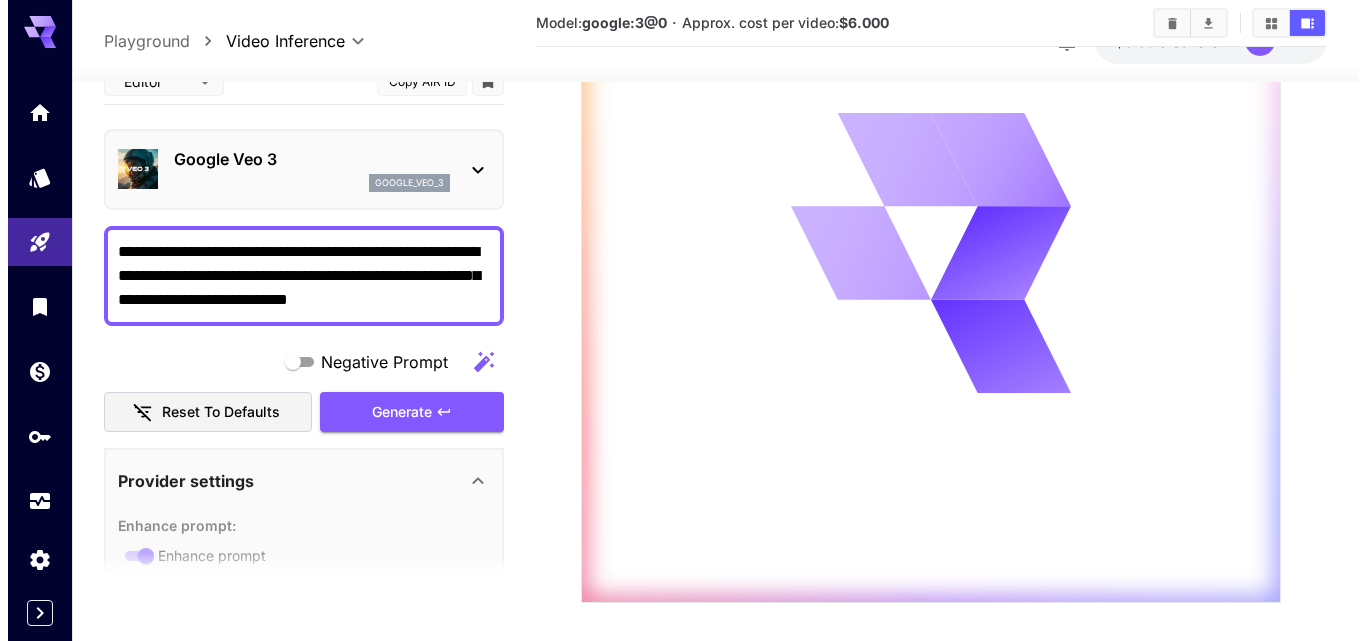 scroll, scrollTop: 448, scrollLeft: 0, axis: vertical 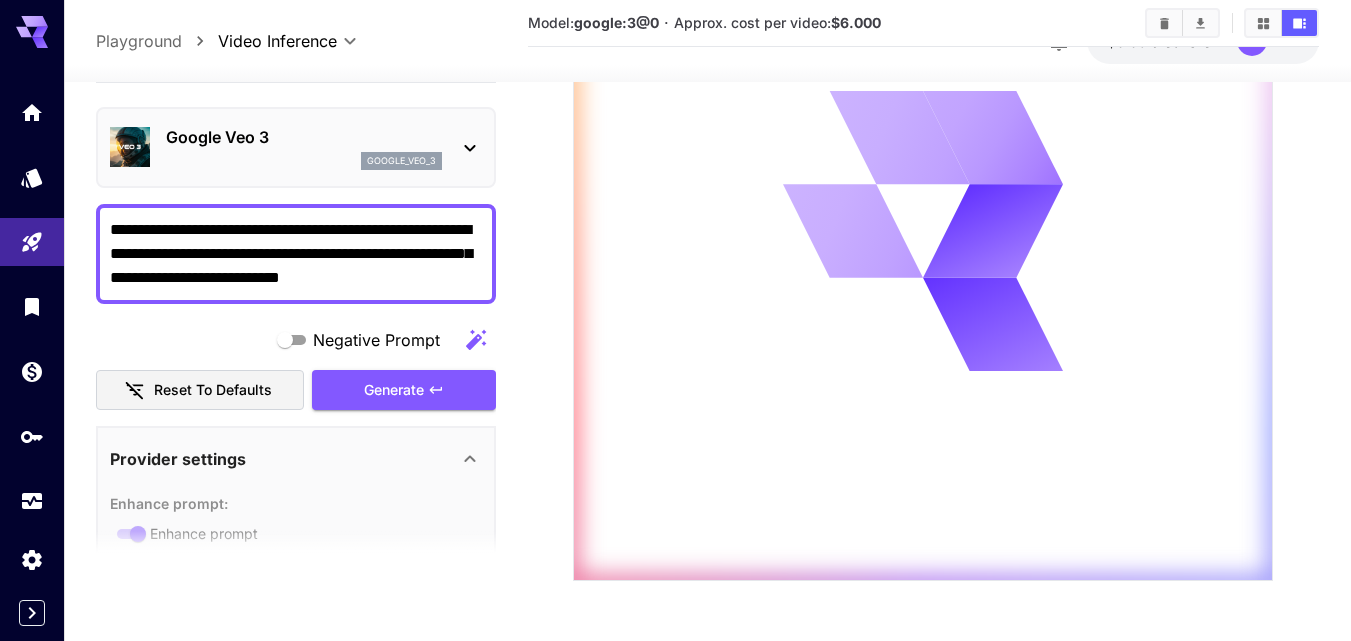 click 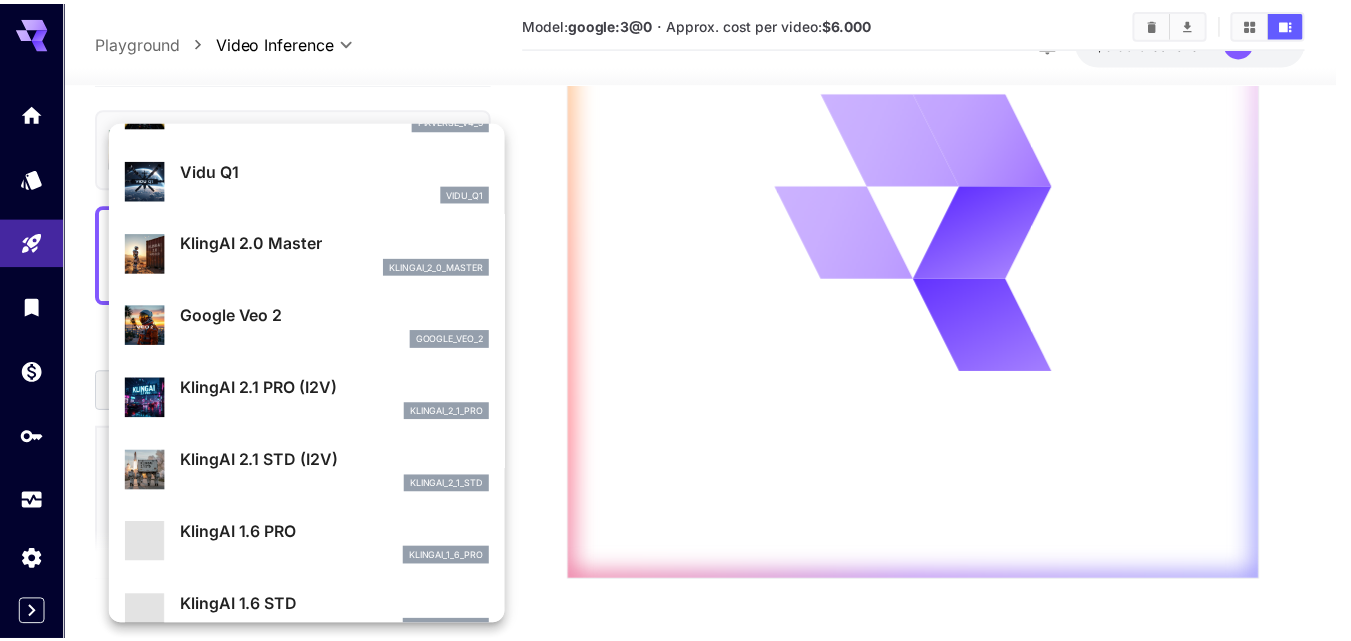 scroll, scrollTop: 457, scrollLeft: 0, axis: vertical 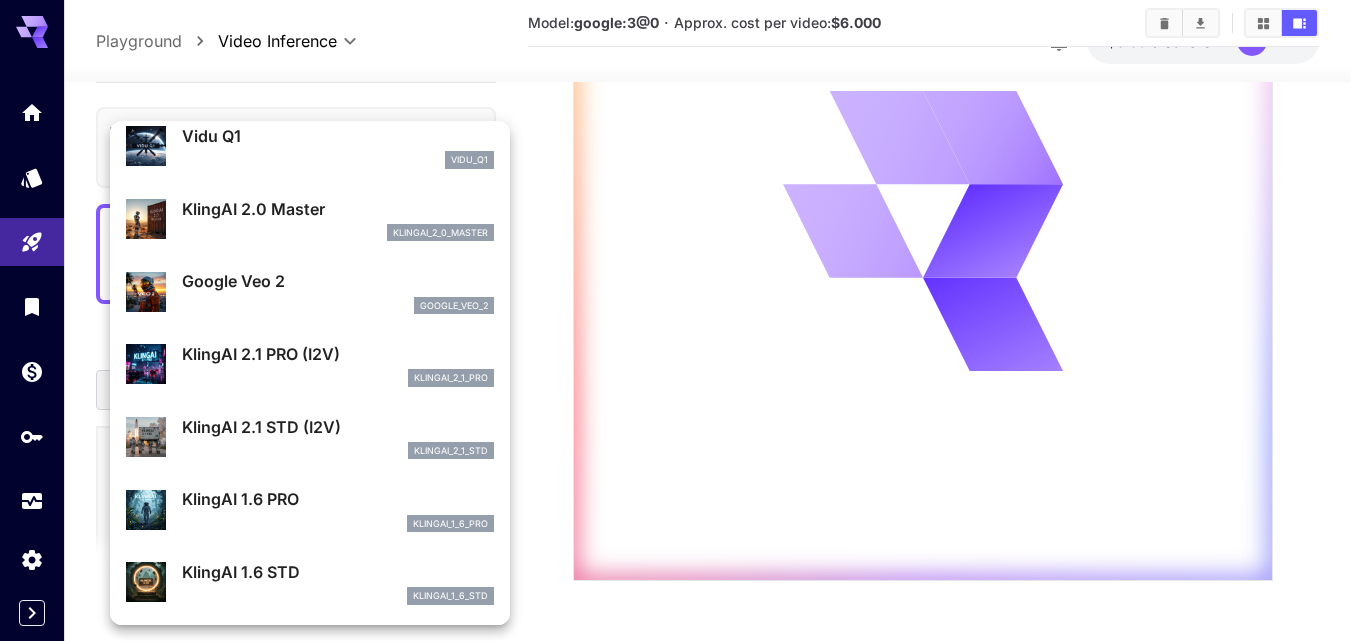 click at bounding box center [683, 320] 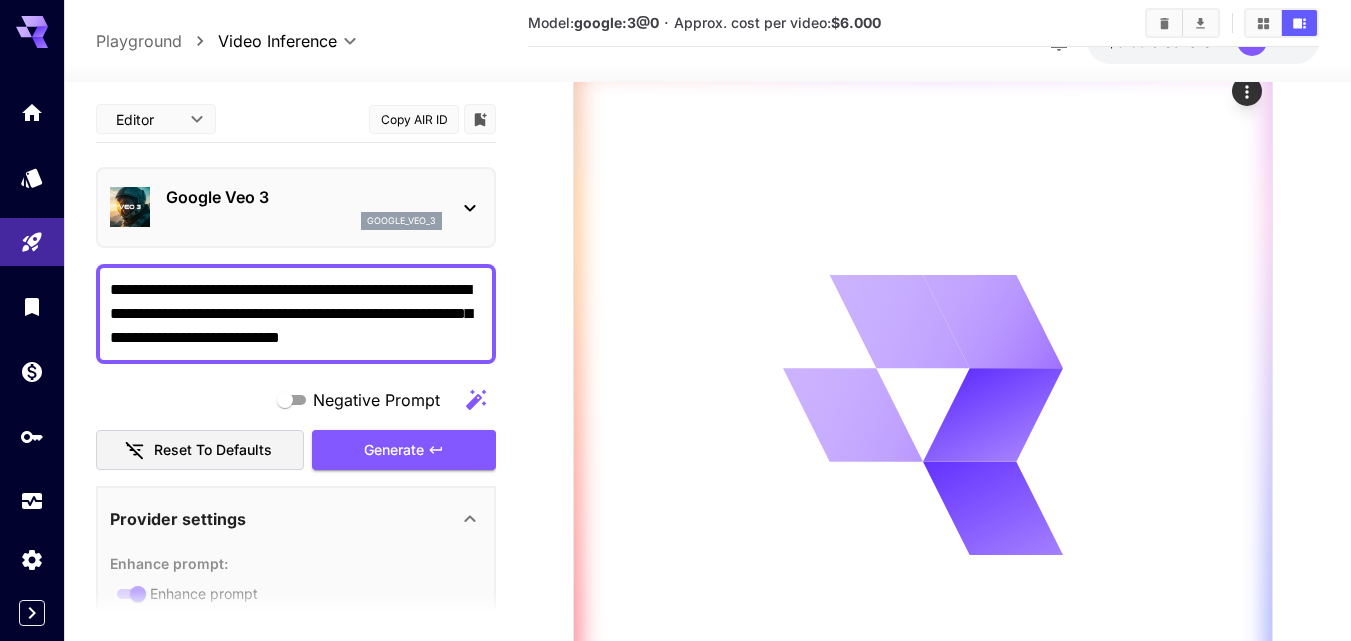 scroll, scrollTop: 0, scrollLeft: 0, axis: both 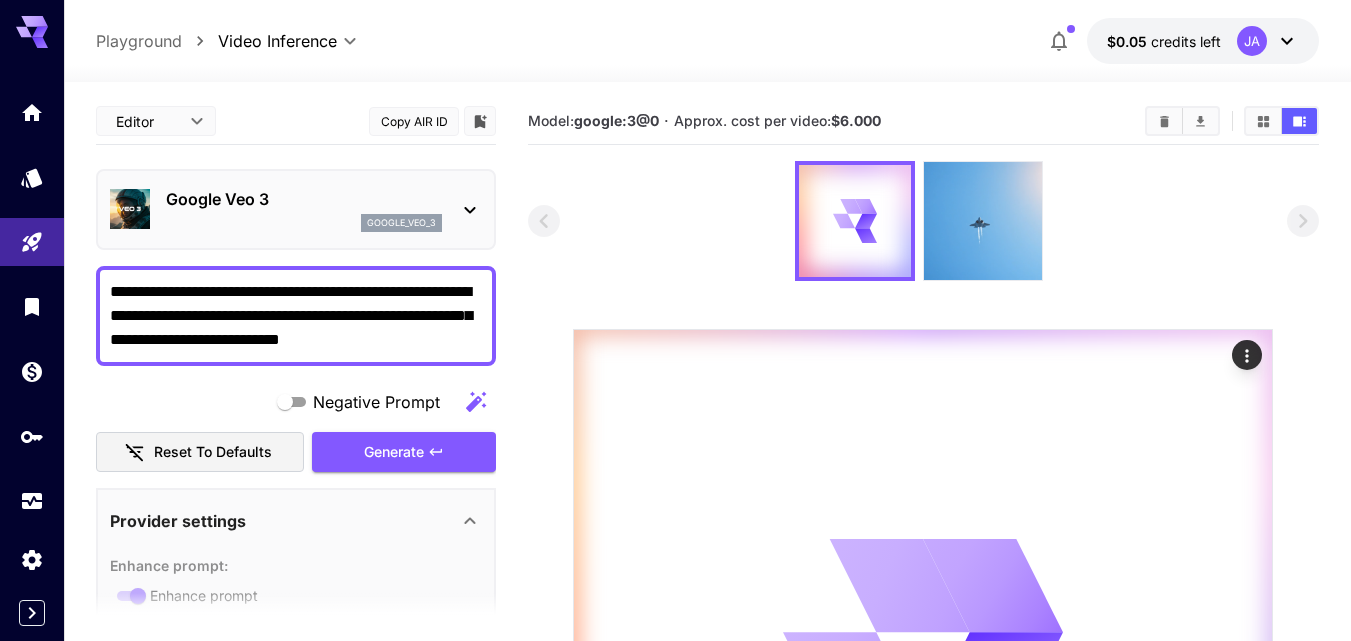 click at bounding box center [983, 221] 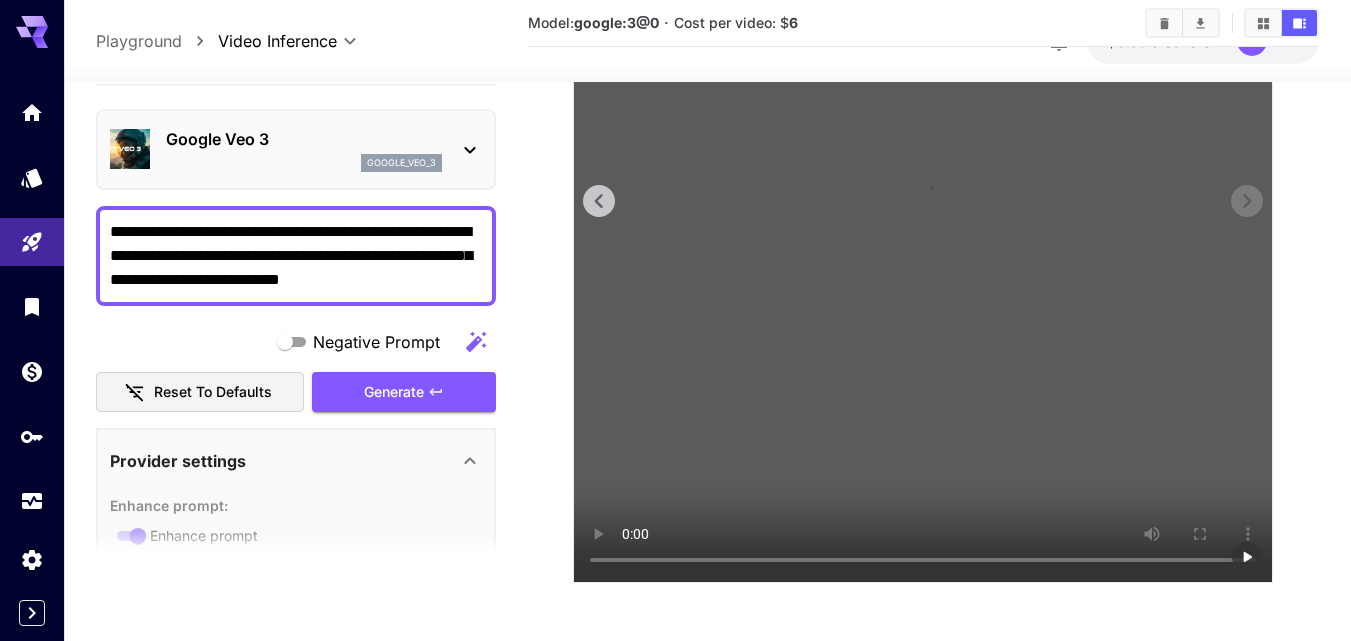 scroll, scrollTop: 448, scrollLeft: 0, axis: vertical 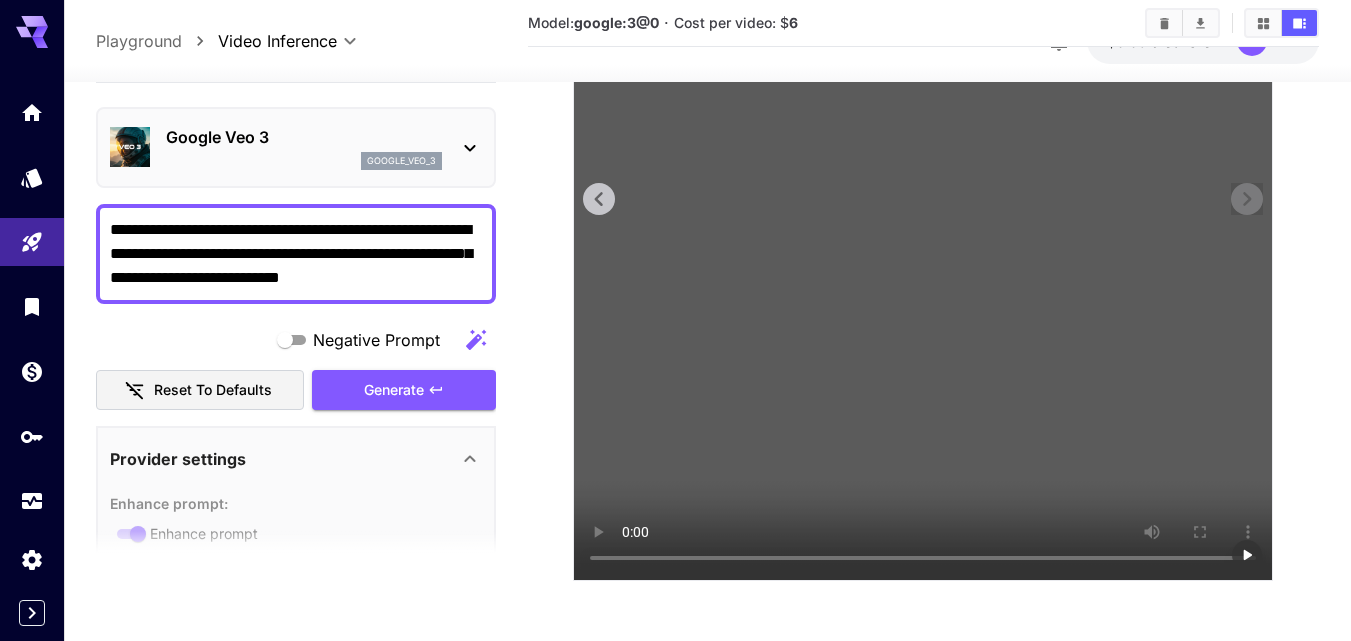 click at bounding box center [923, 231] 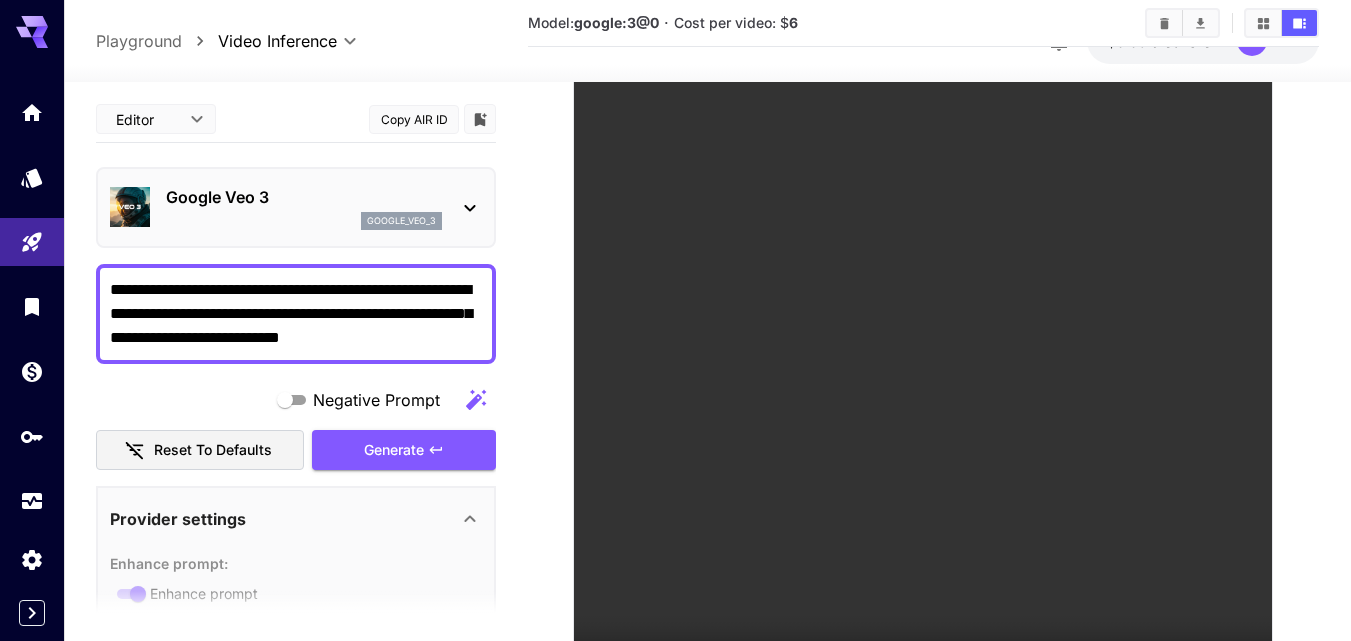 scroll, scrollTop: 0, scrollLeft: 0, axis: both 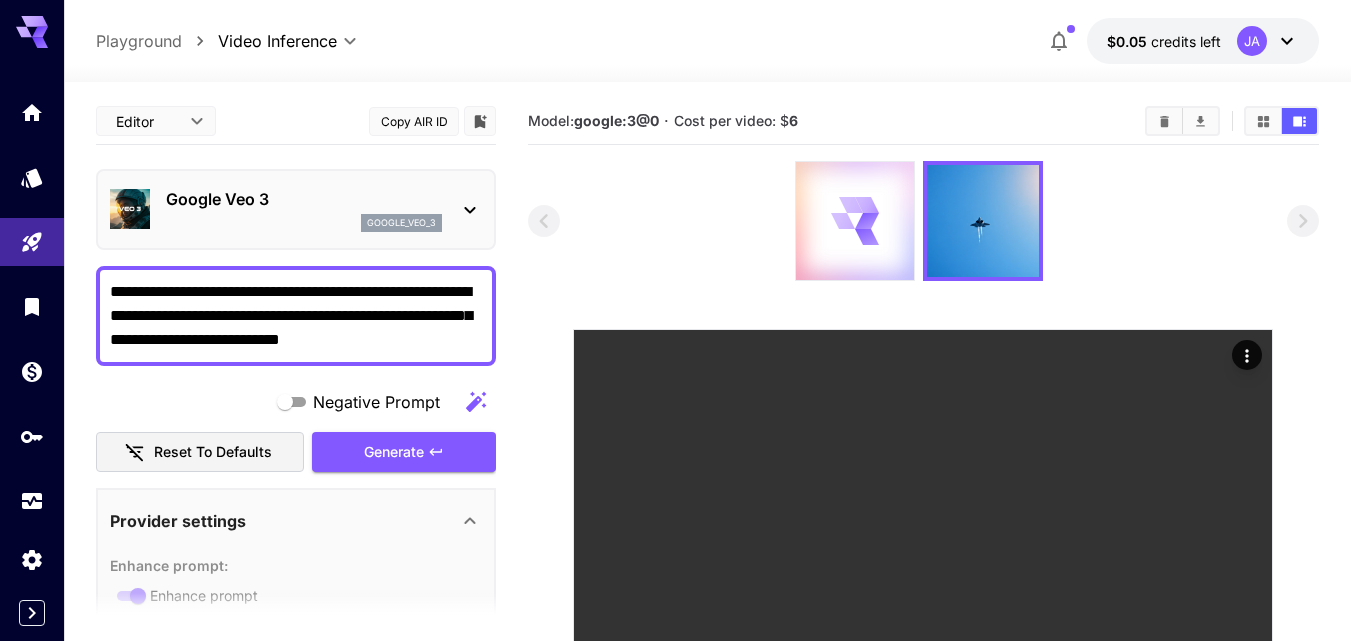 click 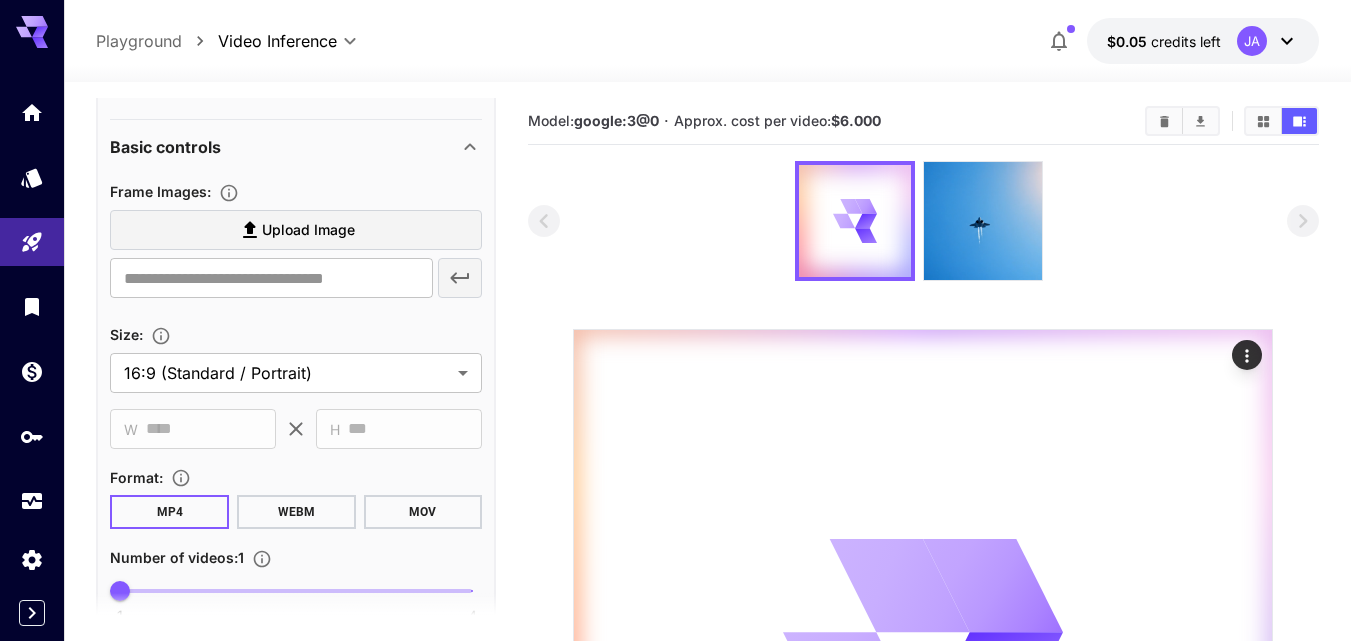 scroll, scrollTop: 700, scrollLeft: 0, axis: vertical 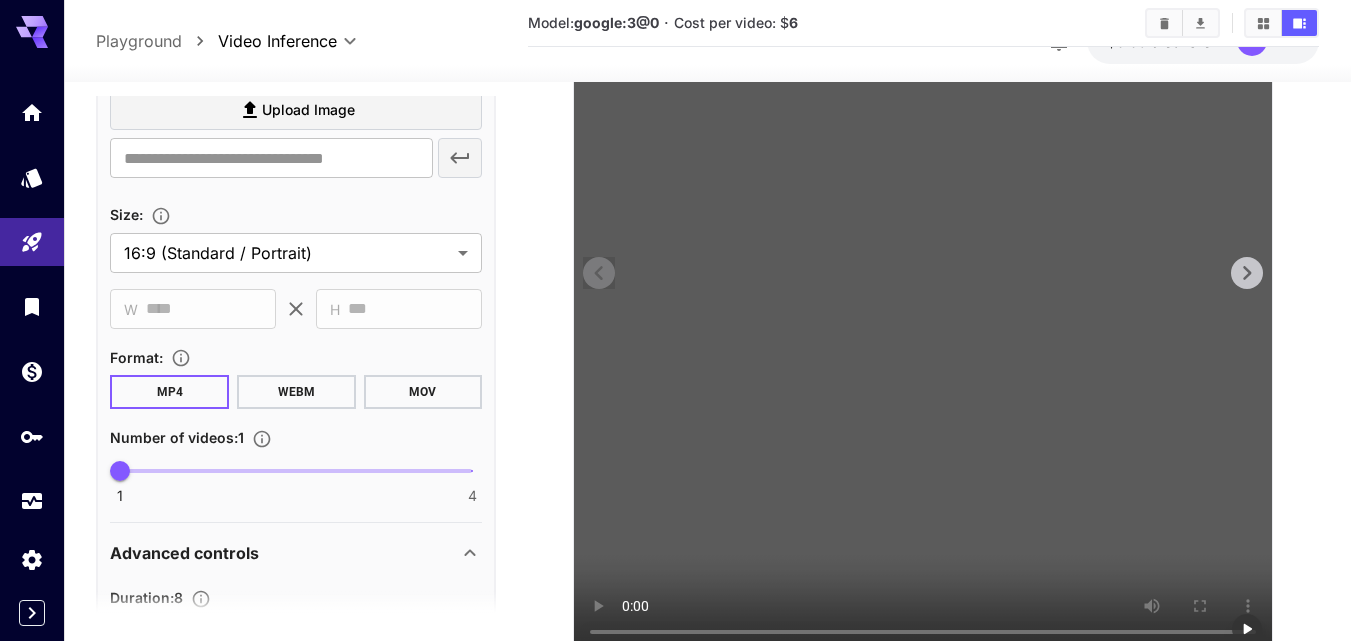 click at bounding box center (923, 305) 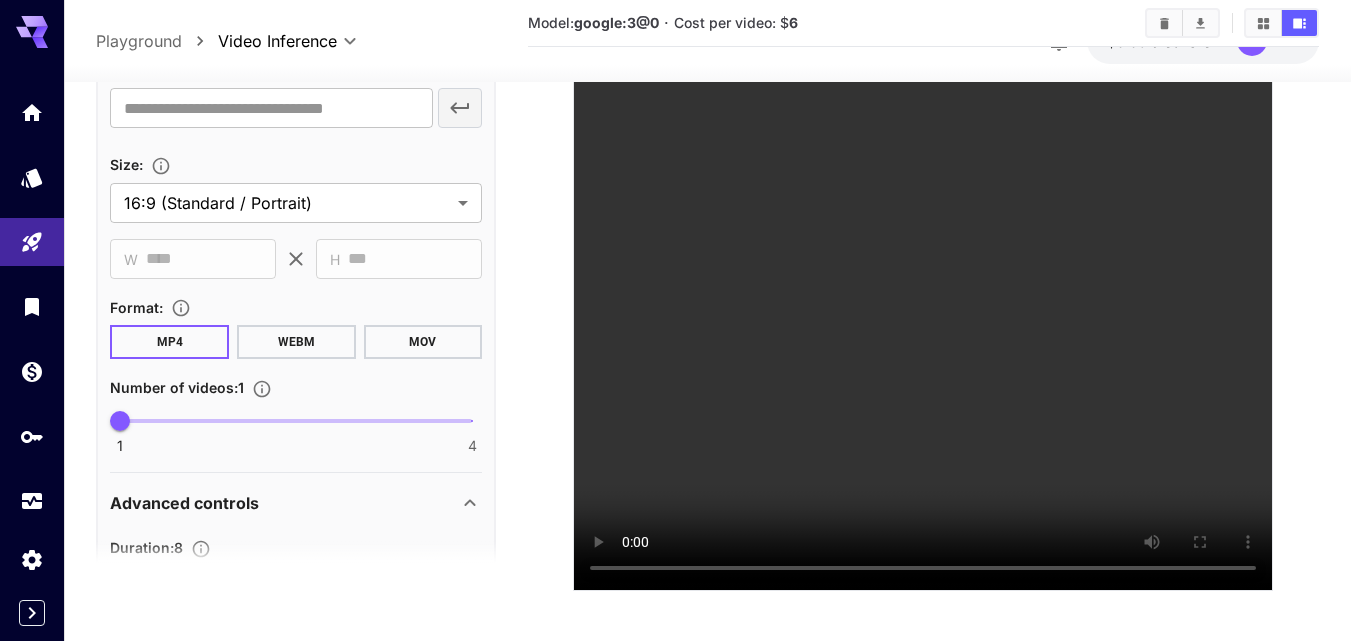 scroll, scrollTop: 448, scrollLeft: 0, axis: vertical 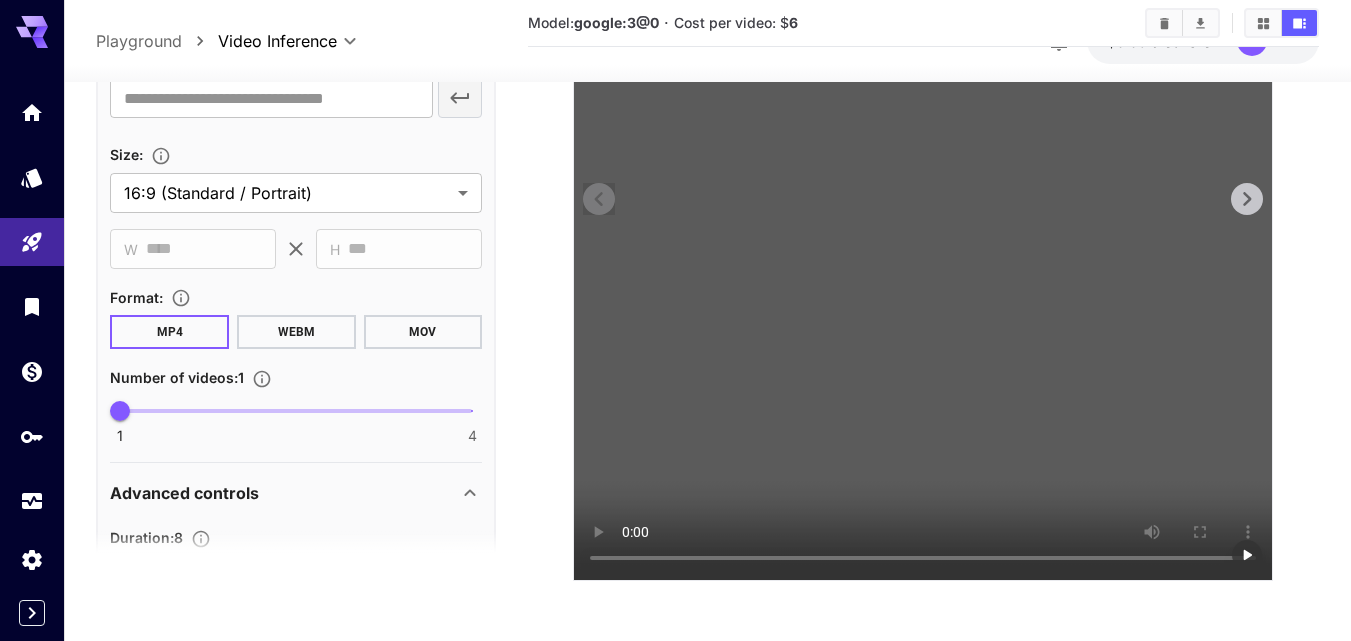 type 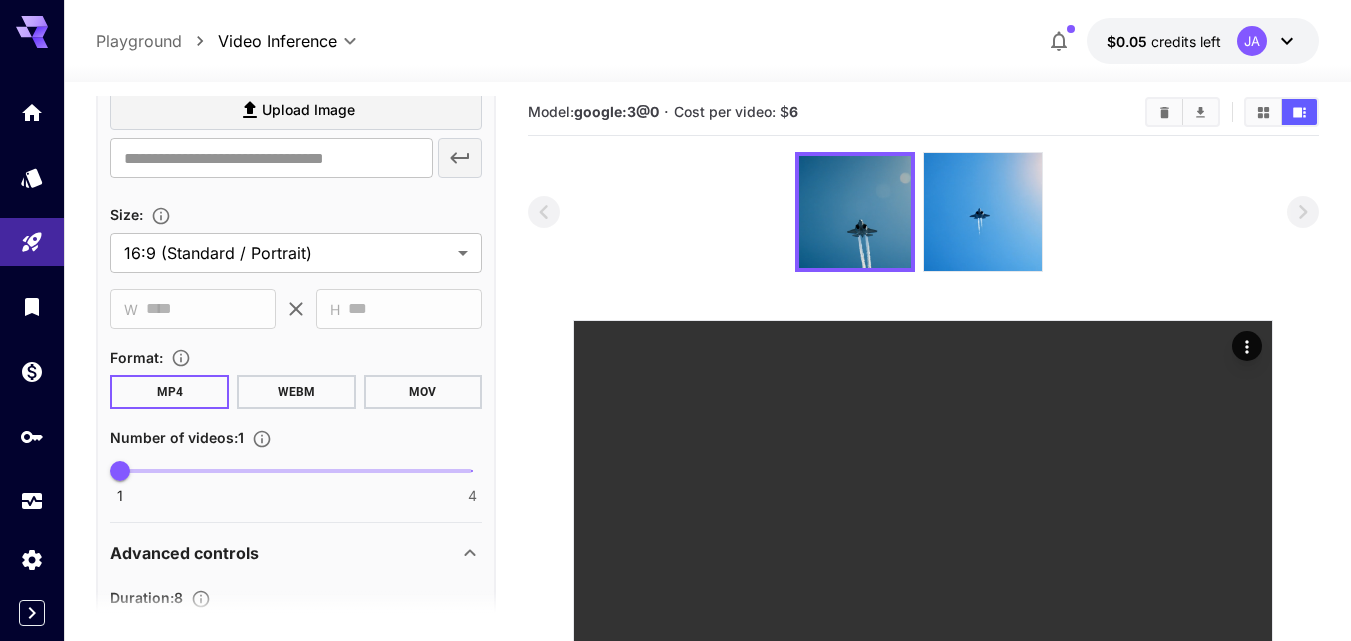 scroll, scrollTop: 0, scrollLeft: 0, axis: both 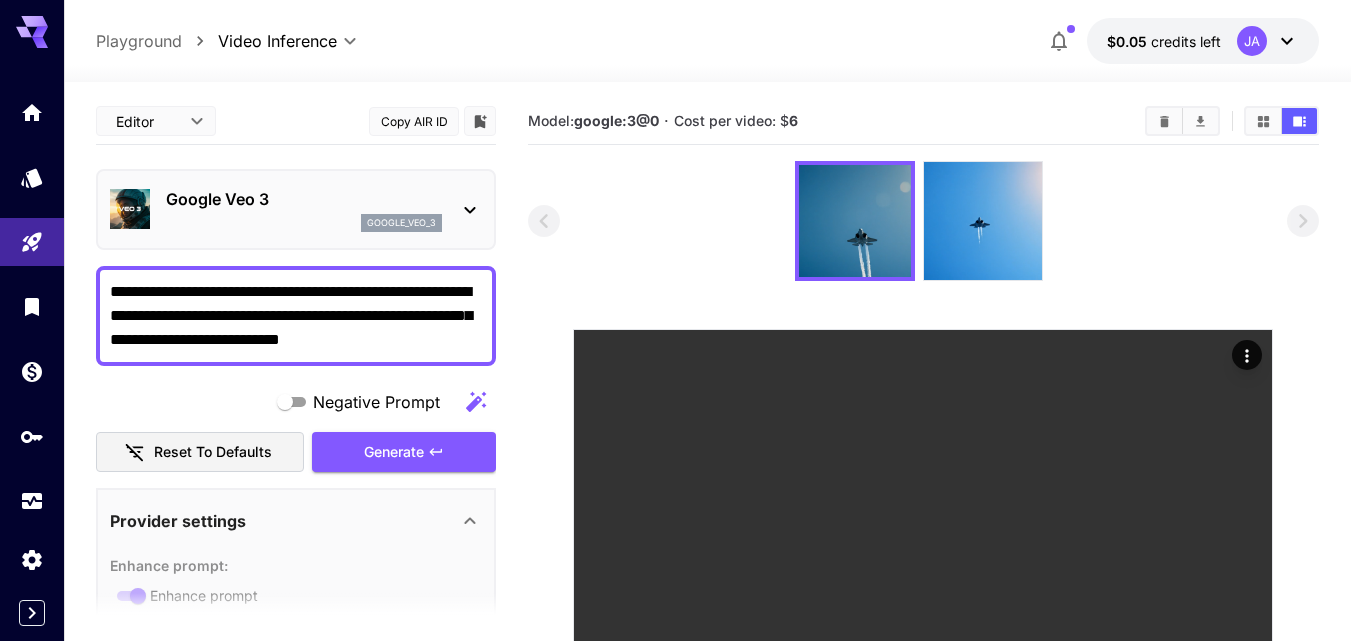 click 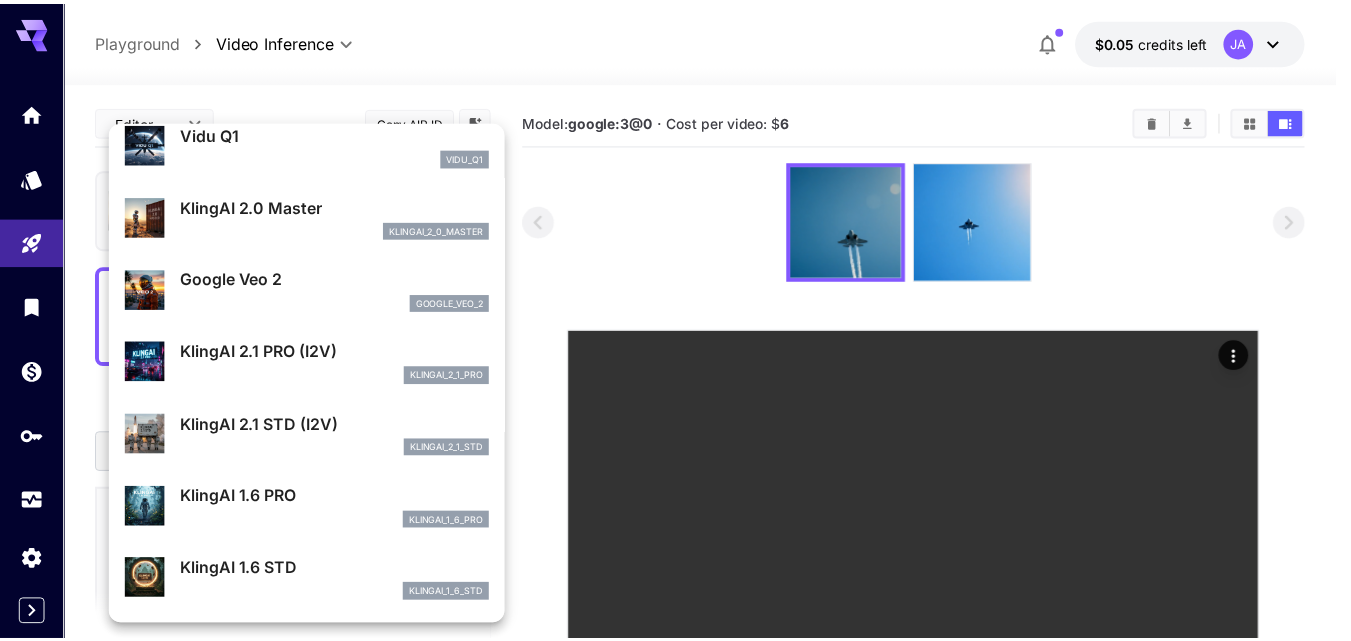 scroll, scrollTop: 512, scrollLeft: 0, axis: vertical 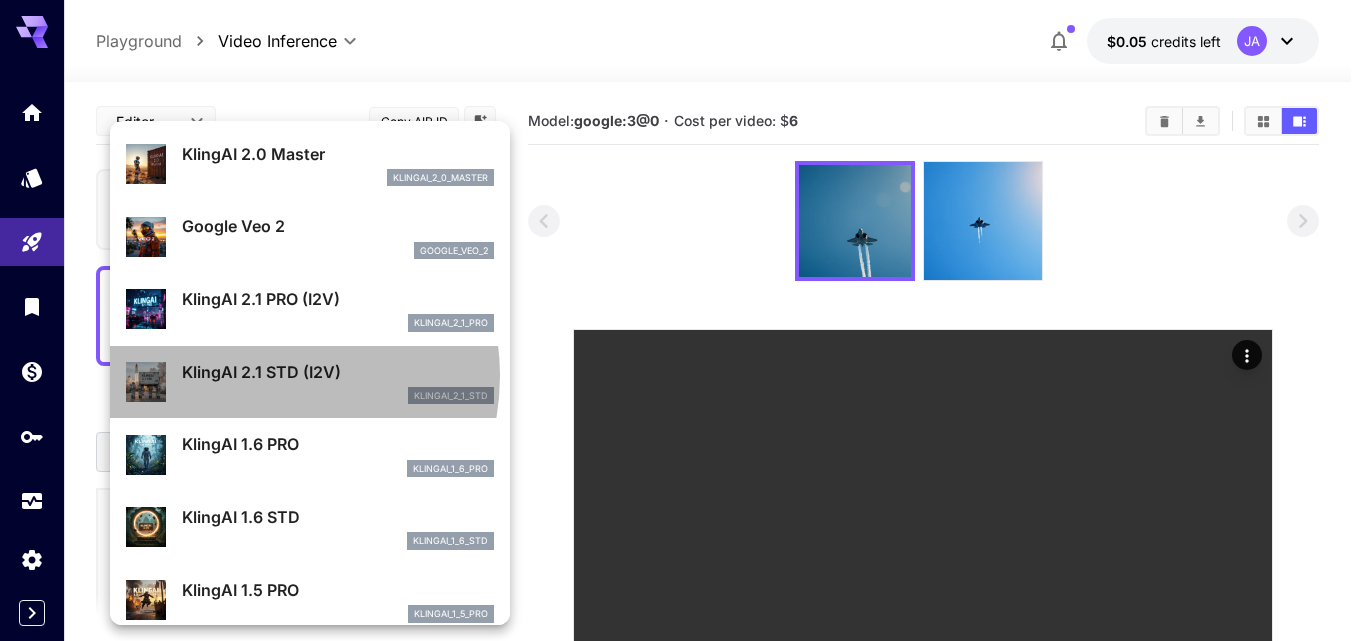 click on "KlingAI 2.1 STD (I2V)" at bounding box center [338, 372] 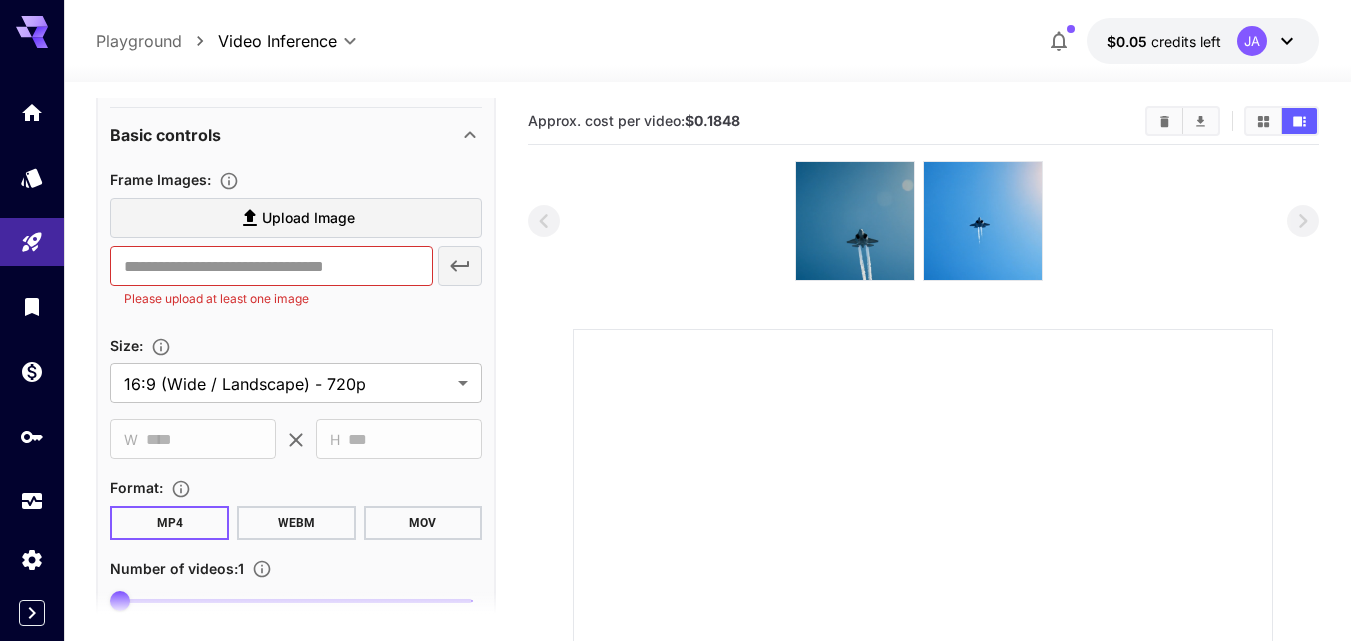 scroll, scrollTop: 400, scrollLeft: 0, axis: vertical 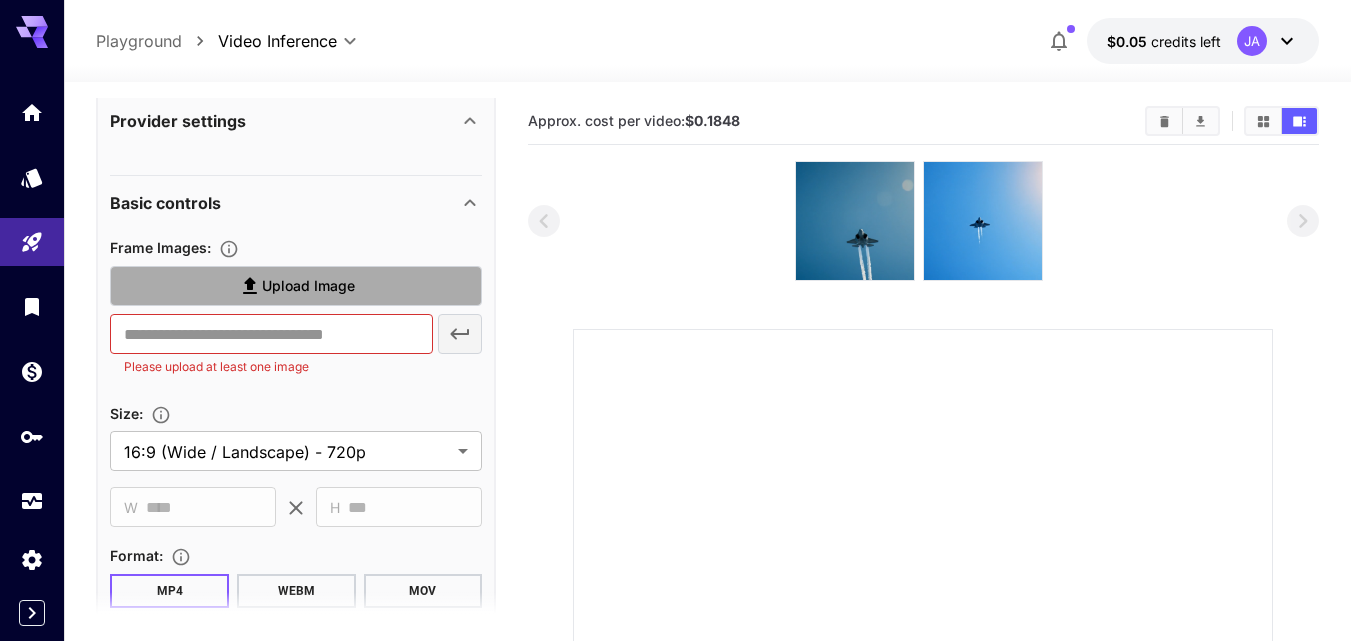 click on "Upload Image" at bounding box center (296, 286) 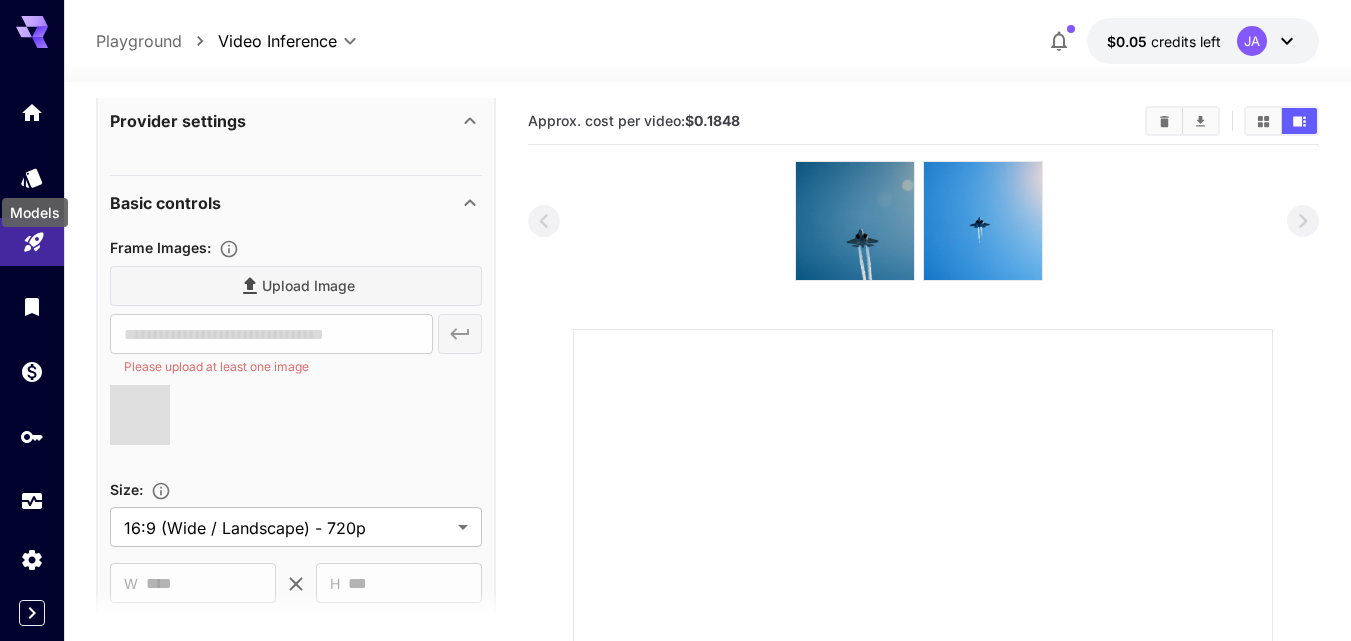 drag, startPoint x: 31, startPoint y: 180, endPoint x: 17, endPoint y: 238, distance: 59.665737 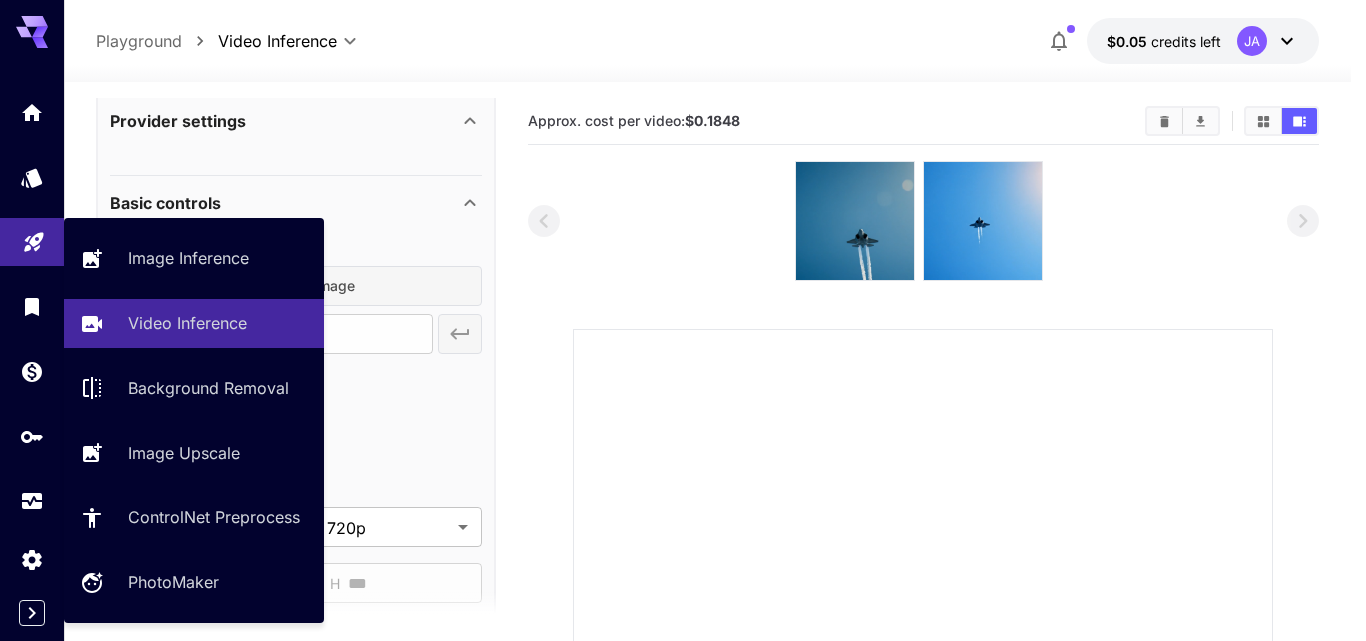 click at bounding box center (32, 242) 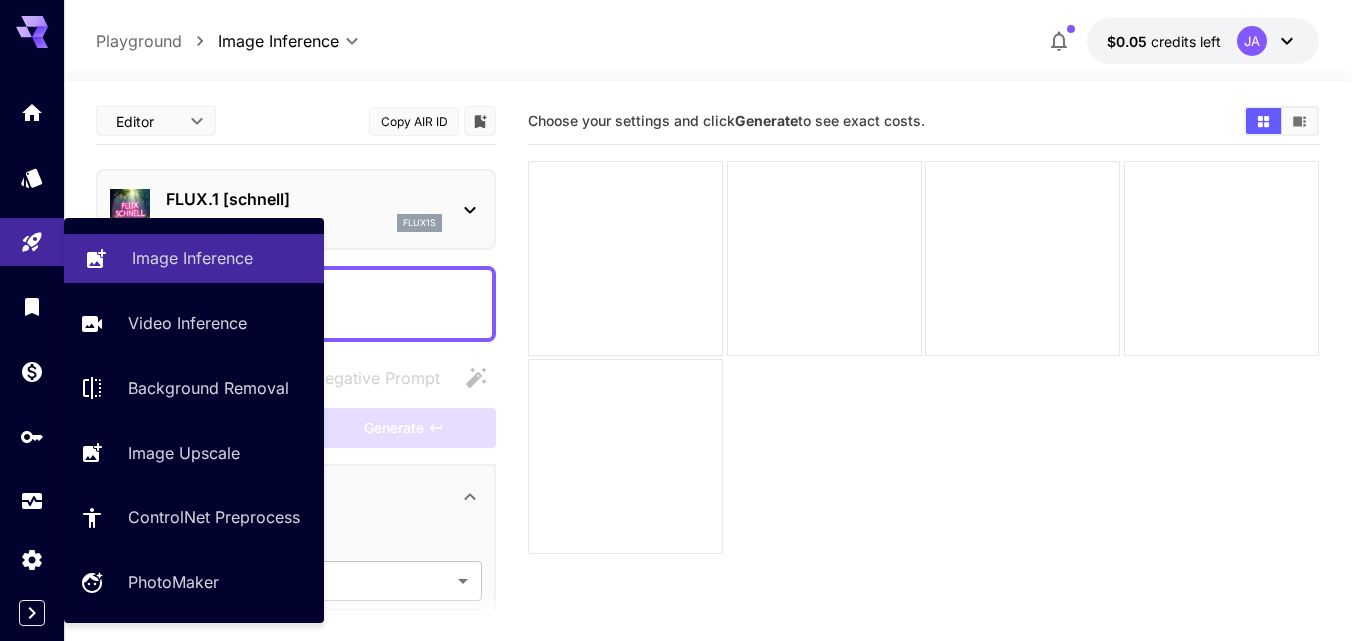 click on "Image Inference" at bounding box center (192, 258) 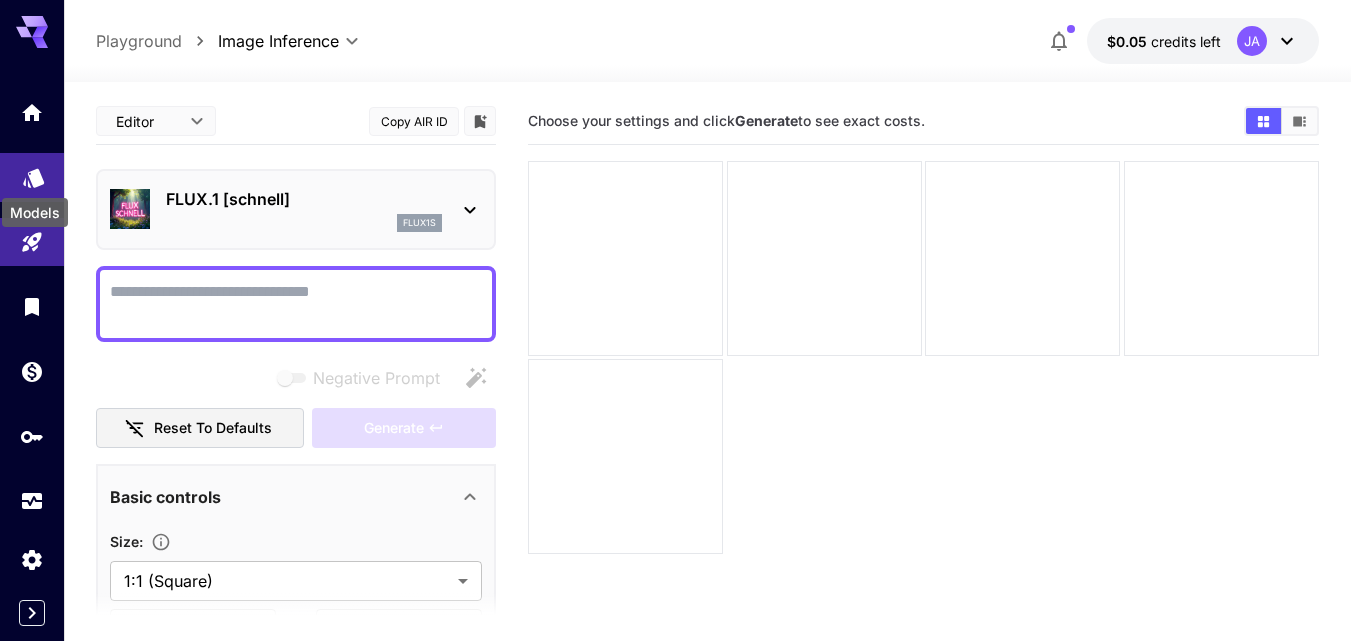 click 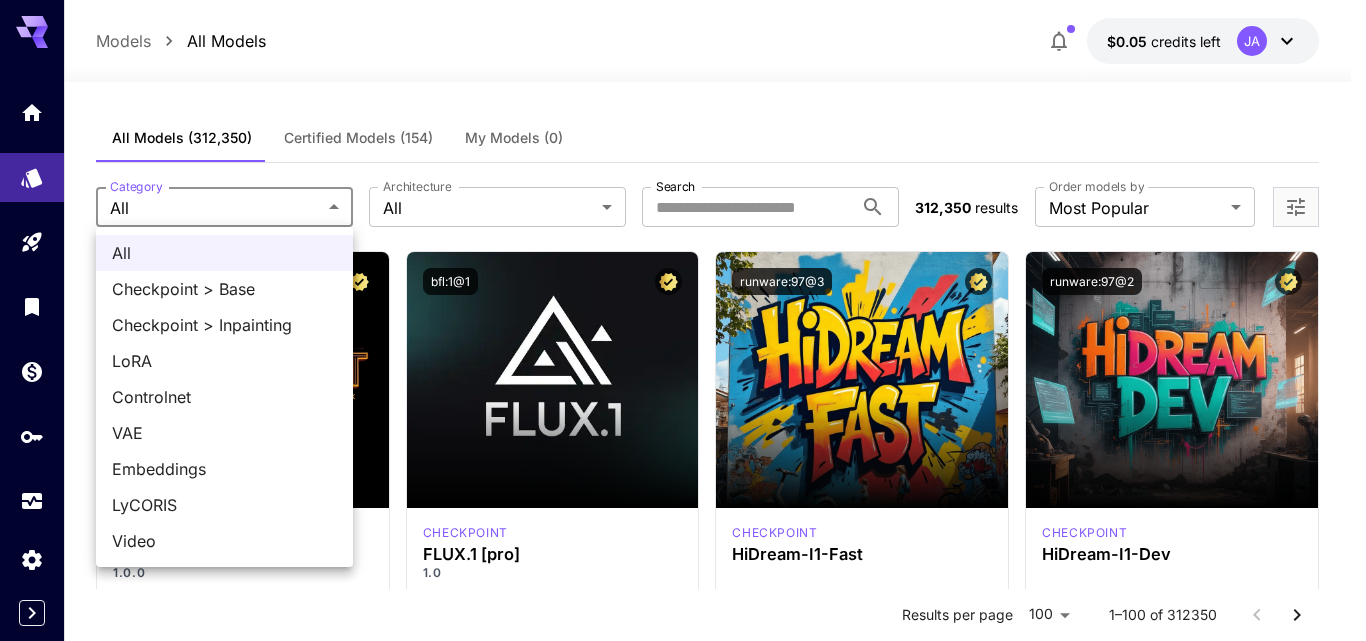 click on "**********" at bounding box center (683, 10277) 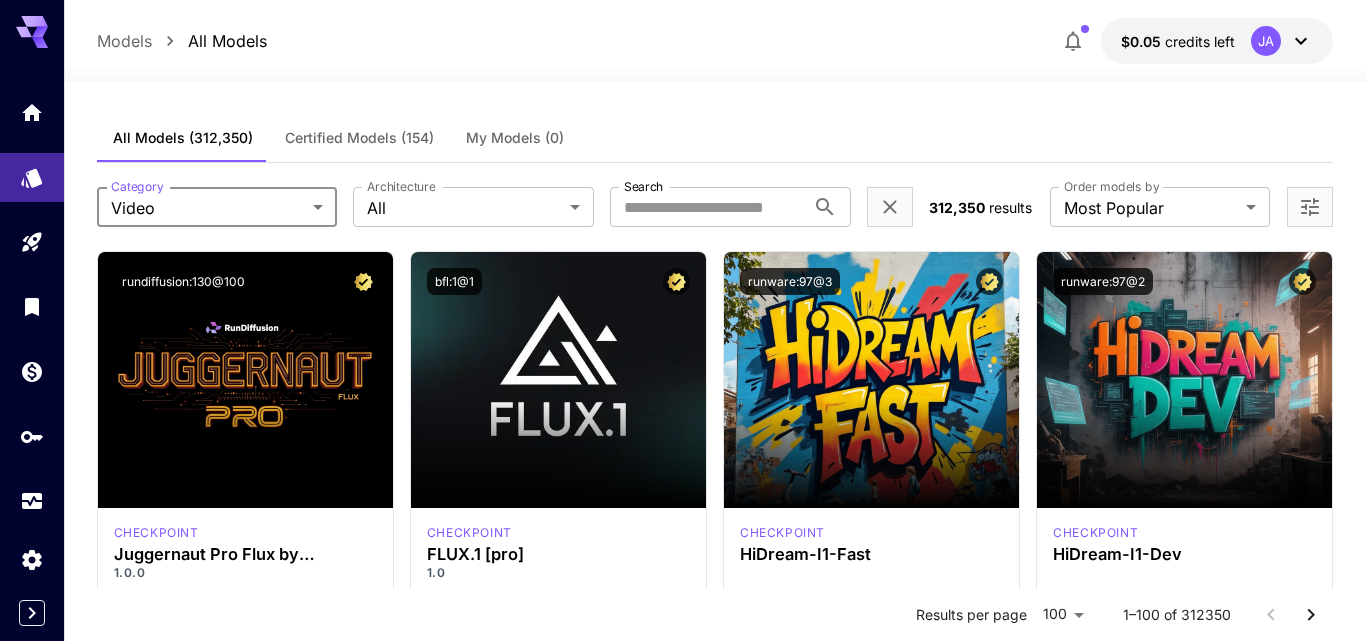 type on "*****" 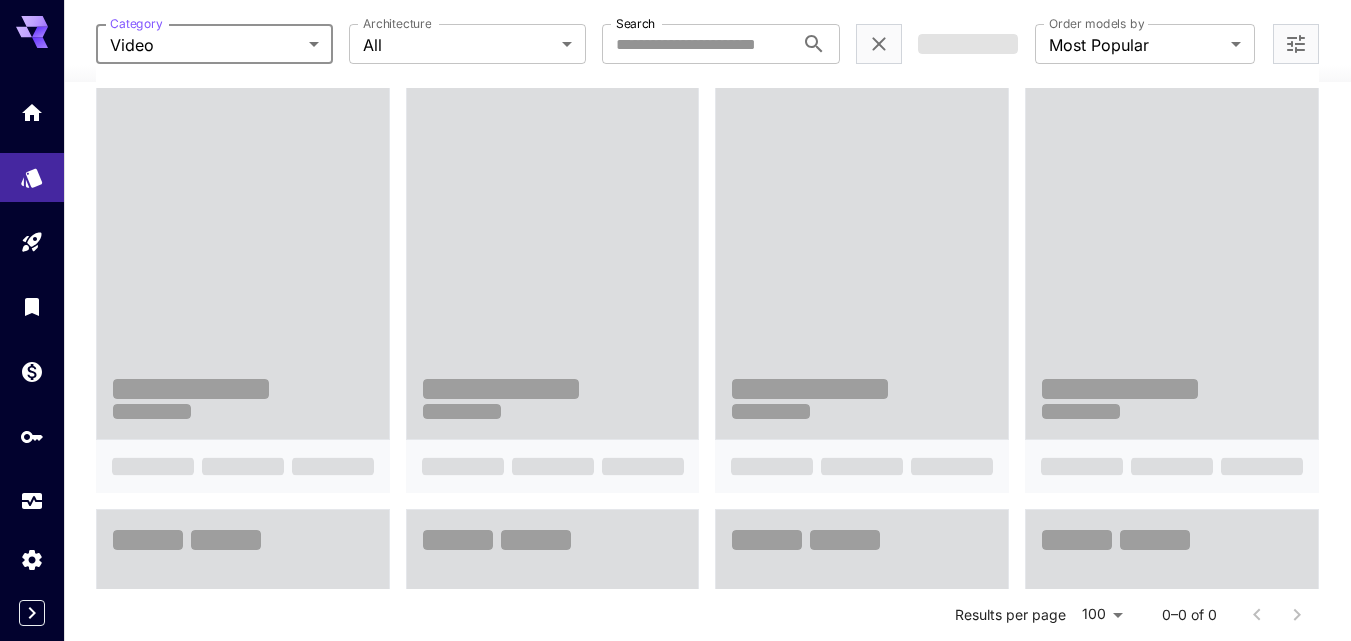 scroll, scrollTop: 0, scrollLeft: 0, axis: both 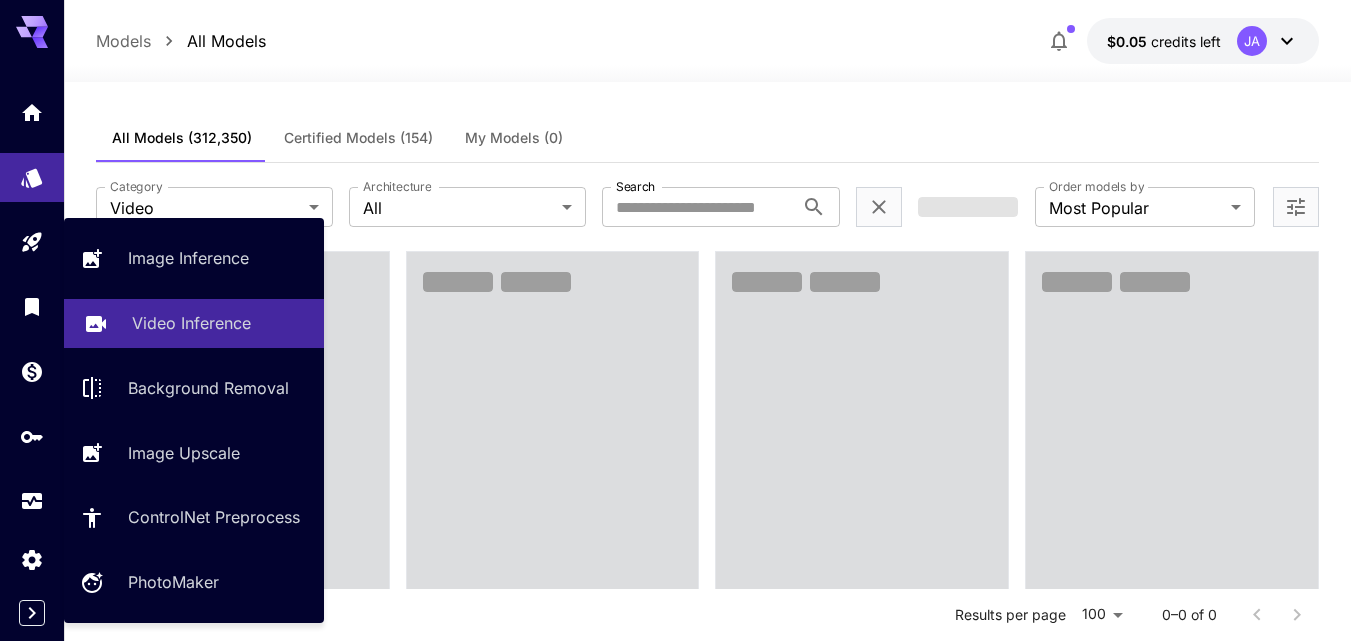 click on "Video Inference" at bounding box center [191, 323] 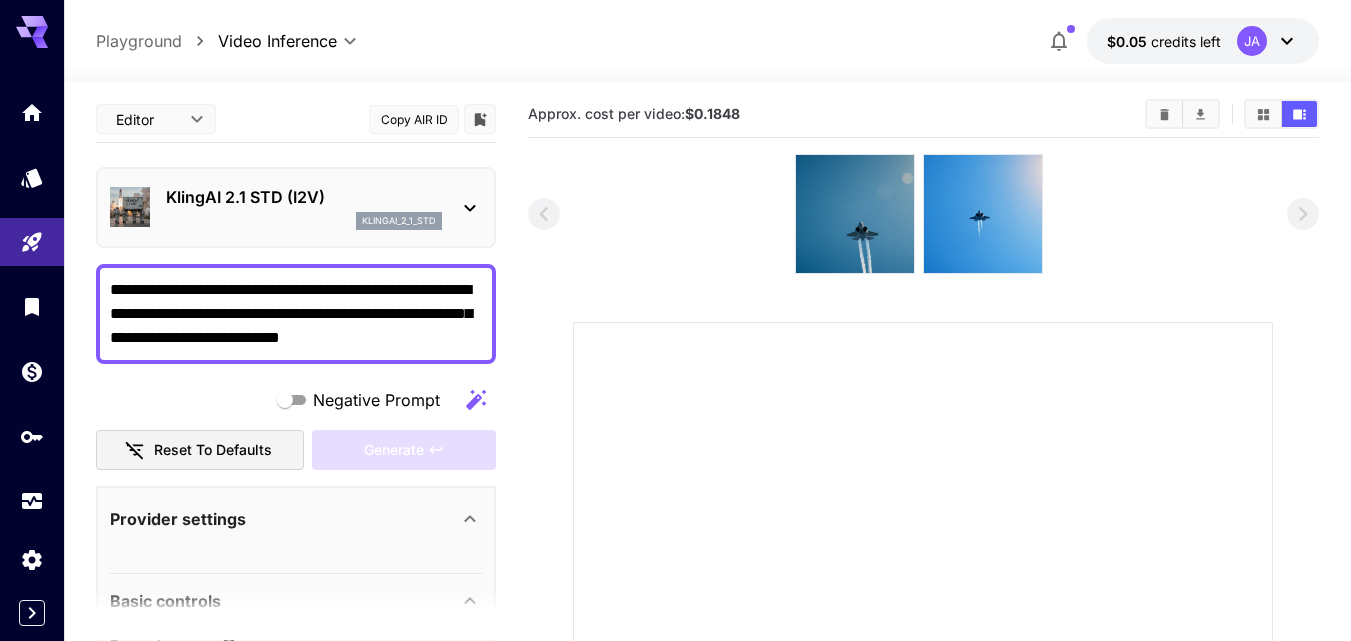 scroll, scrollTop: 0, scrollLeft: 0, axis: both 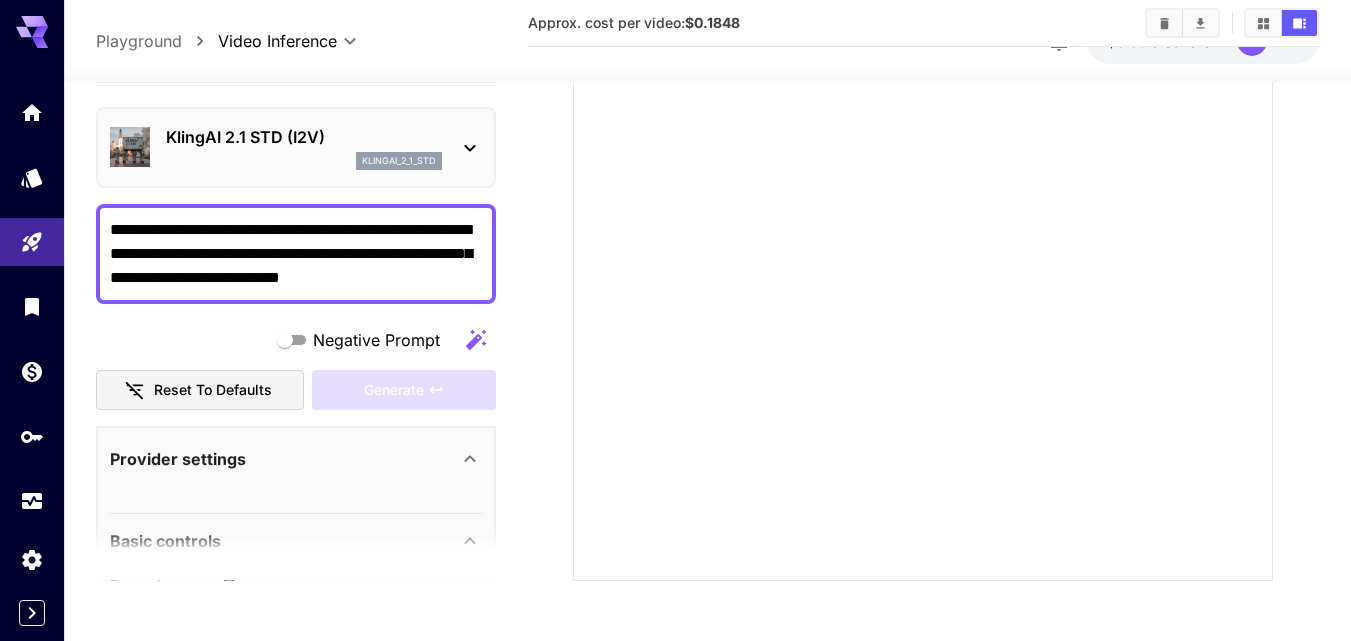 click 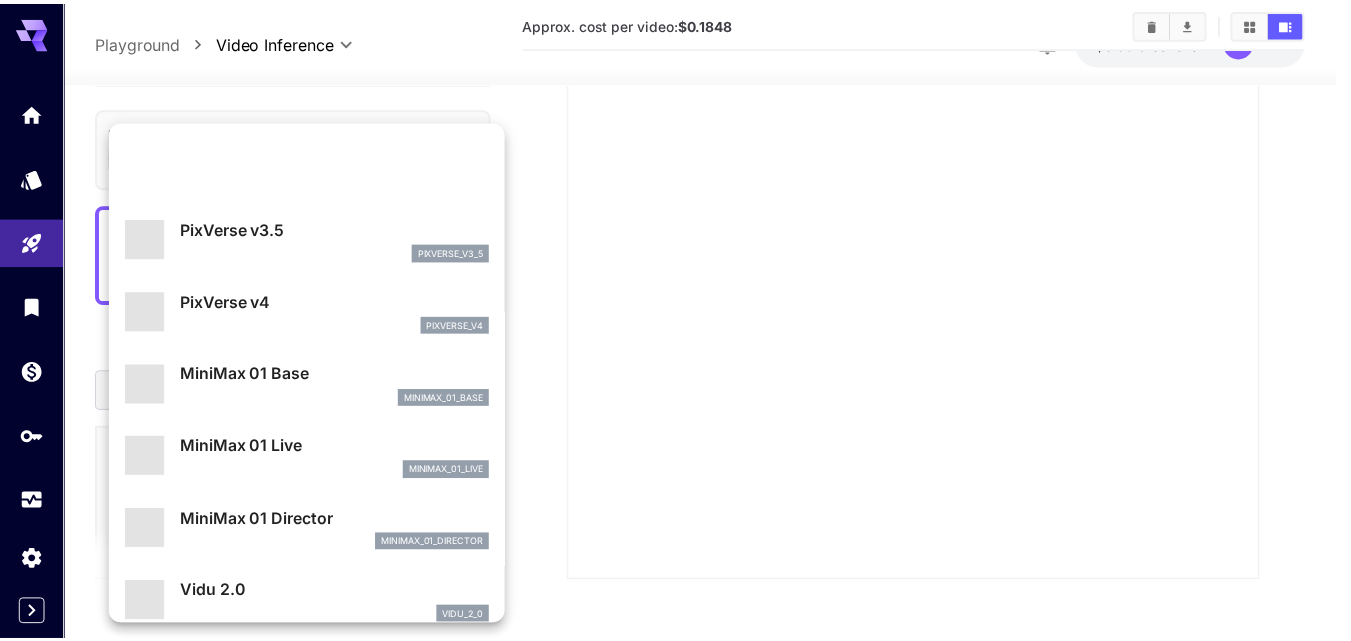 scroll, scrollTop: 1262, scrollLeft: 0, axis: vertical 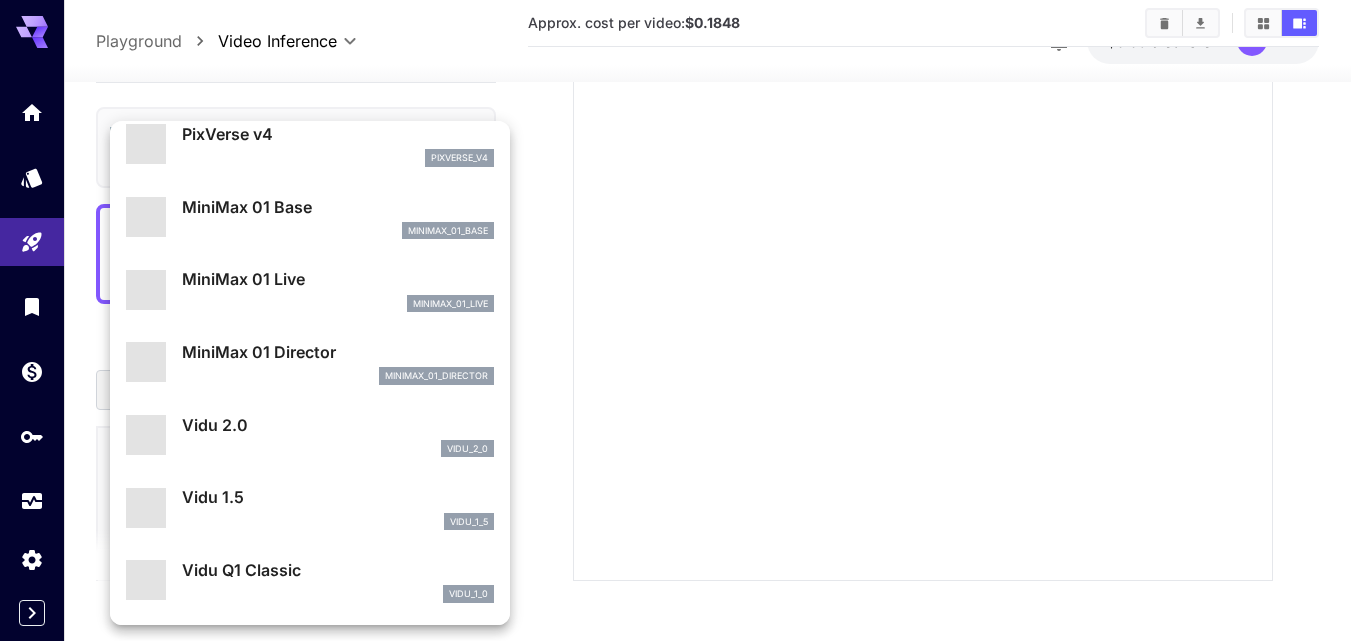 click on "Vidu Q1 Classic" at bounding box center (338, 570) 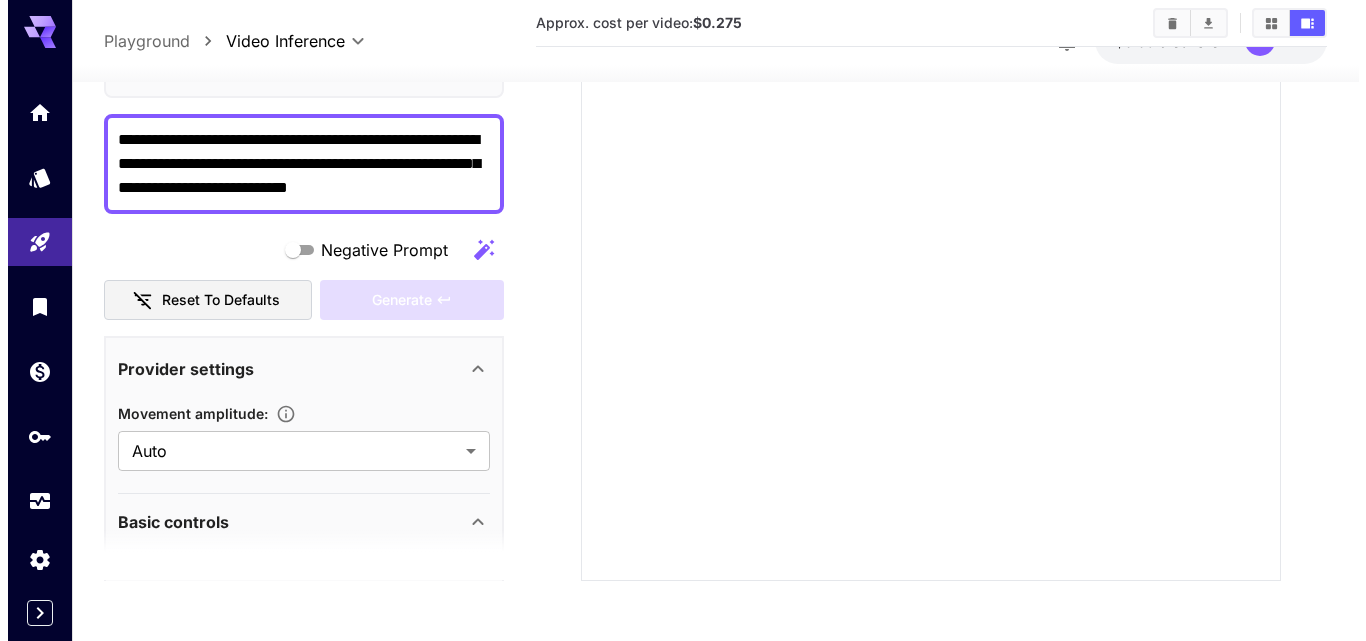 scroll, scrollTop: 0, scrollLeft: 0, axis: both 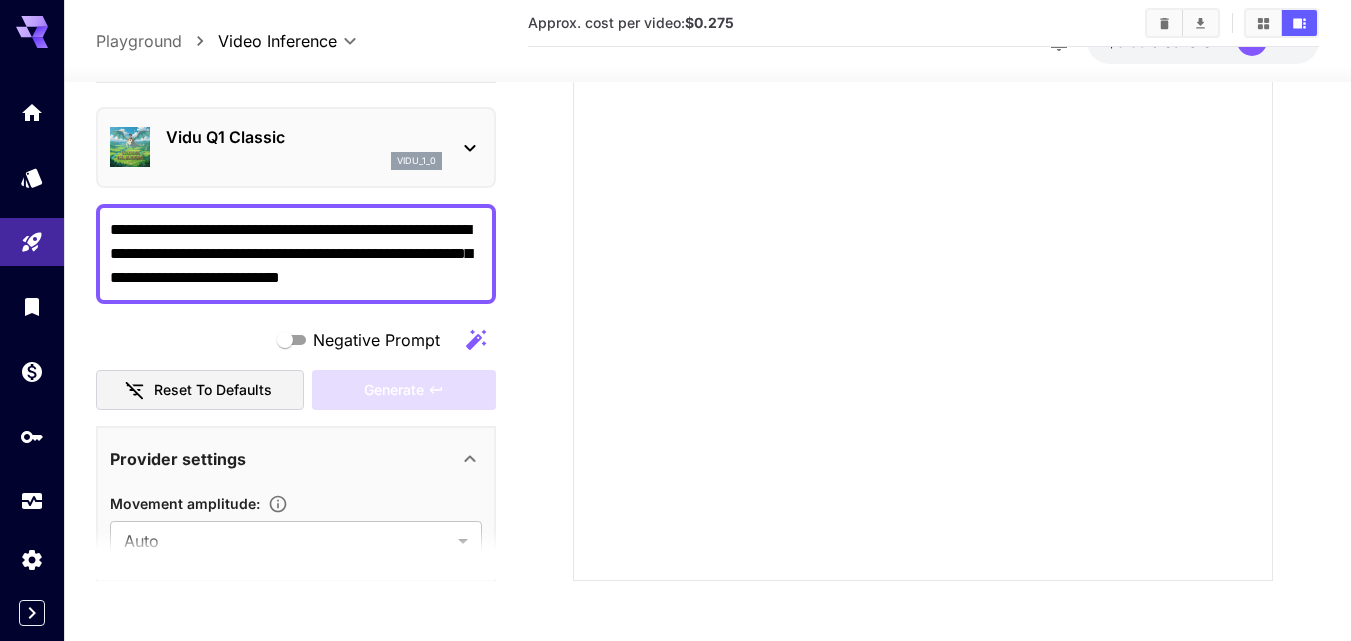 click 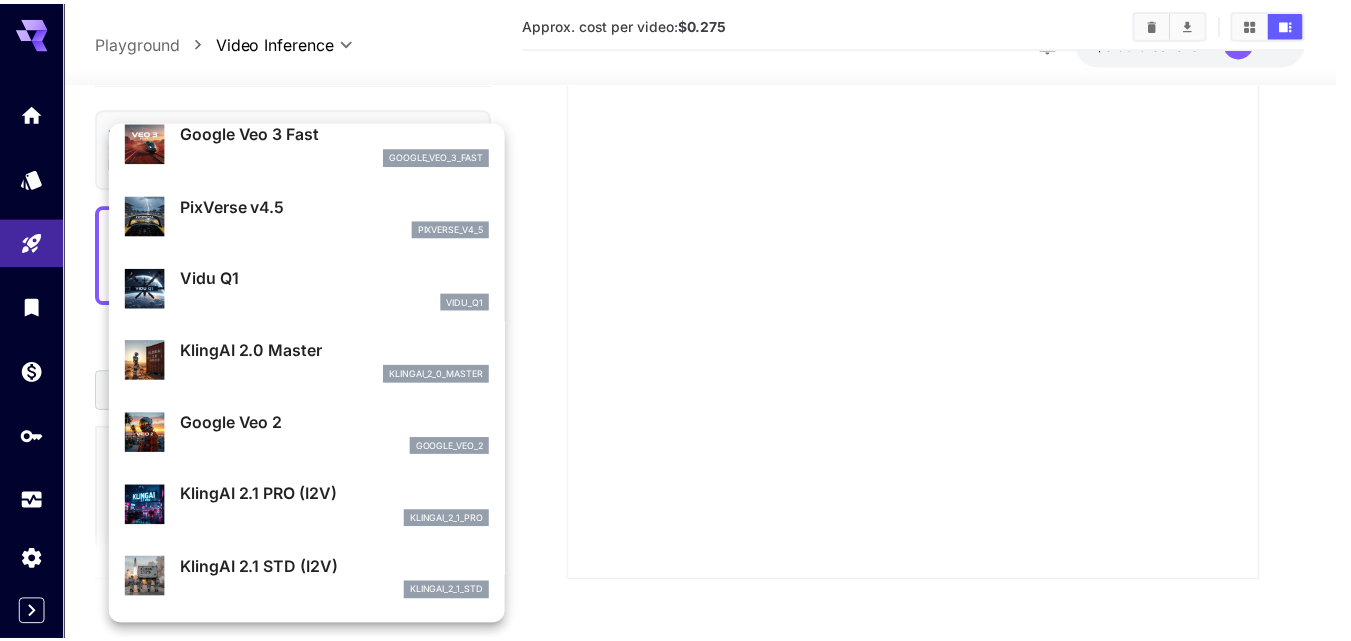 scroll, scrollTop: 231, scrollLeft: 0, axis: vertical 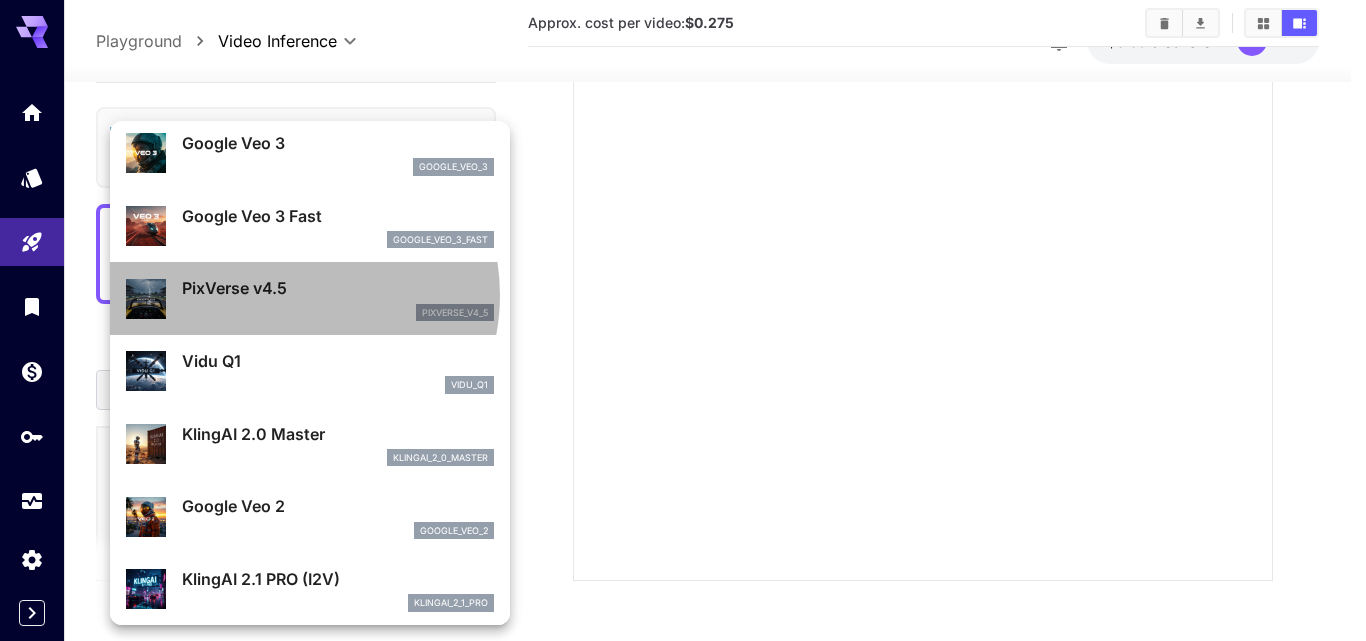click on "PixVerse v4.5" at bounding box center (338, 288) 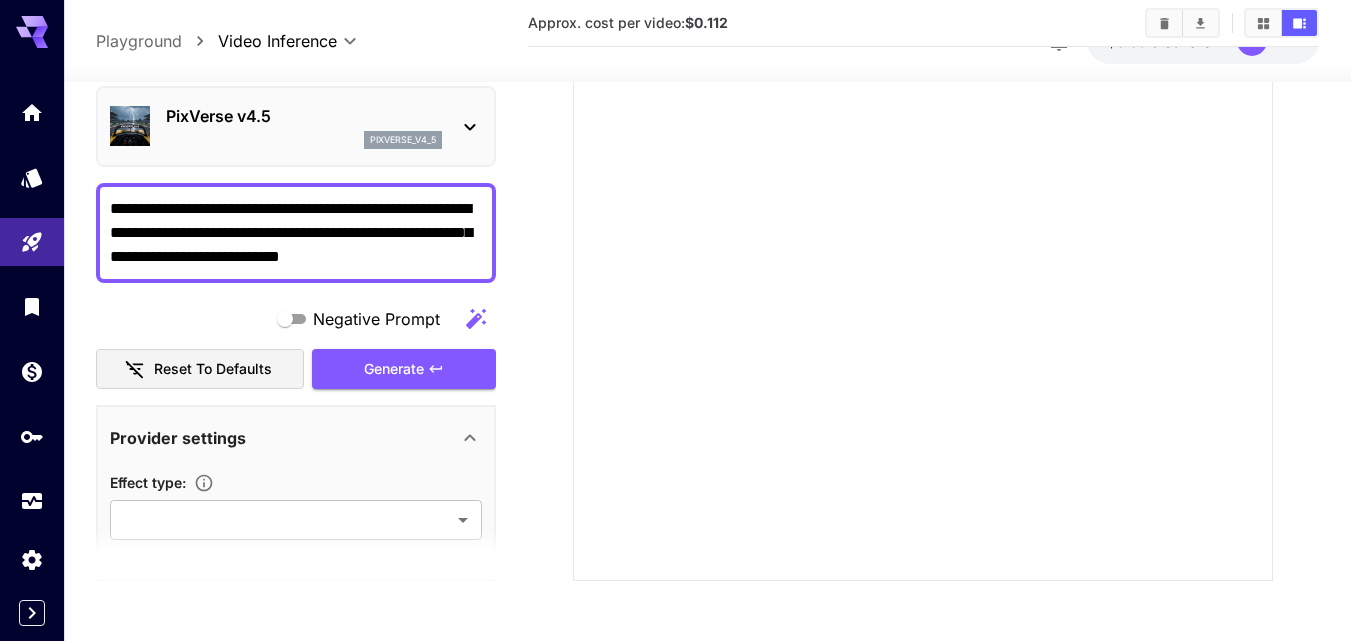 scroll, scrollTop: 0, scrollLeft: 0, axis: both 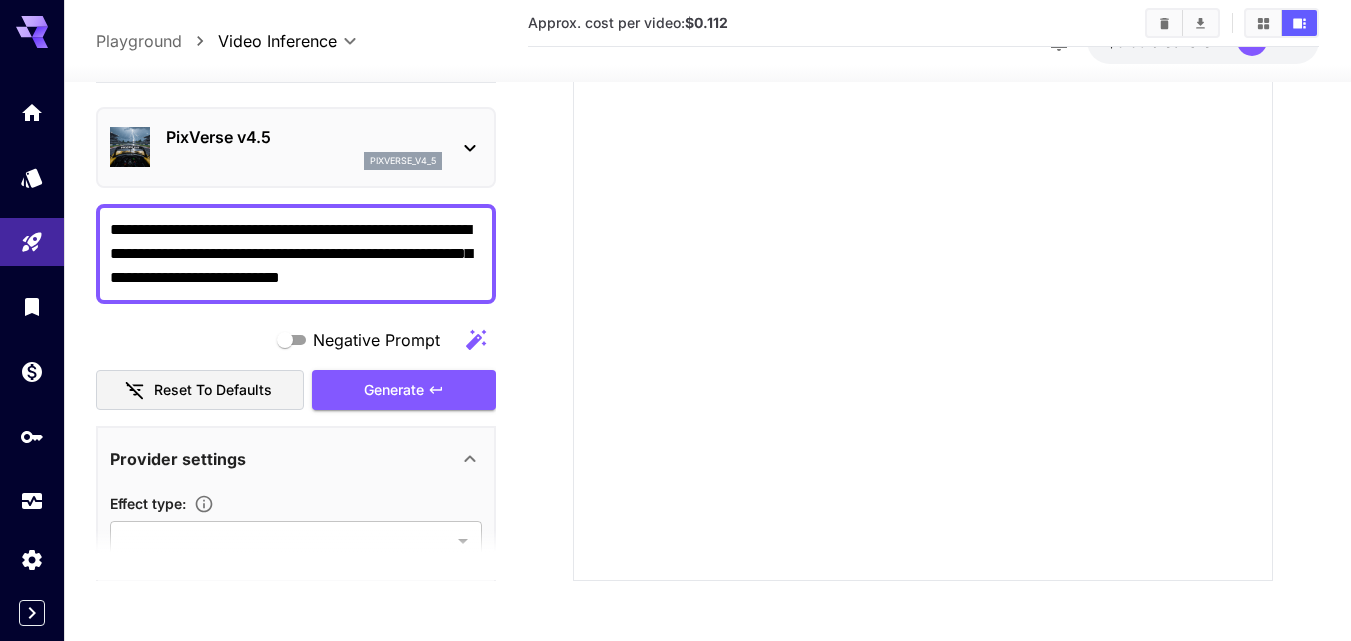 drag, startPoint x: 400, startPoint y: 279, endPoint x: 76, endPoint y: 196, distance: 334.46225 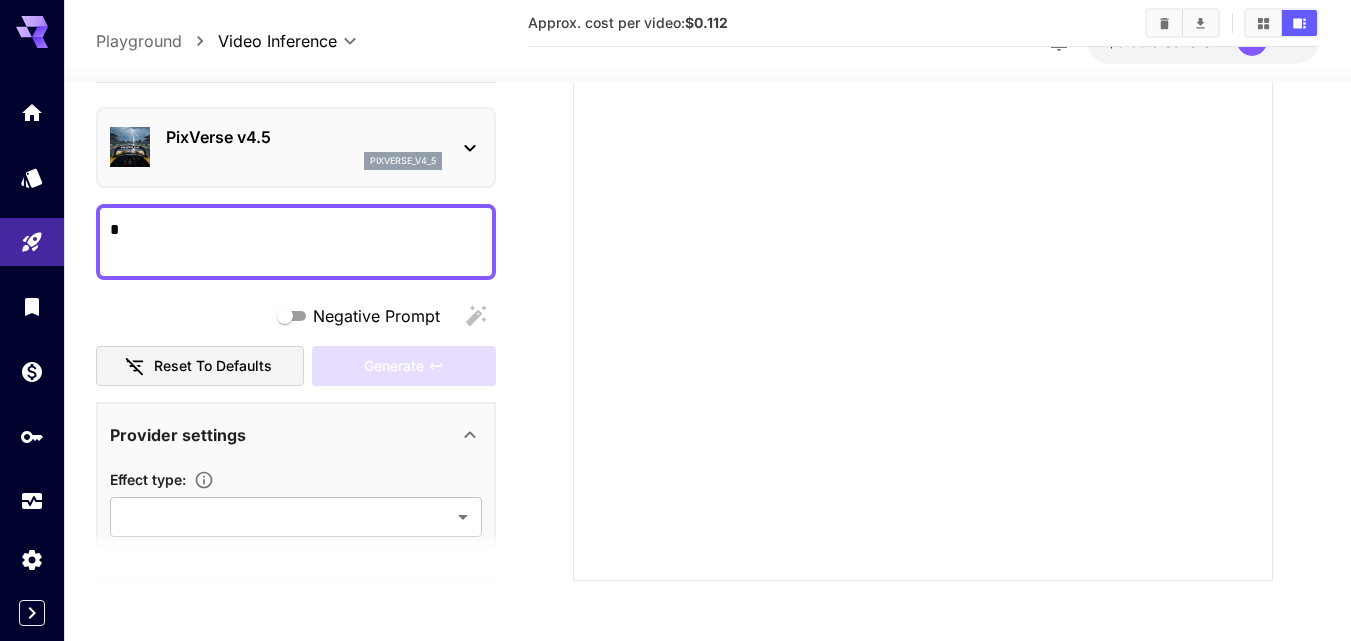 drag, startPoint x: 139, startPoint y: 230, endPoint x: 106, endPoint y: 233, distance: 33.13608 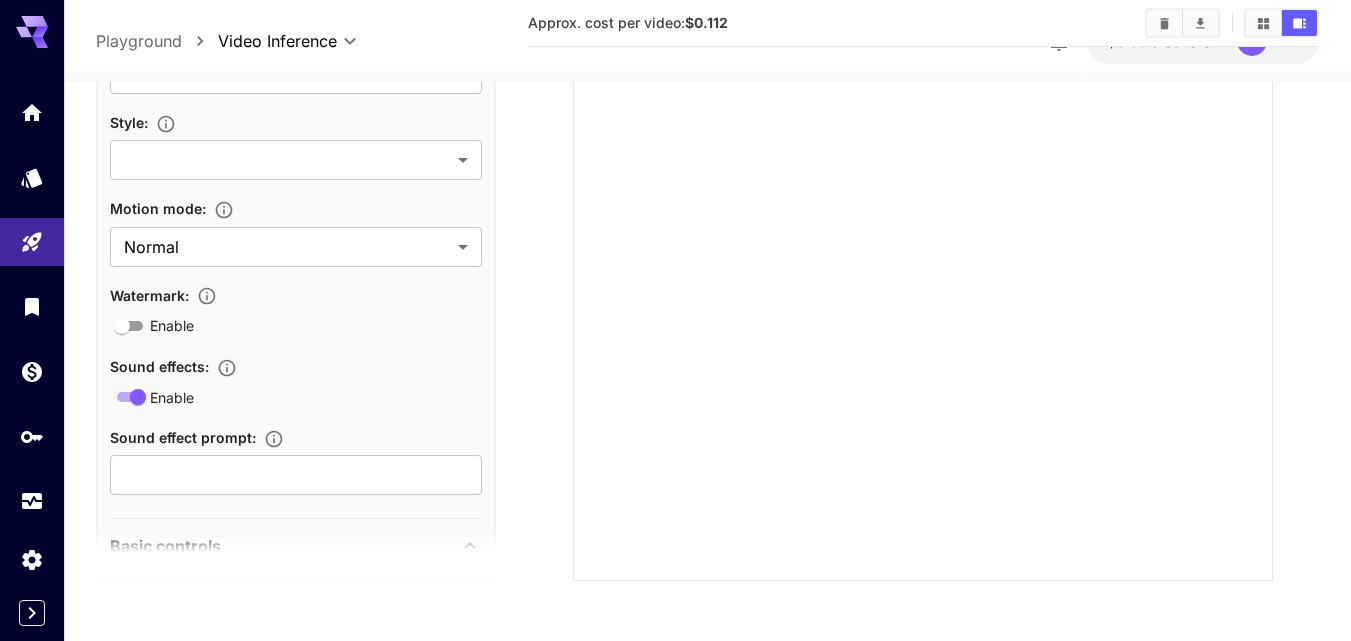 scroll, scrollTop: 500, scrollLeft: 0, axis: vertical 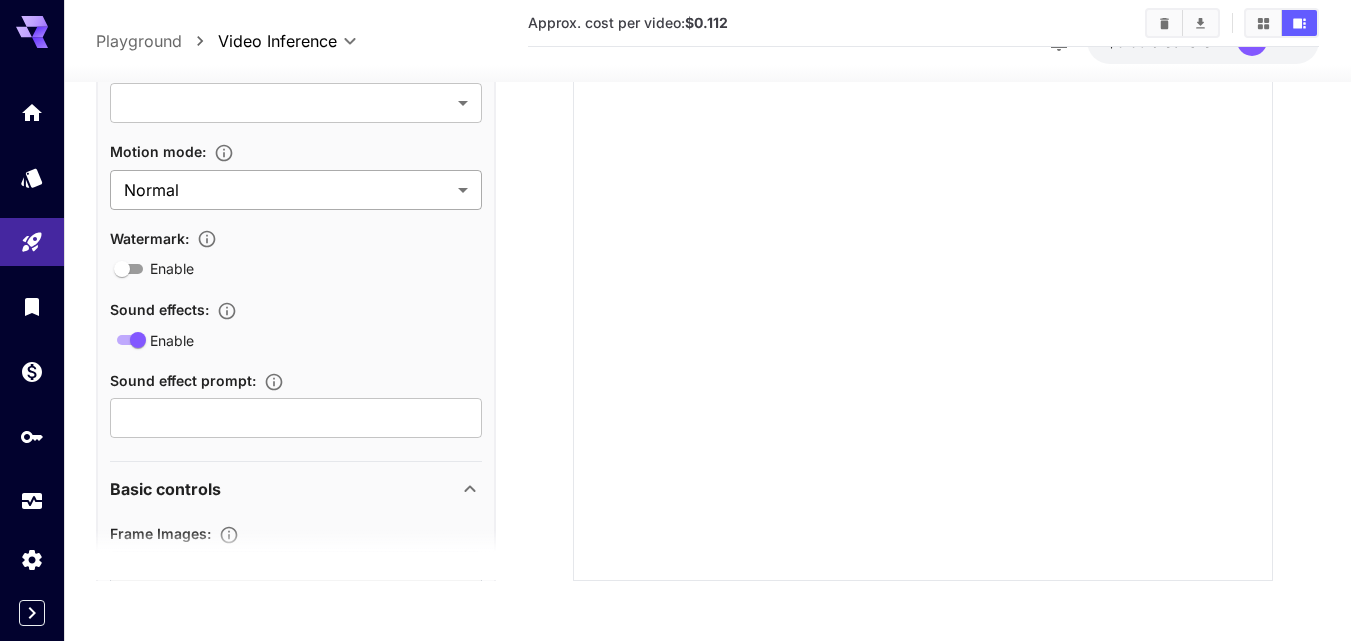 type on "**********" 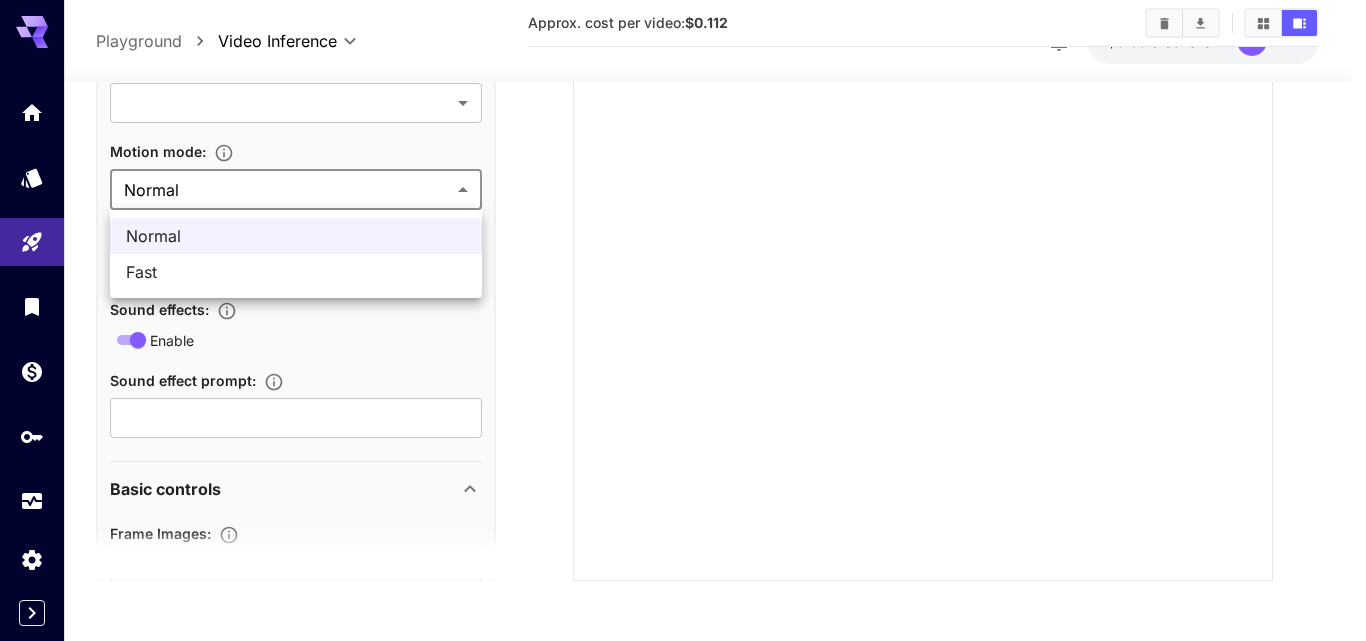 click at bounding box center (683, 320) 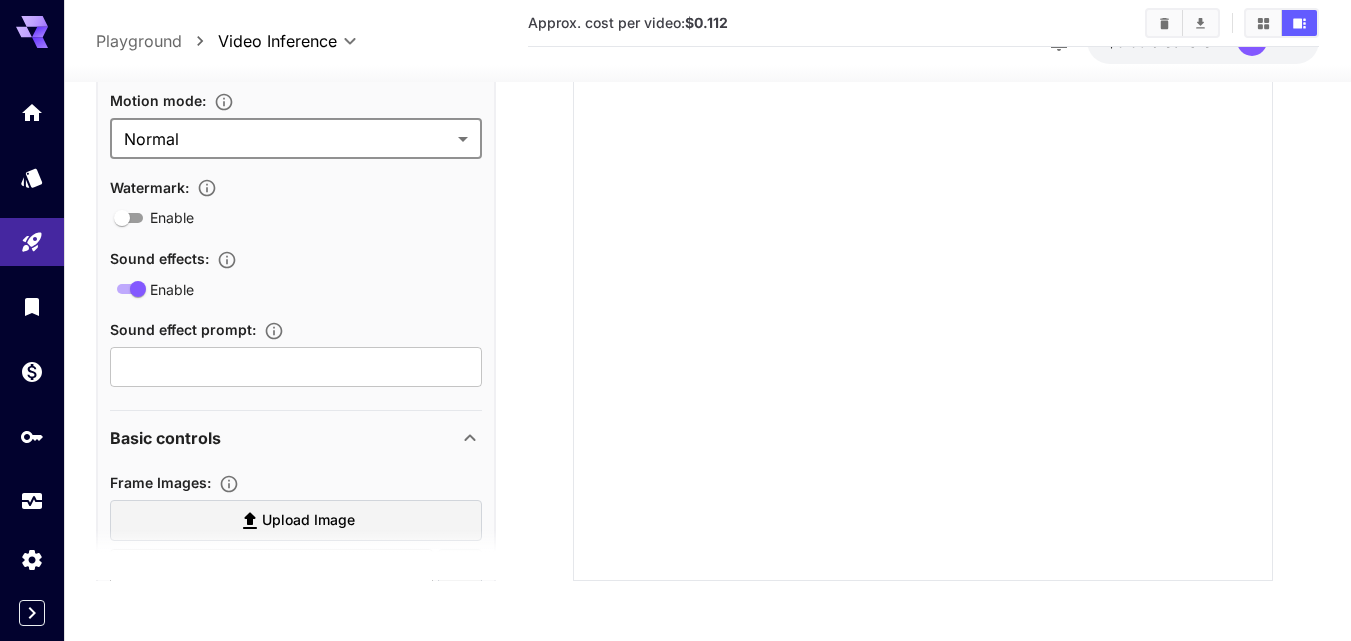 scroll, scrollTop: 600, scrollLeft: 0, axis: vertical 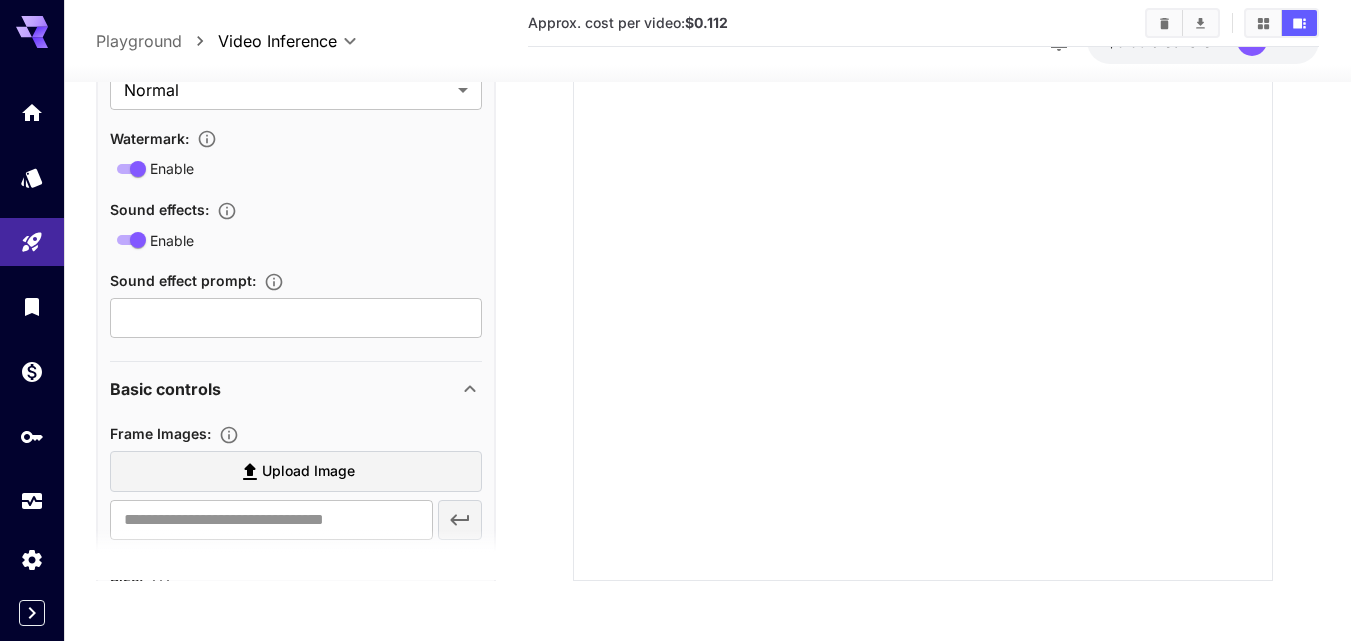 click 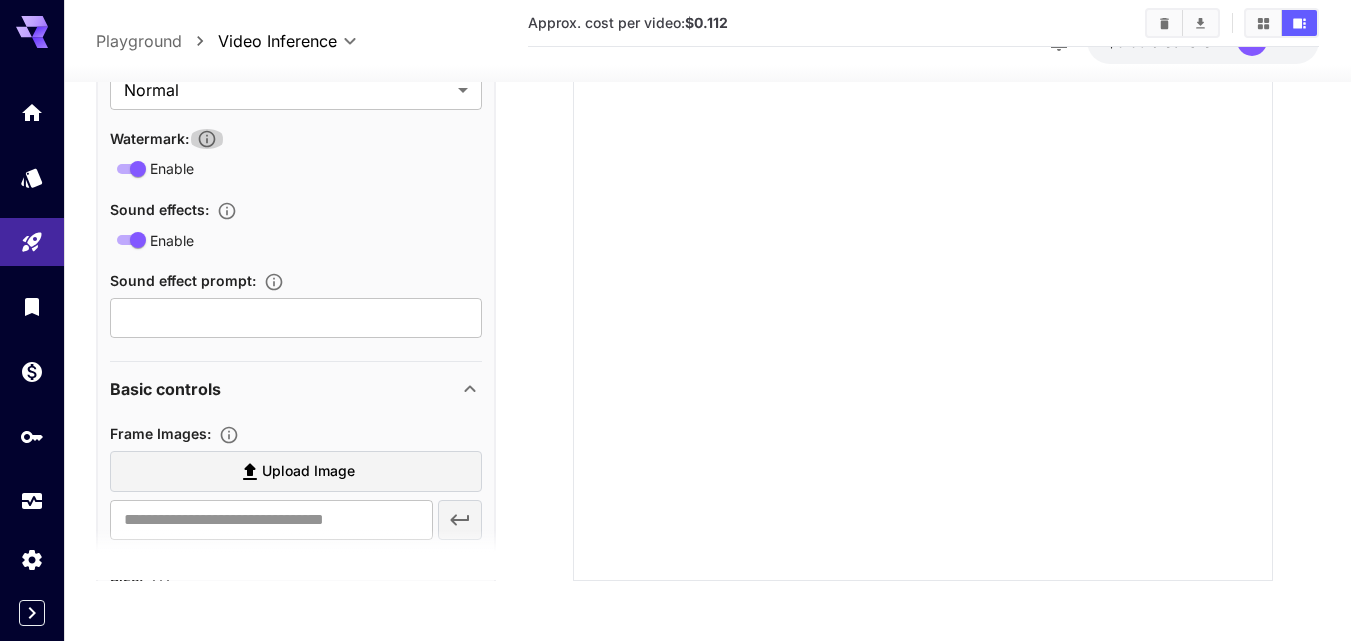 click 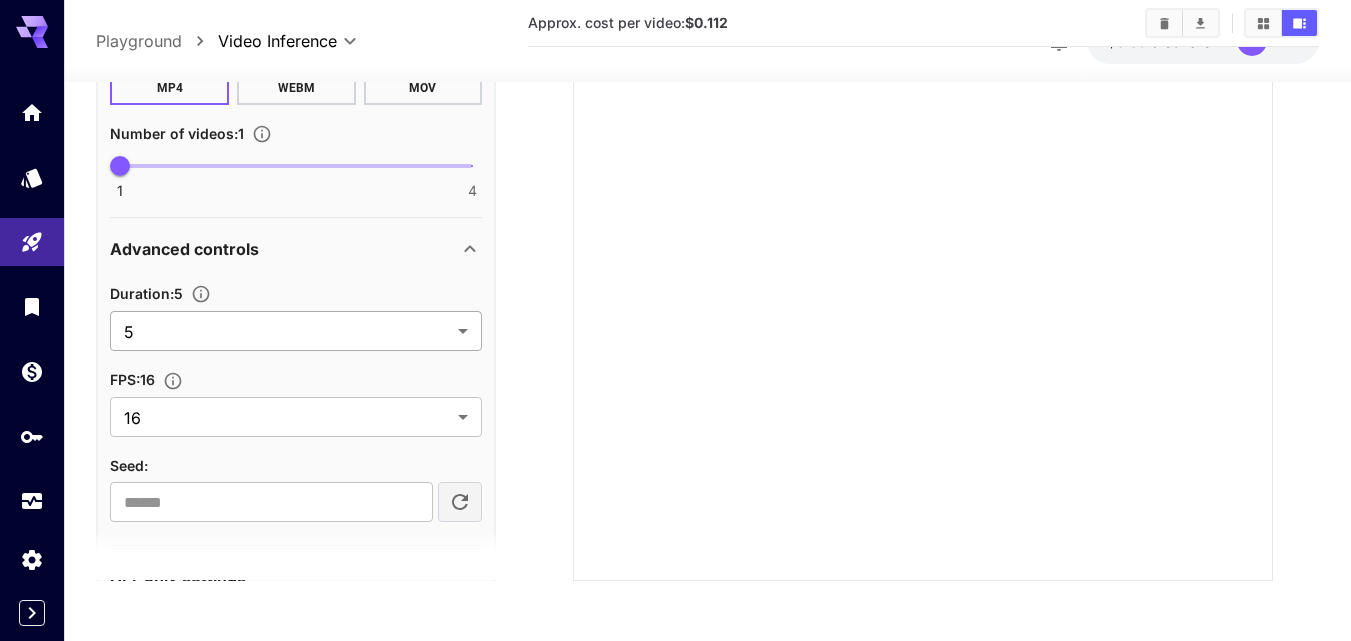 scroll, scrollTop: 1300, scrollLeft: 0, axis: vertical 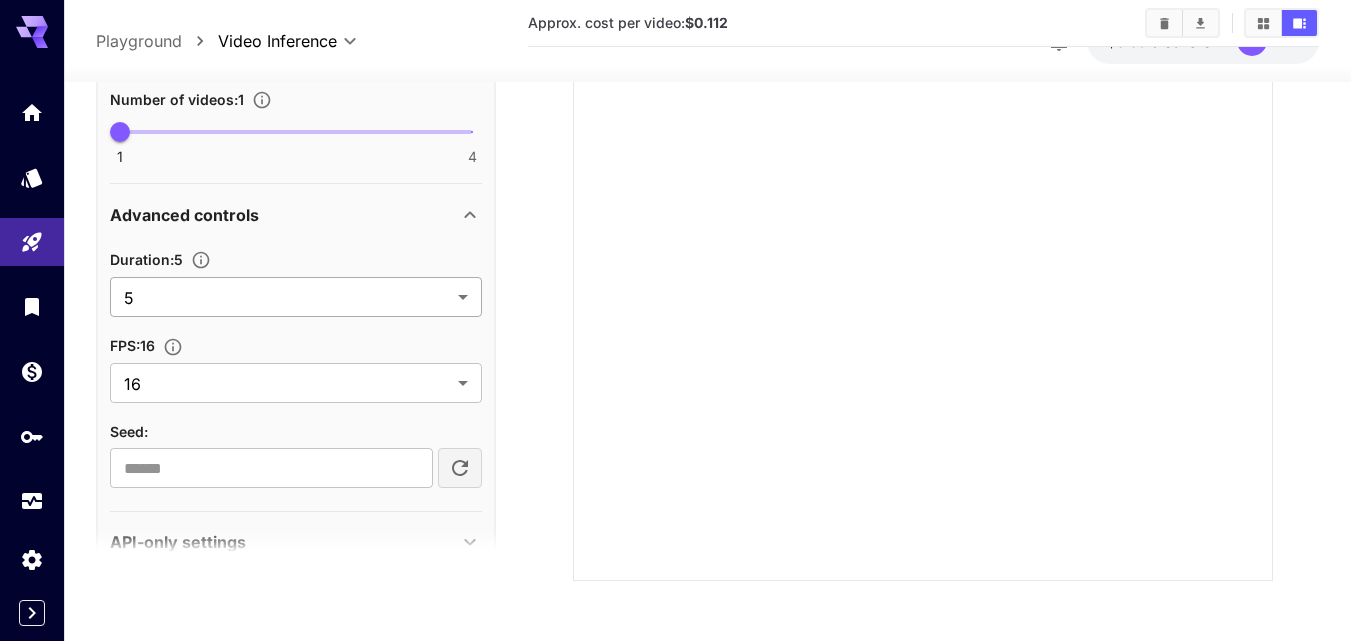 click on "**********" at bounding box center [675, 820] 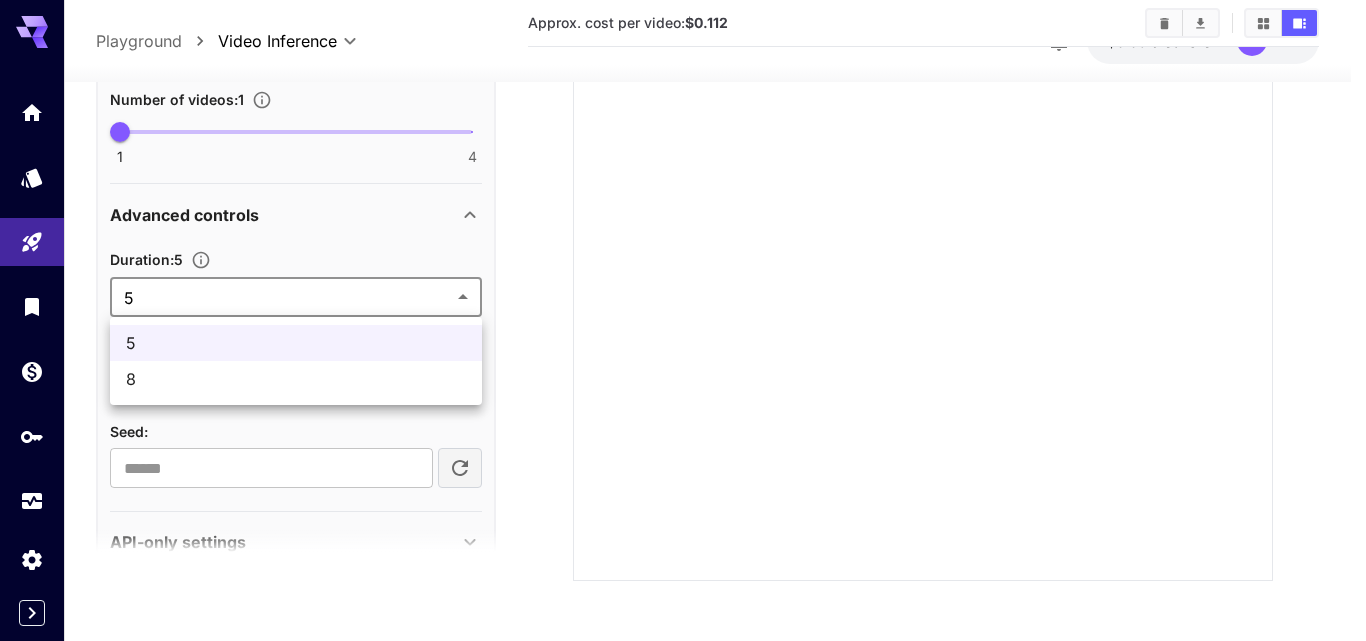 click on "8" at bounding box center [296, 379] 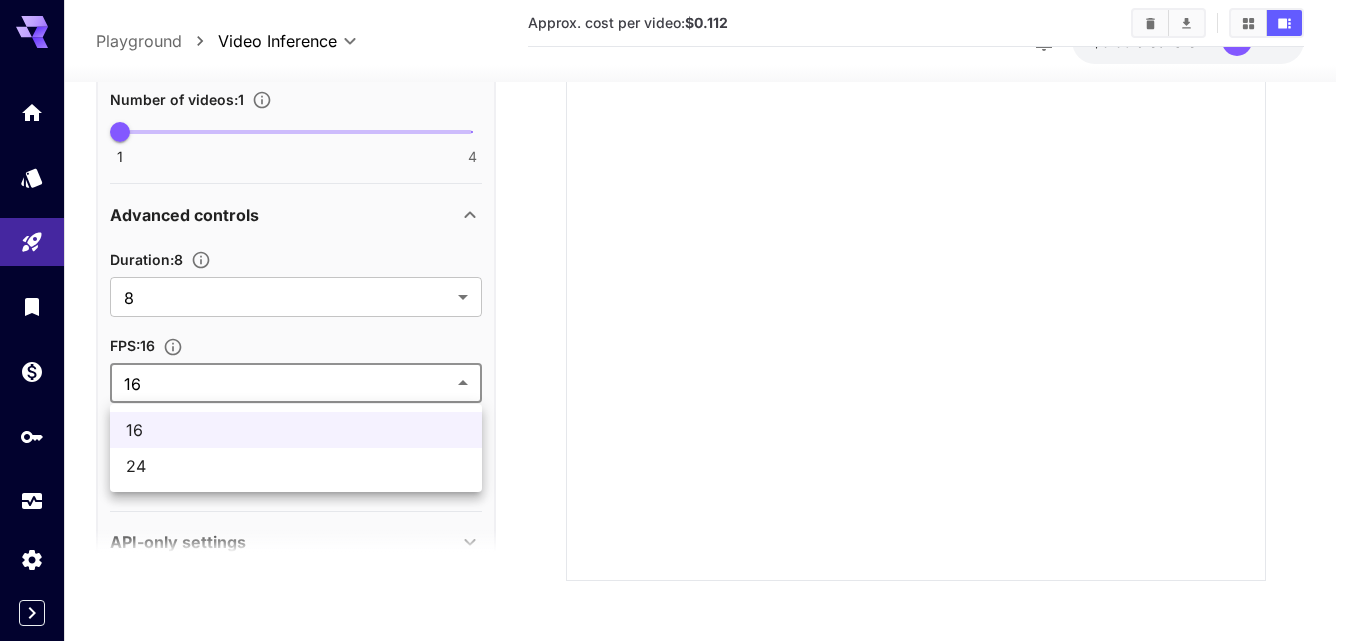 click on "**********" at bounding box center (675, 812) 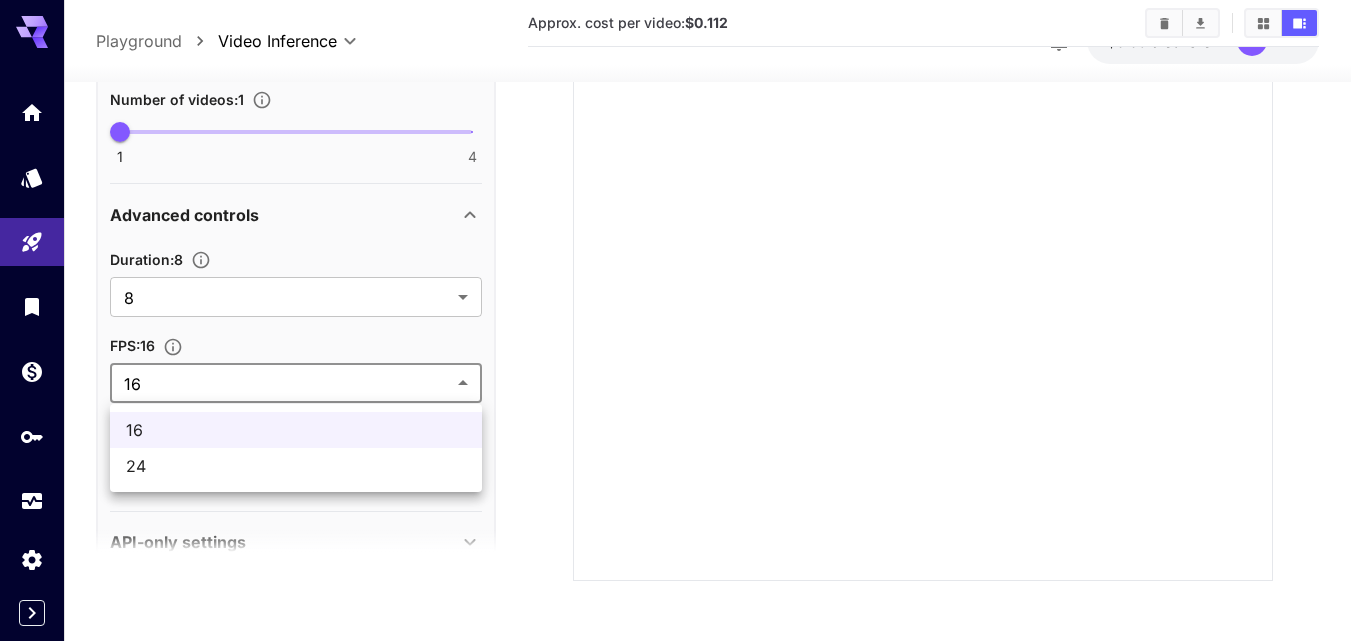 click on "24" at bounding box center [296, 466] 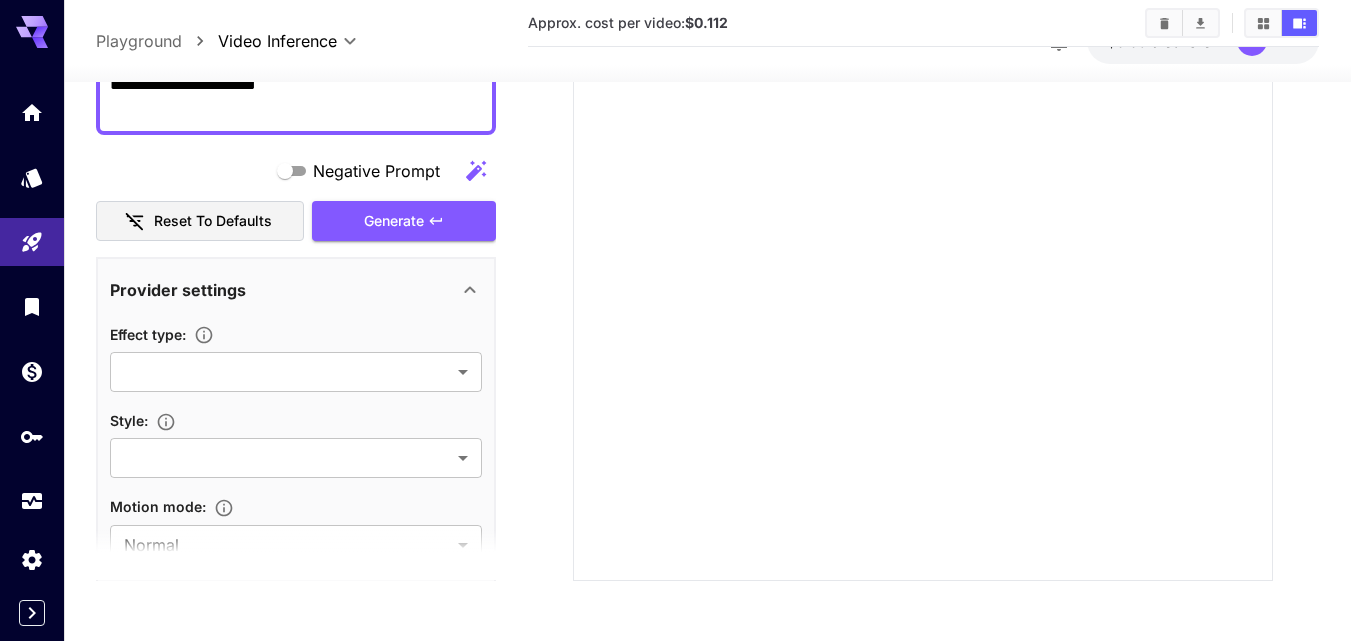 scroll, scrollTop: 144, scrollLeft: 0, axis: vertical 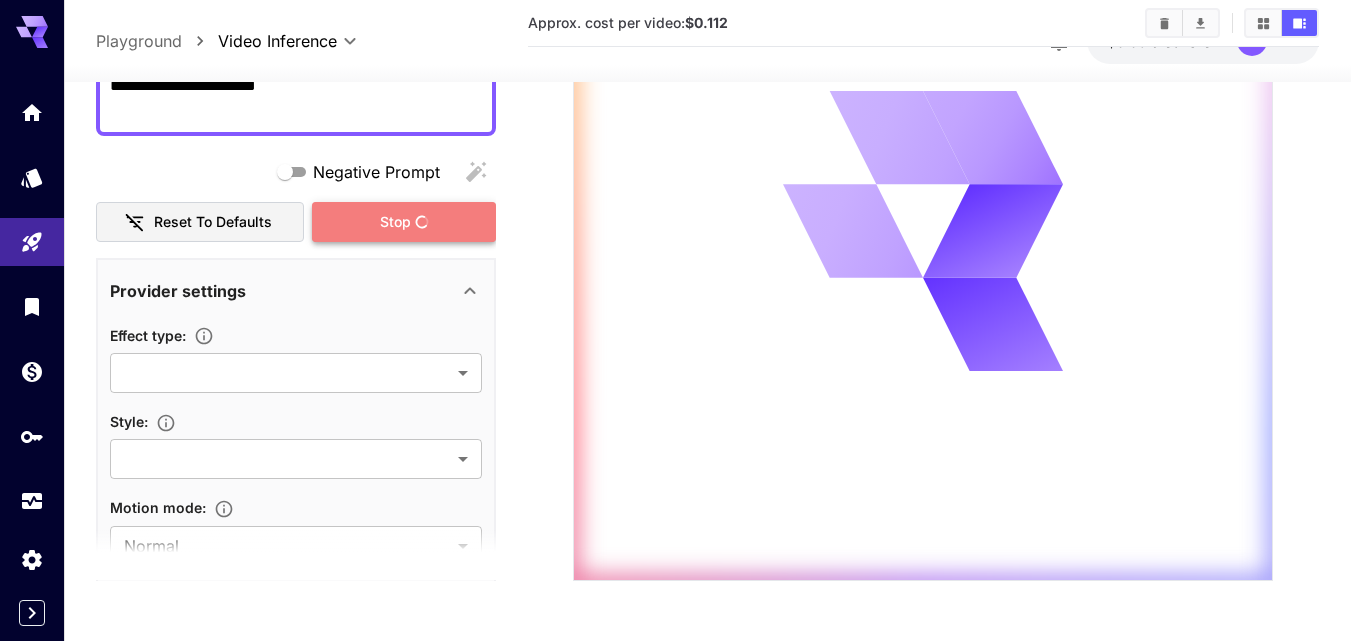 click on "Stop" at bounding box center [404, 222] 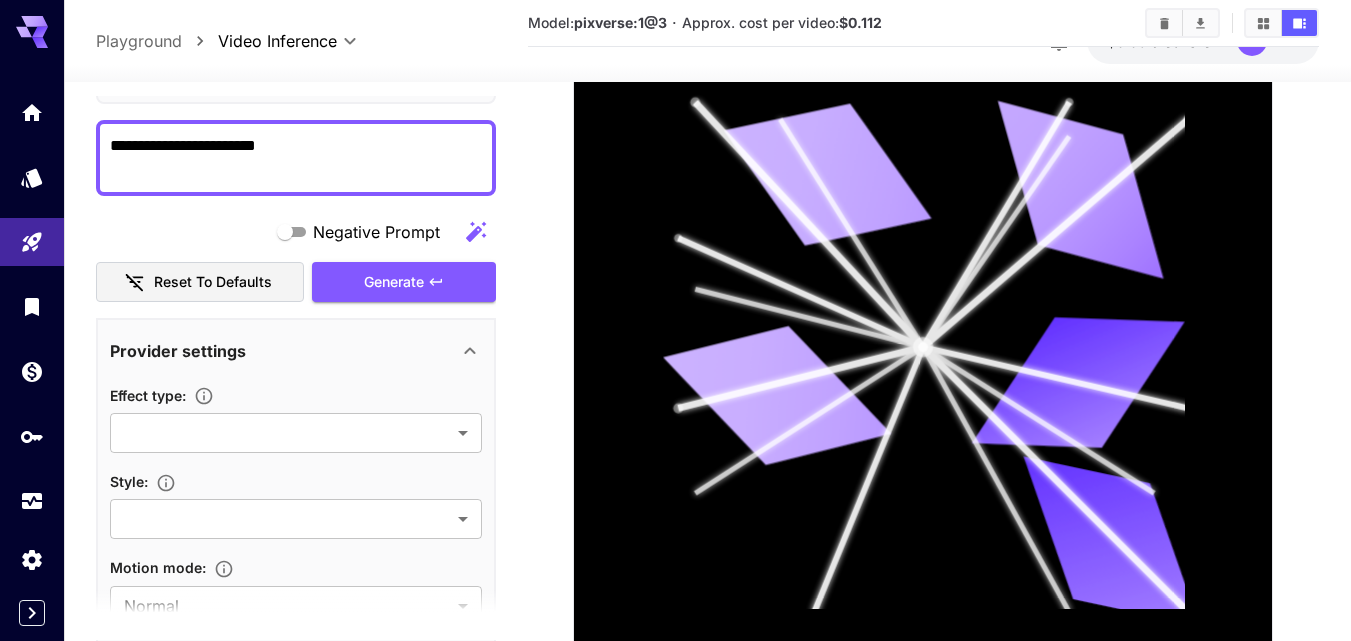 drag, startPoint x: 153, startPoint y: 146, endPoint x: 74, endPoint y: 148, distance: 79.025314 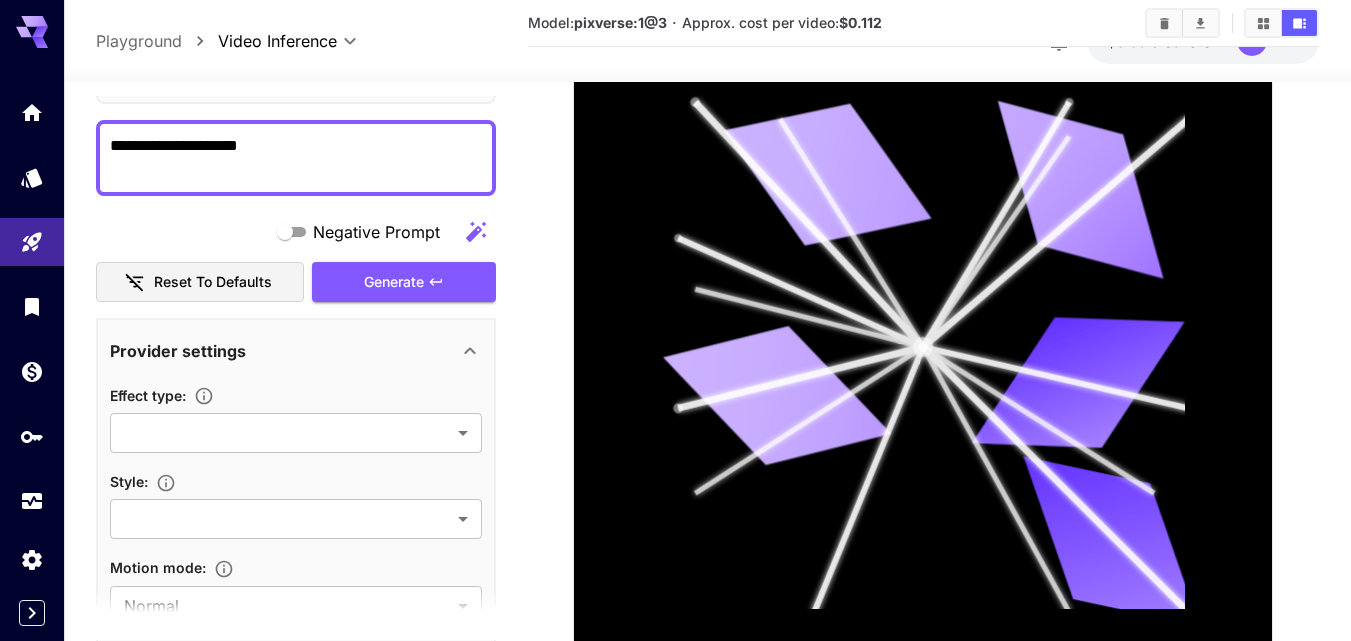click on "**********" at bounding box center (296, 158) 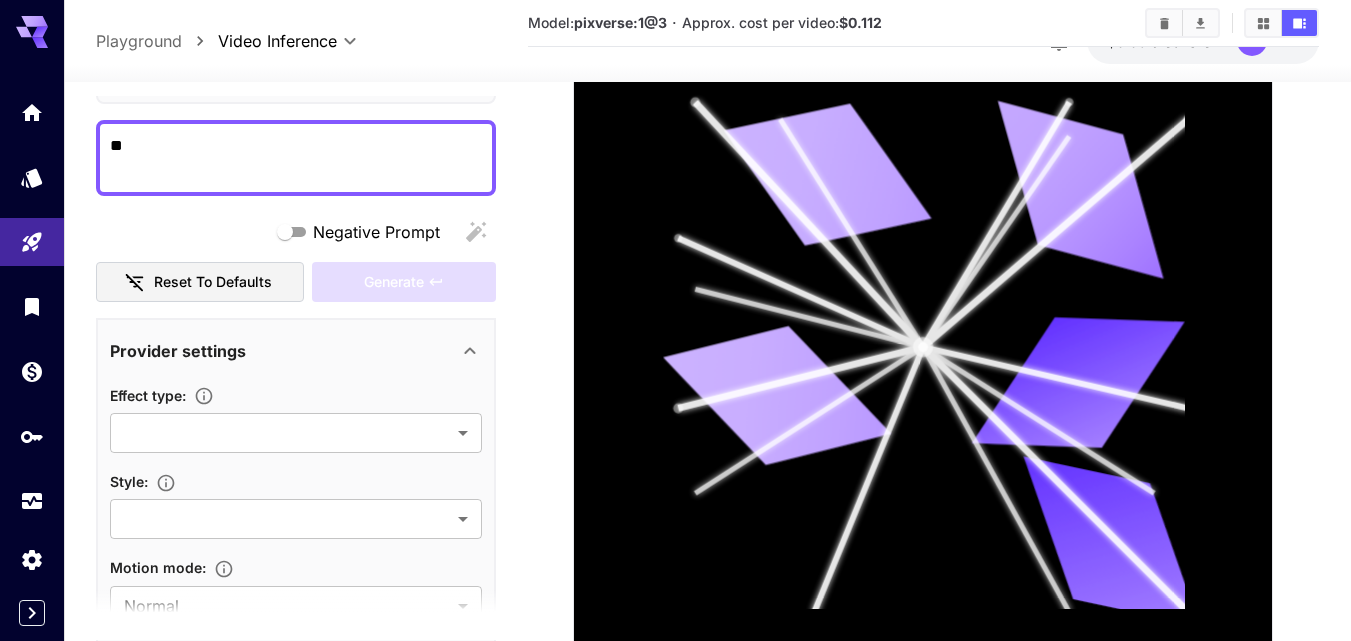 click on "**" at bounding box center [296, 158] 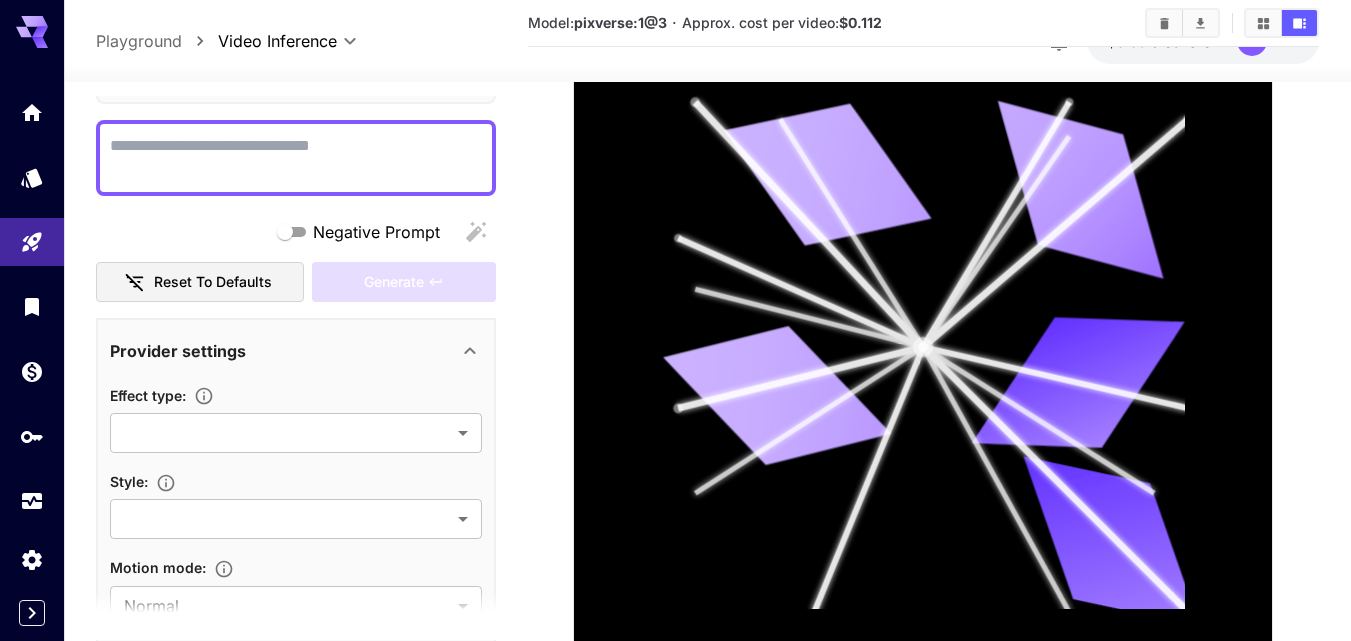 type 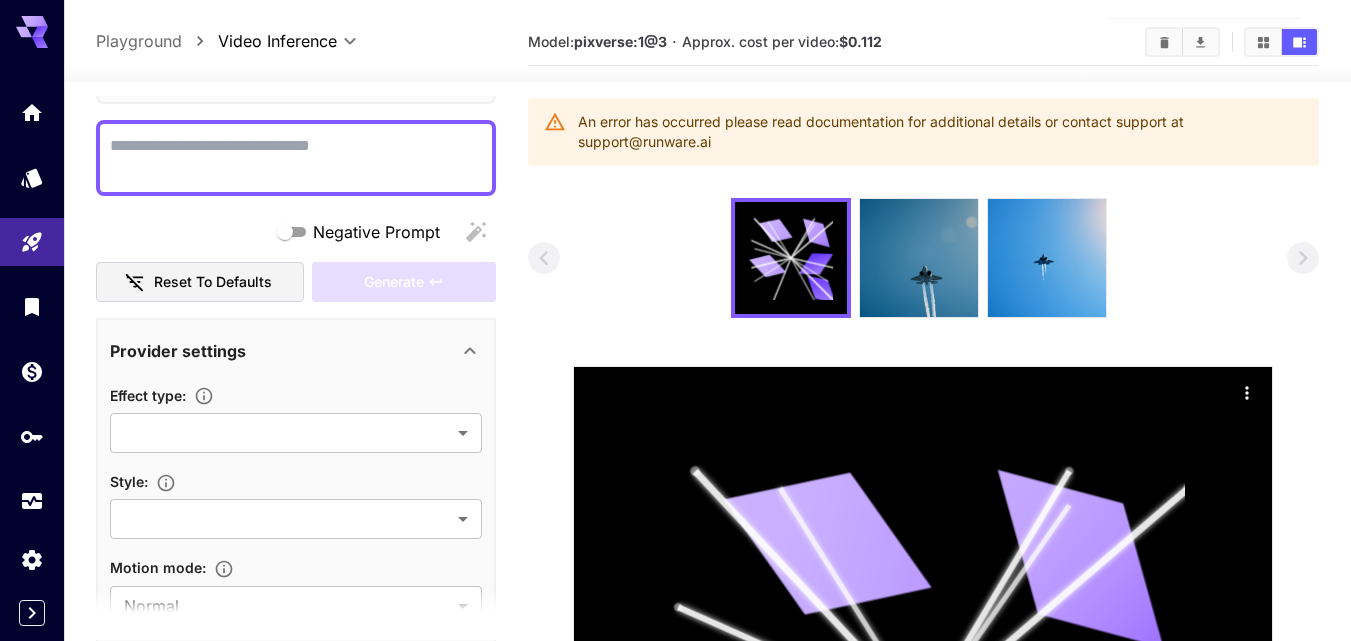 scroll, scrollTop: 77, scrollLeft: 0, axis: vertical 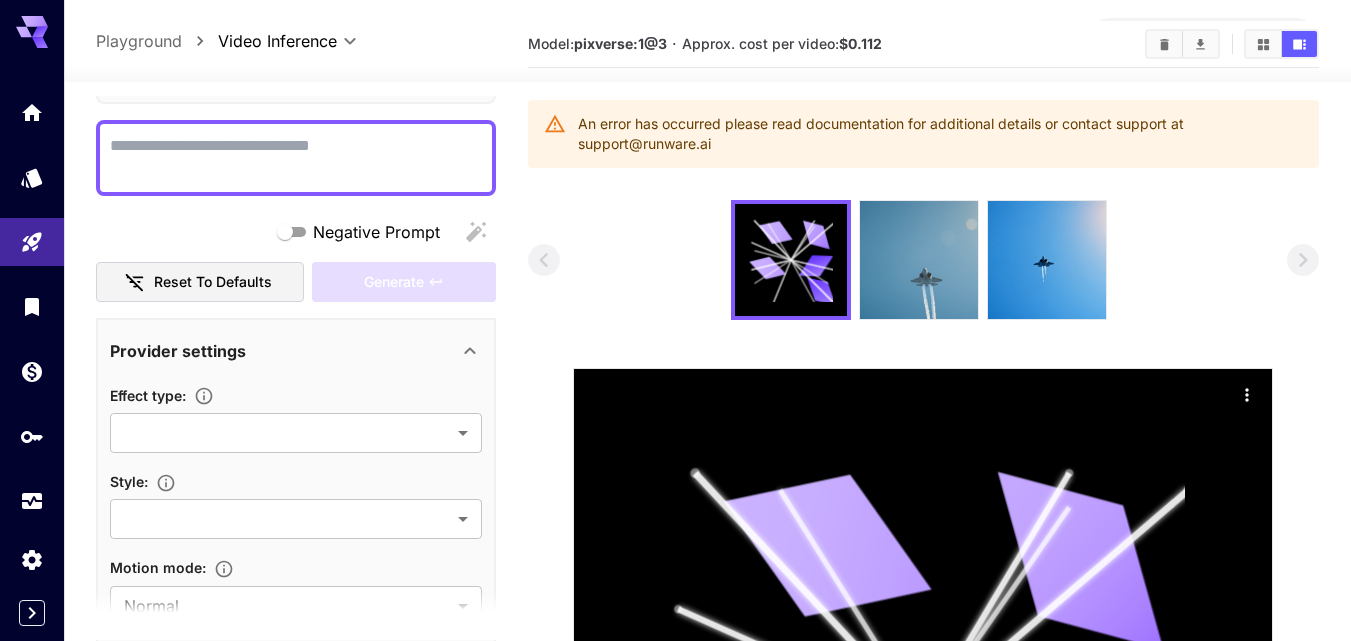 click at bounding box center (919, 260) 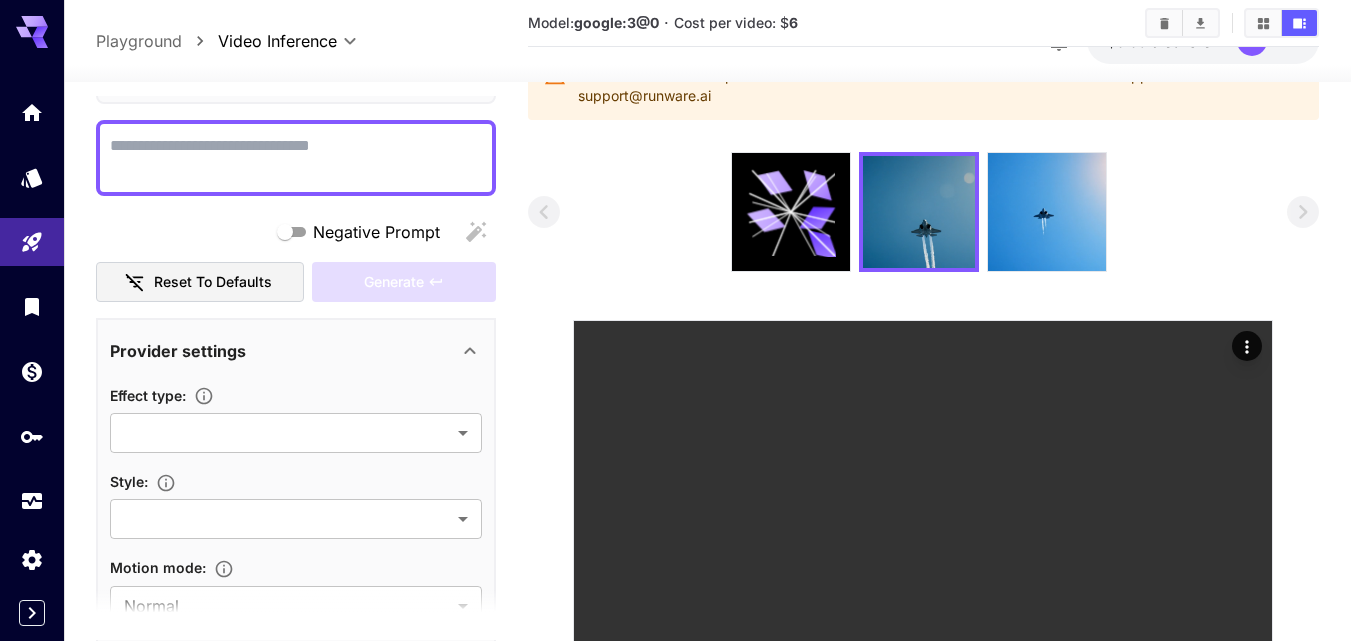scroll, scrollTop: 564, scrollLeft: 0, axis: vertical 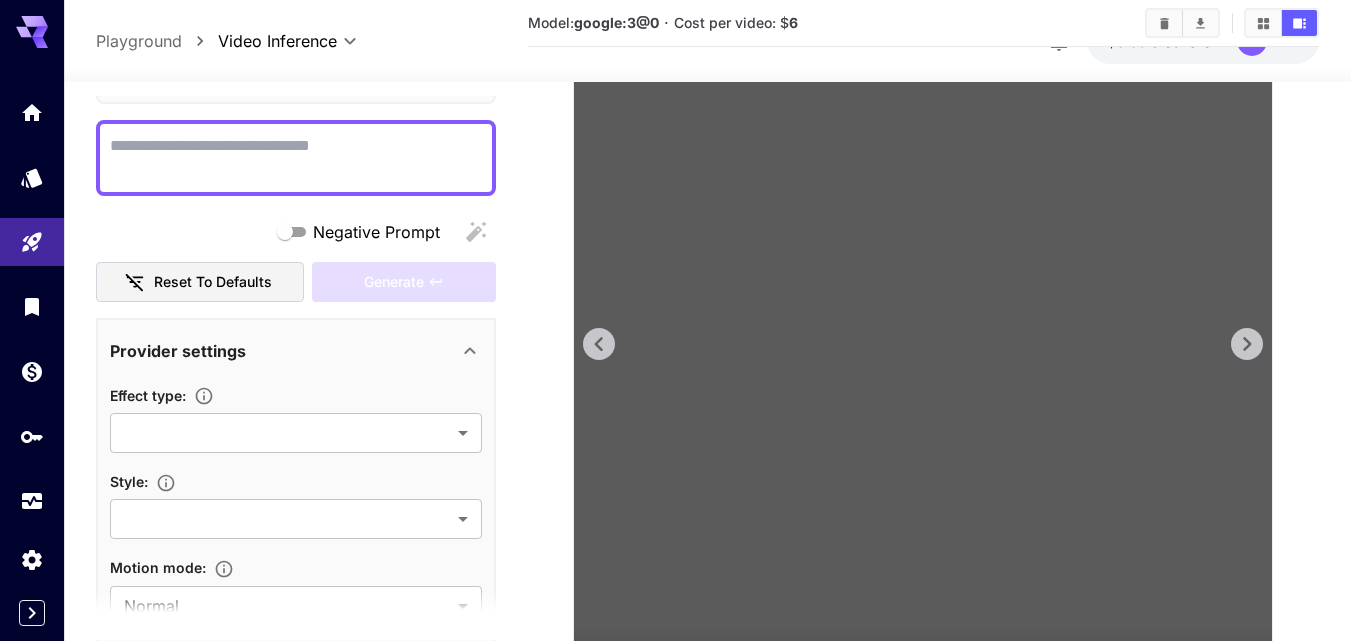 click at bounding box center [923, 376] 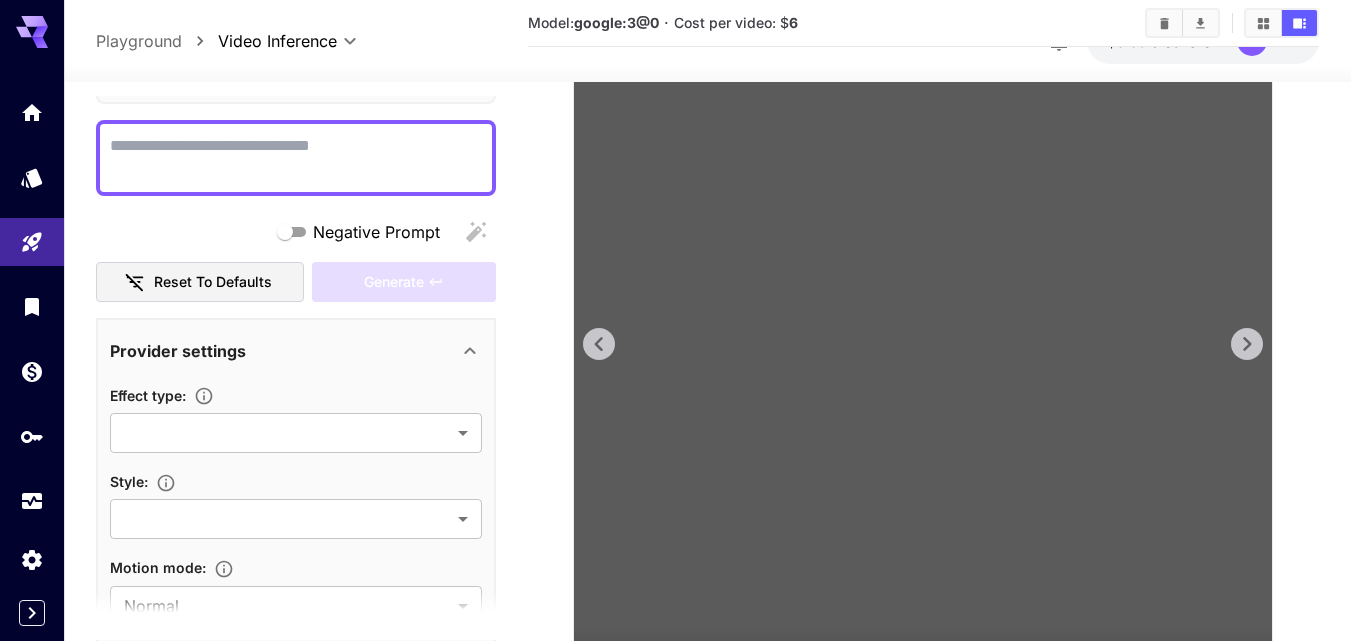 click at bounding box center [923, 376] 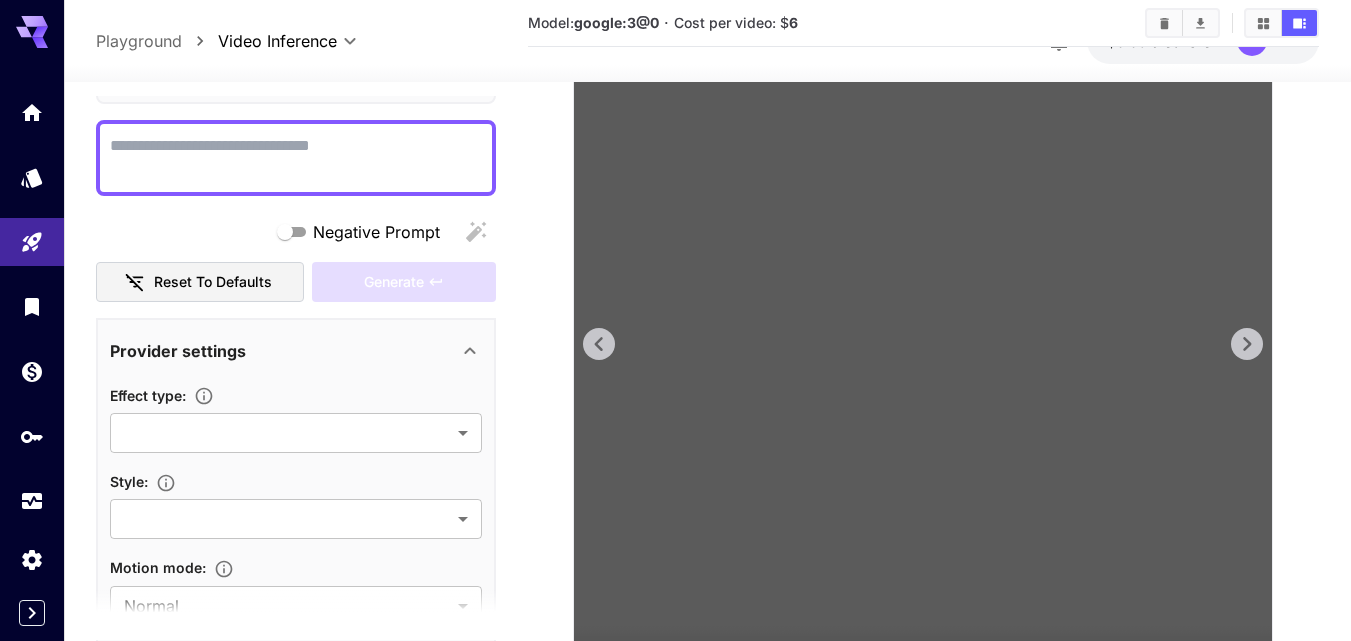 click at bounding box center (923, 376) 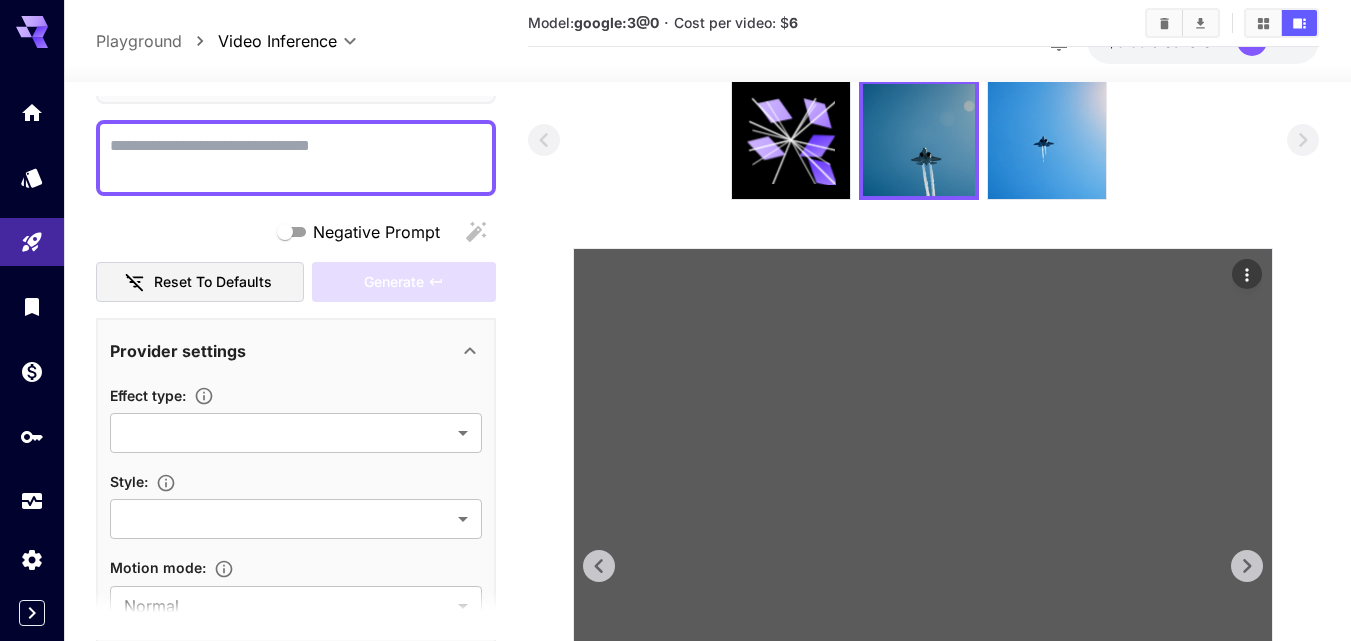 scroll, scrollTop: 164, scrollLeft: 0, axis: vertical 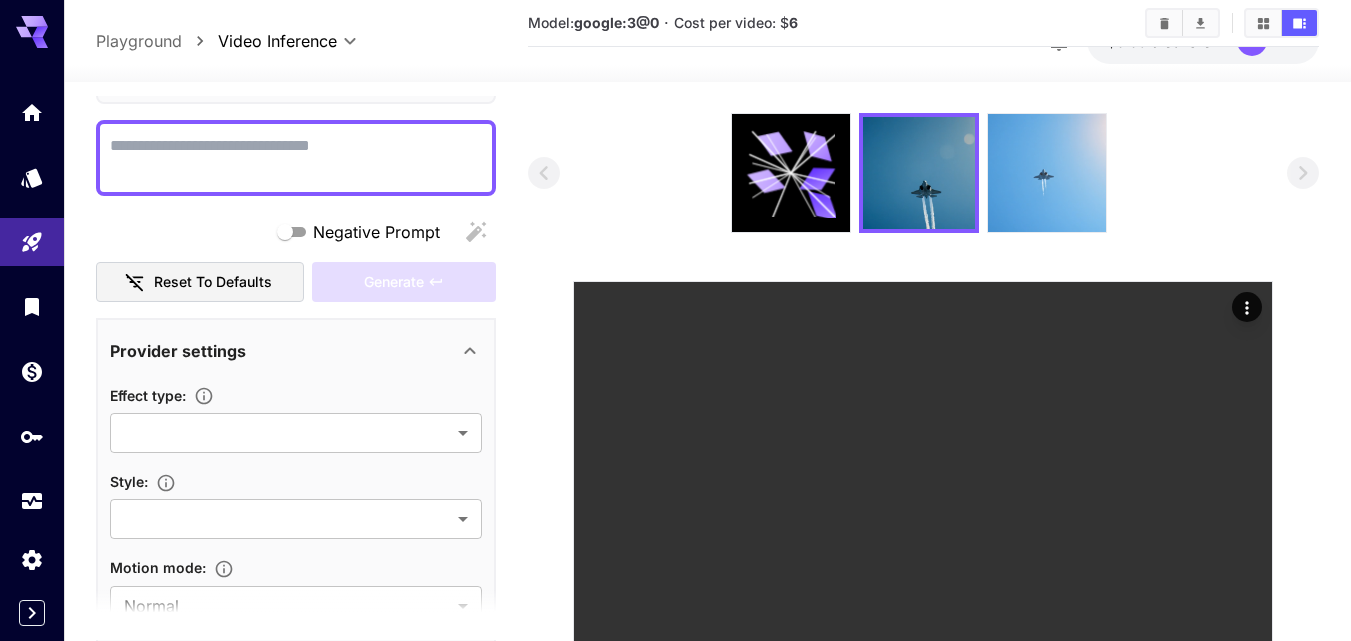 click at bounding box center [1047, 173] 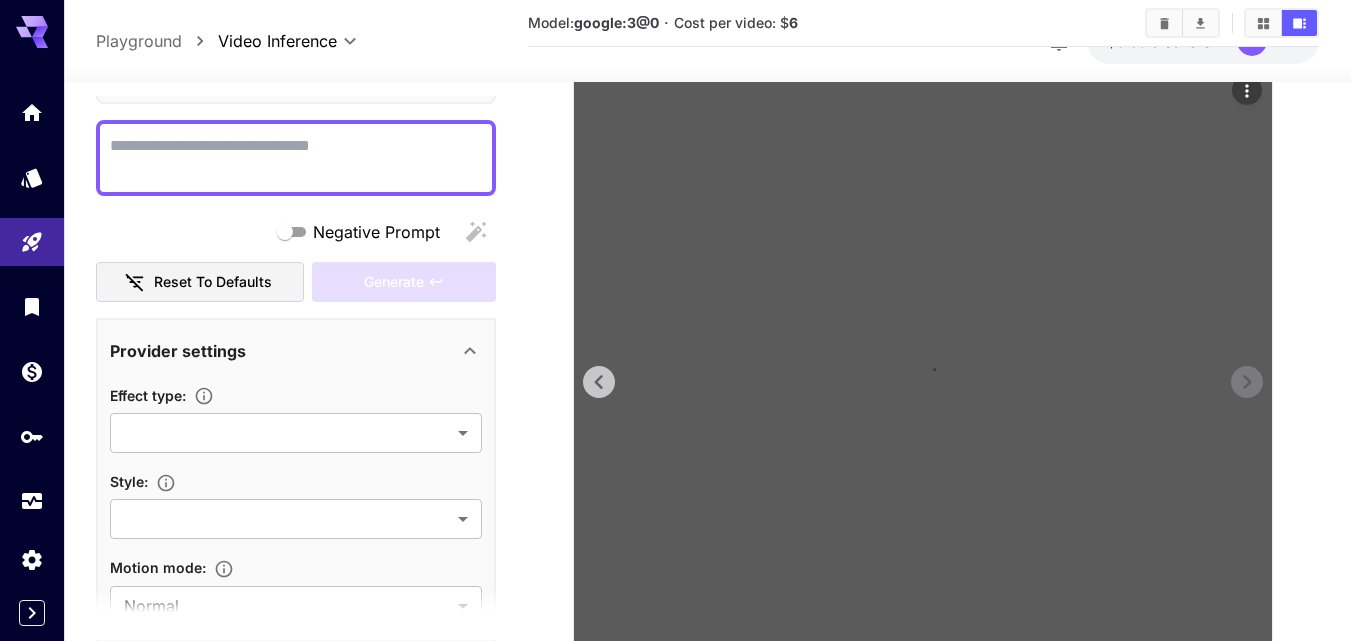 scroll, scrollTop: 464, scrollLeft: 0, axis: vertical 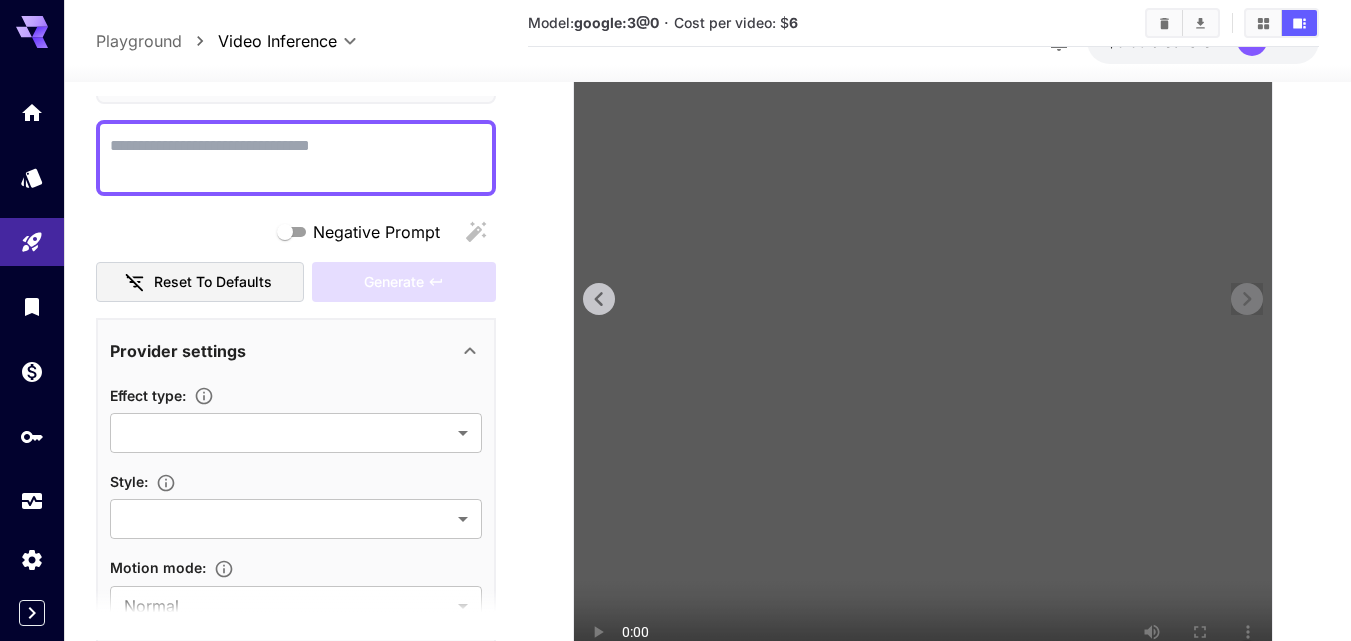 click at bounding box center (923, 331) 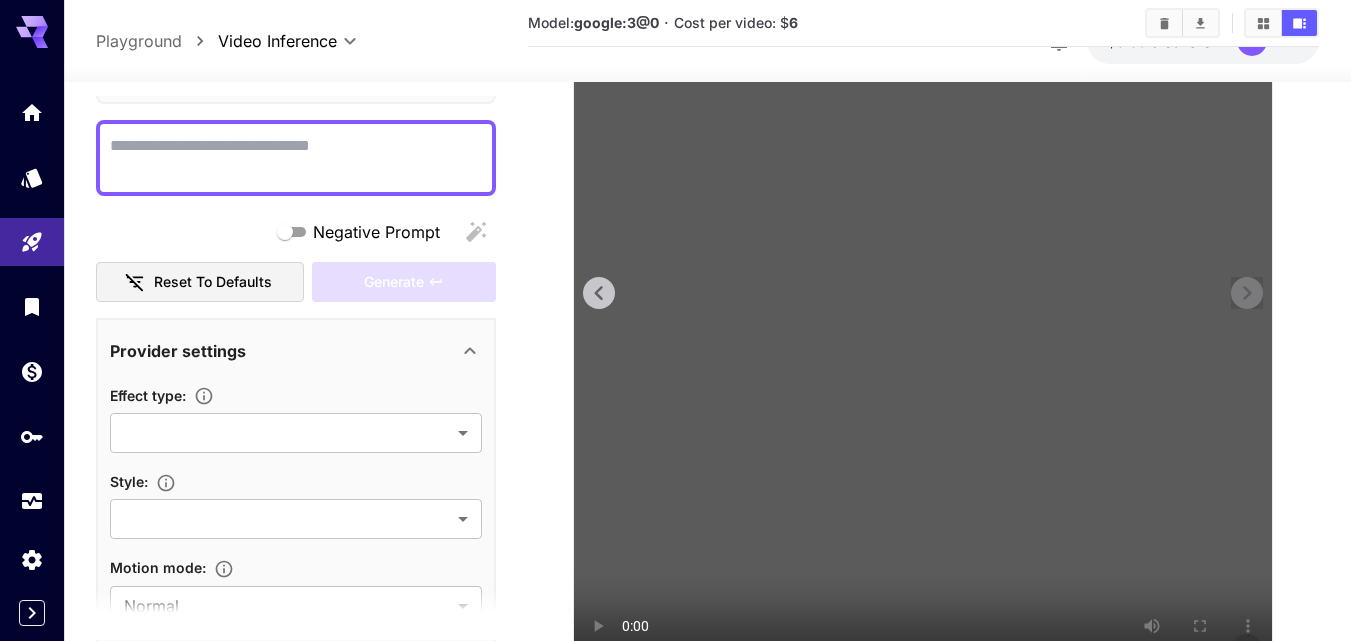 scroll, scrollTop: 564, scrollLeft: 0, axis: vertical 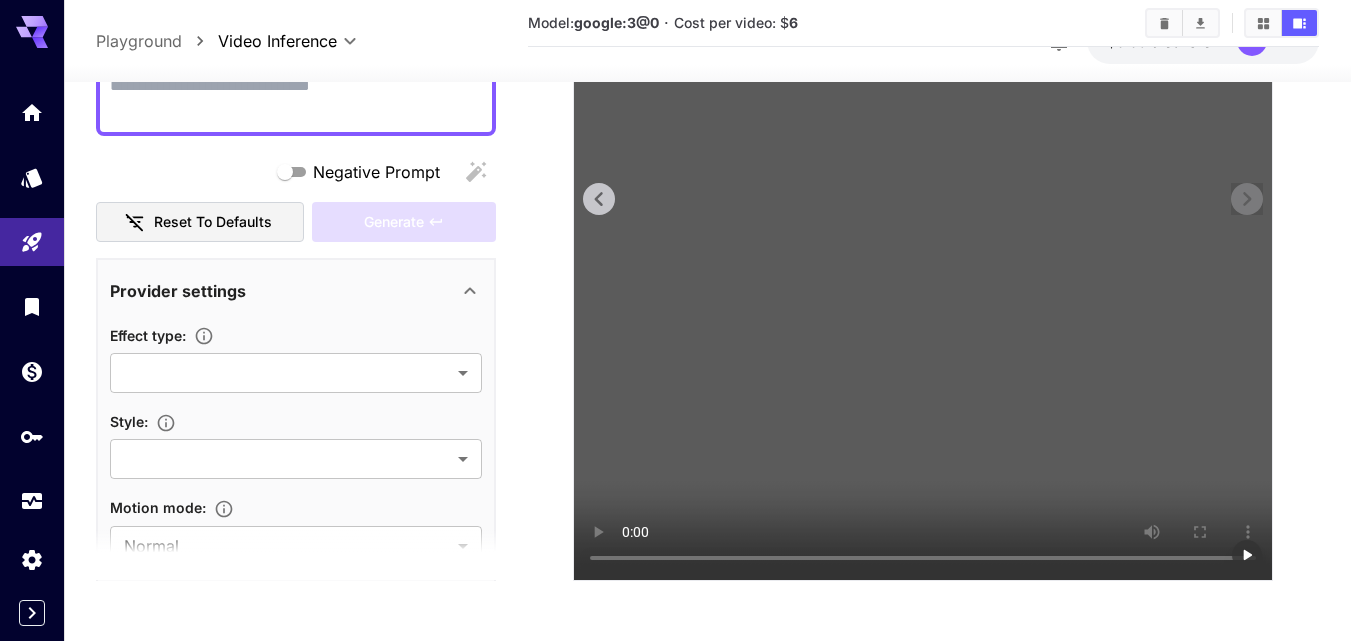 type 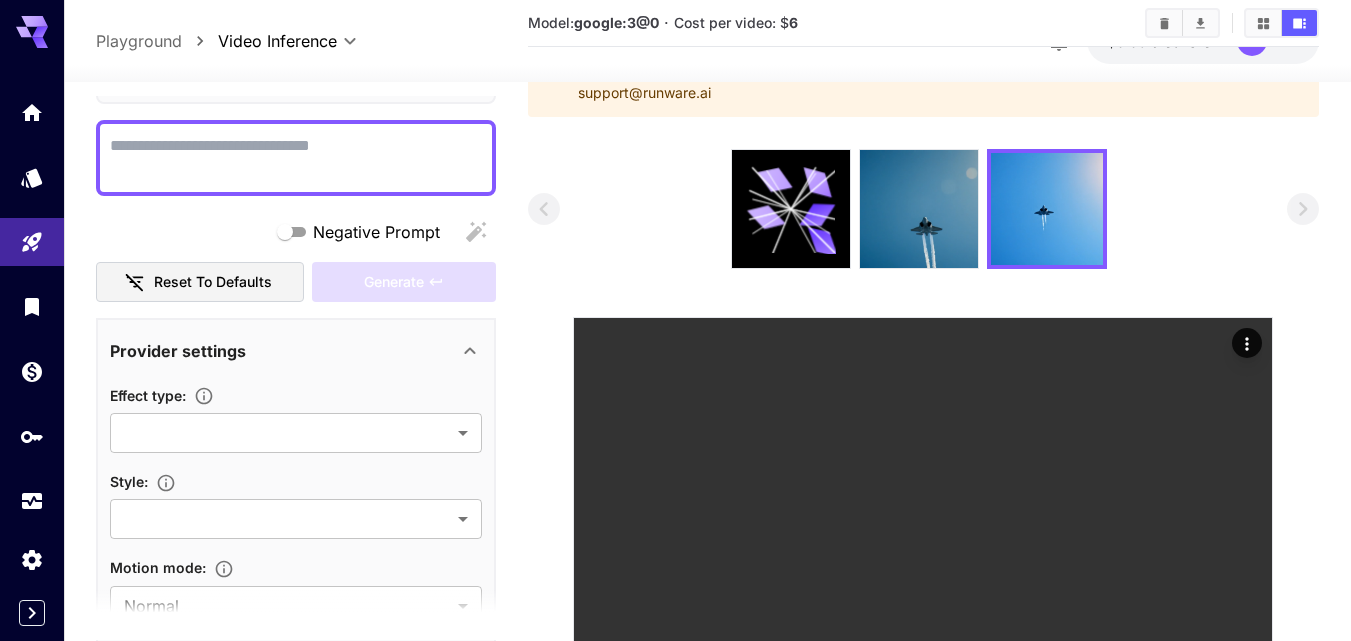 scroll, scrollTop: 0, scrollLeft: 0, axis: both 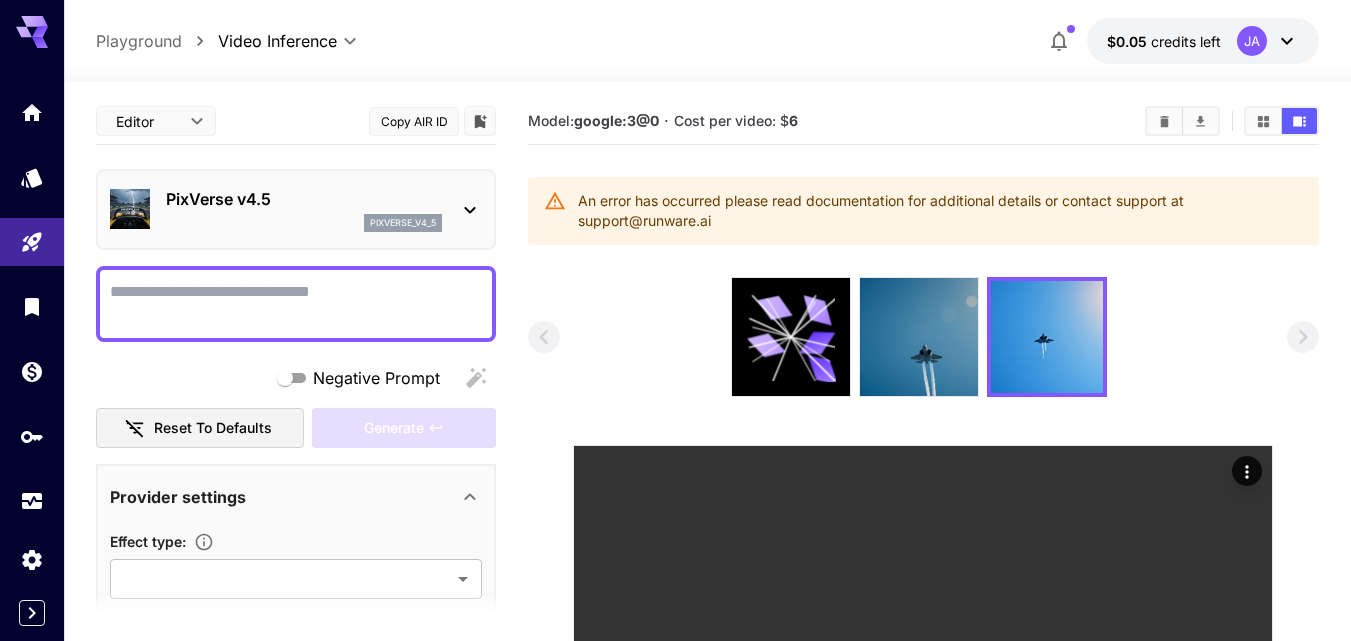 click on "Negative Prompt" at bounding box center (296, 304) 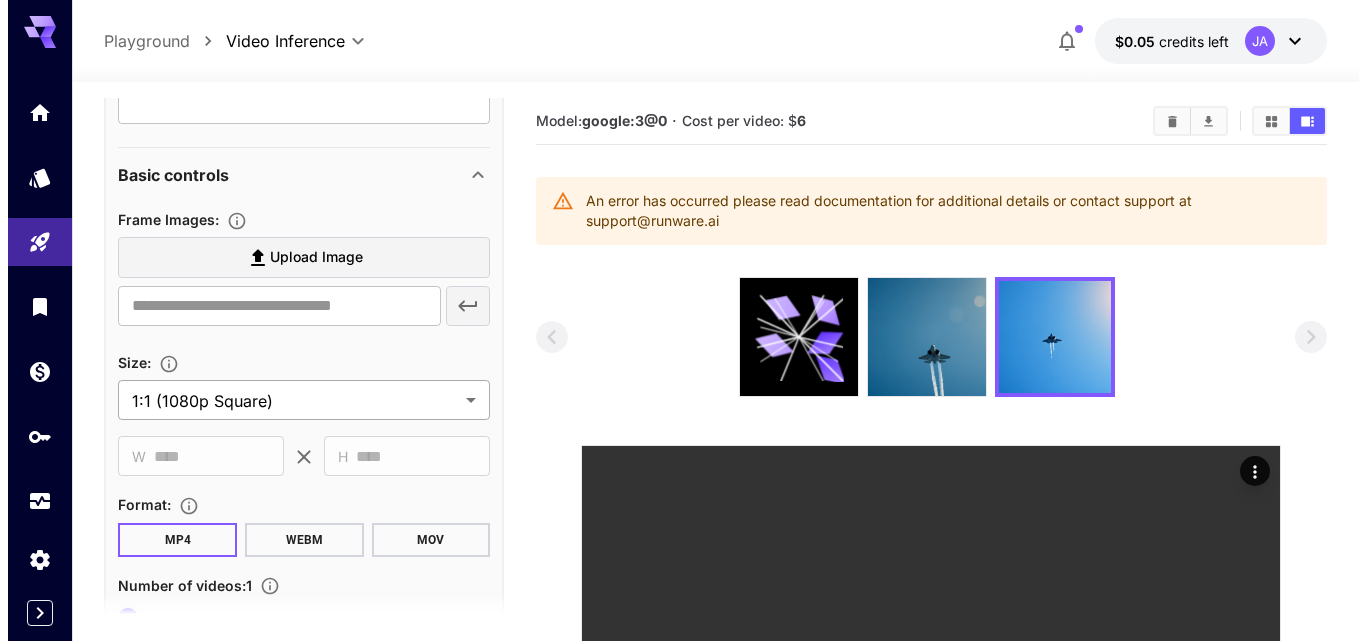 scroll, scrollTop: 1000, scrollLeft: 0, axis: vertical 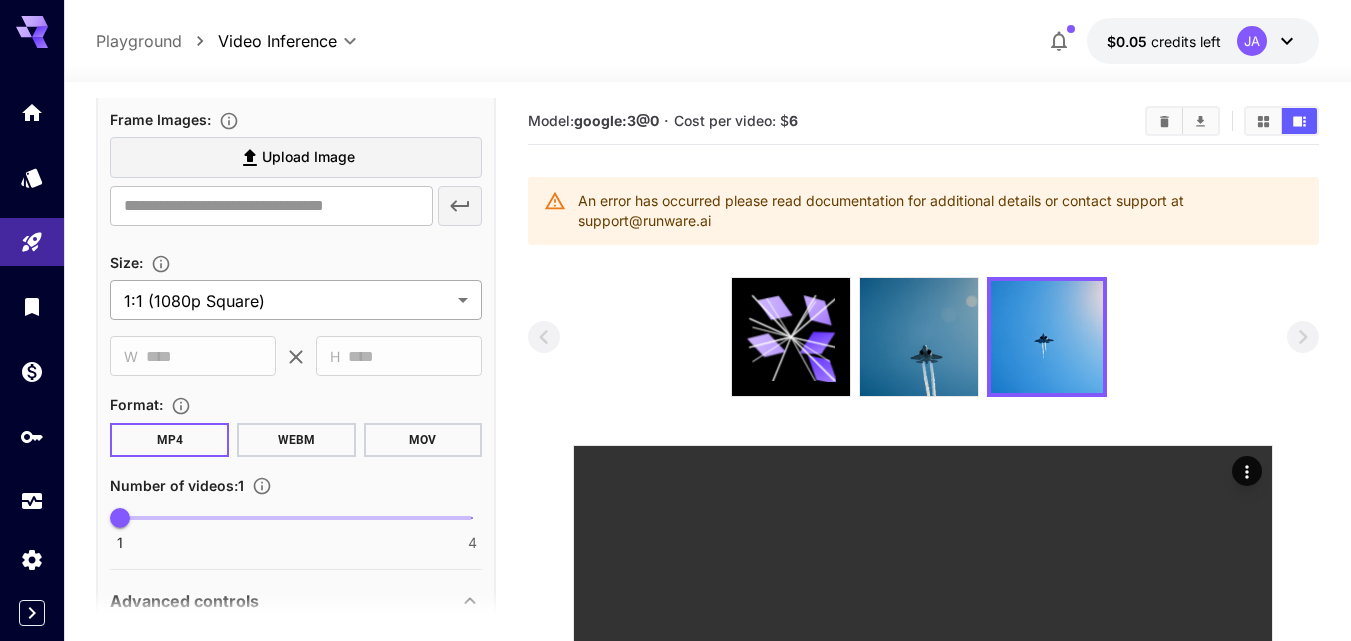 type on "**********" 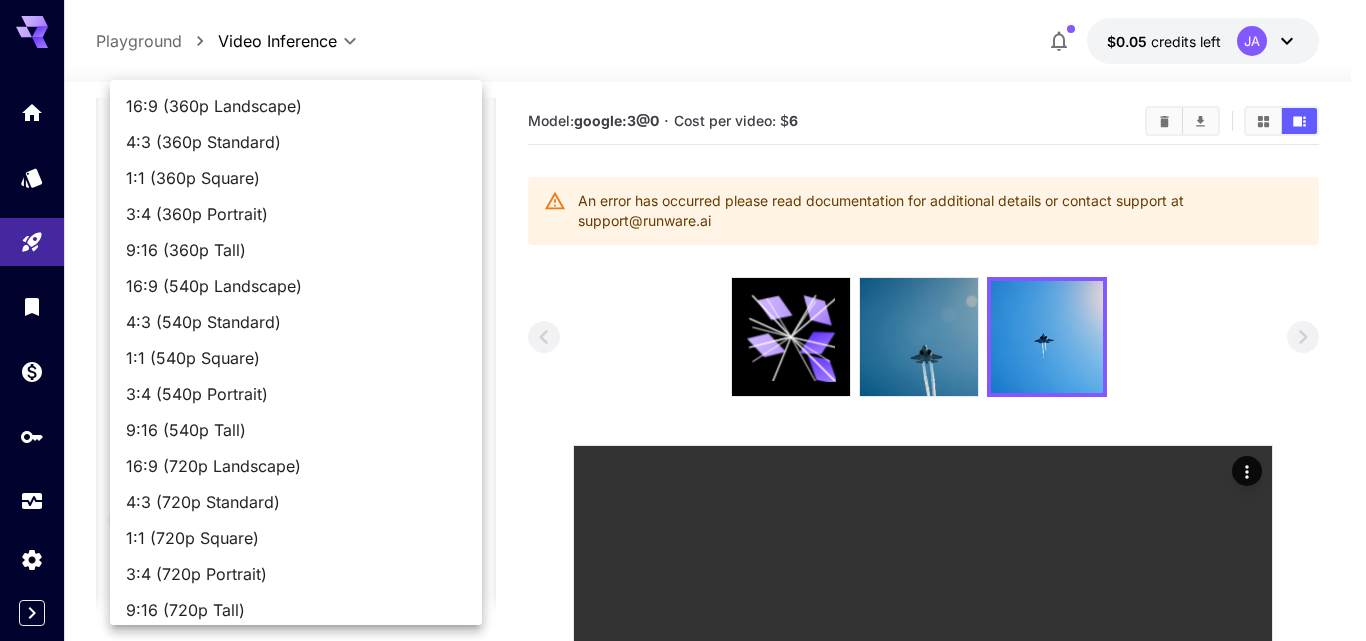 scroll, scrollTop: 191, scrollLeft: 0, axis: vertical 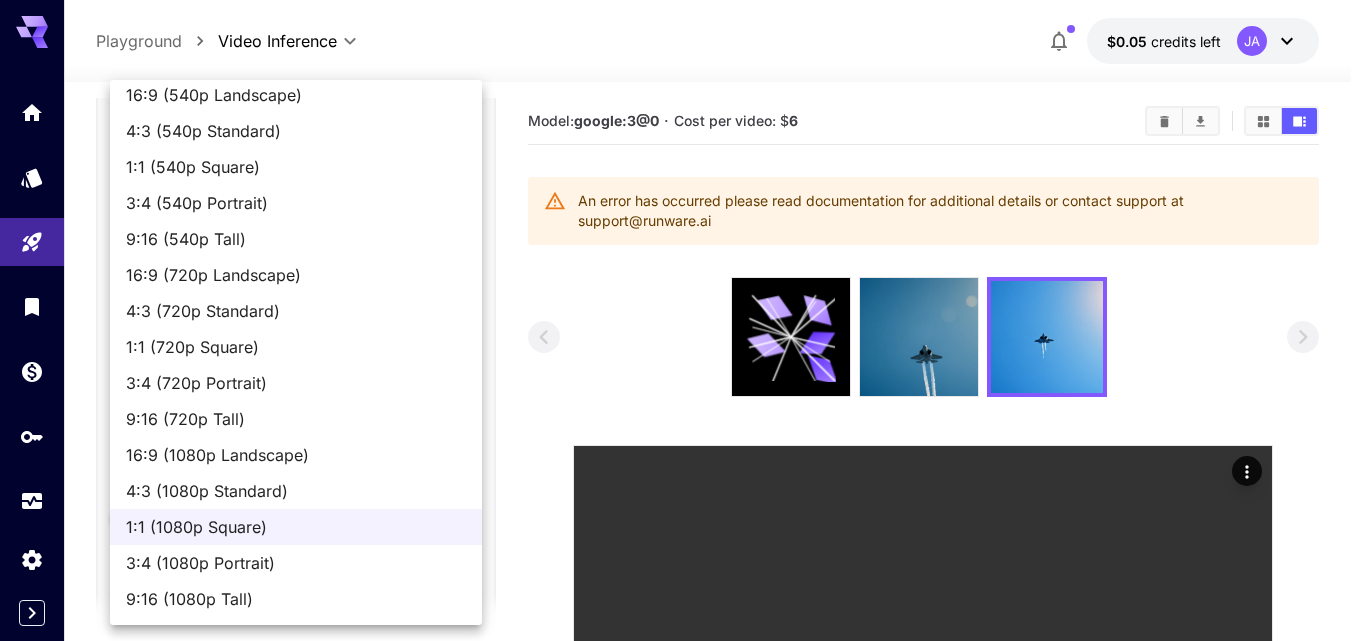 click on "**********" at bounding box center (683, 1326) 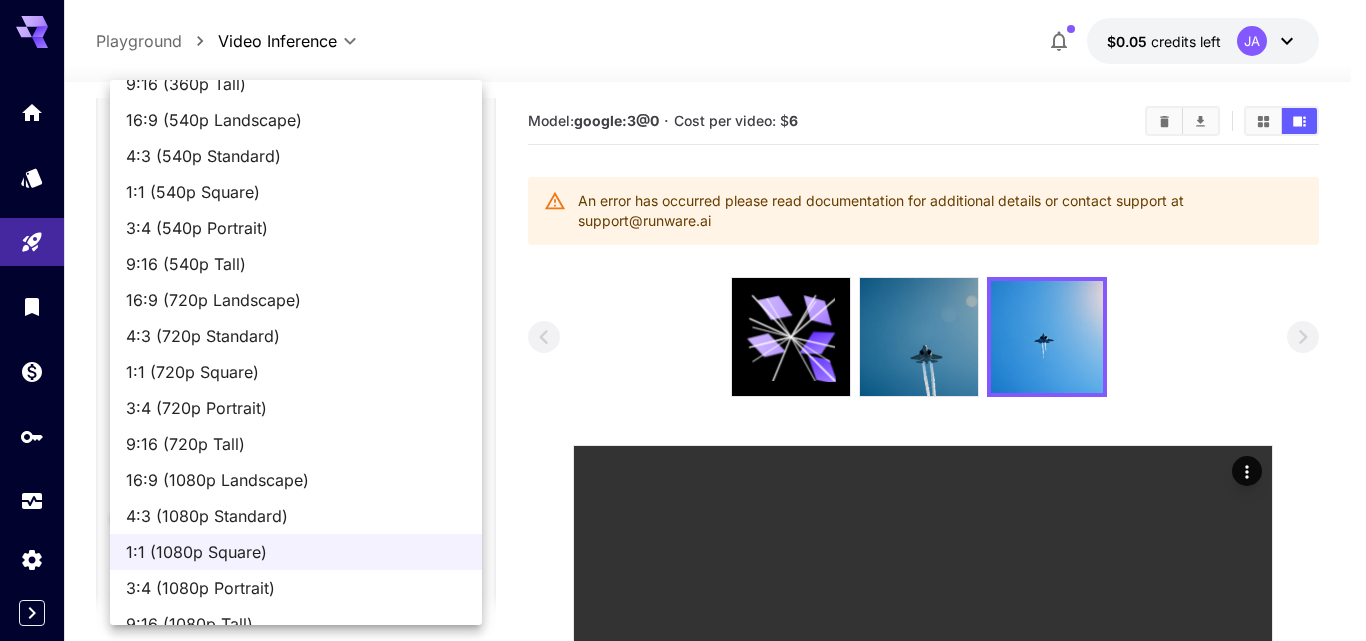 scroll, scrollTop: 165, scrollLeft: 0, axis: vertical 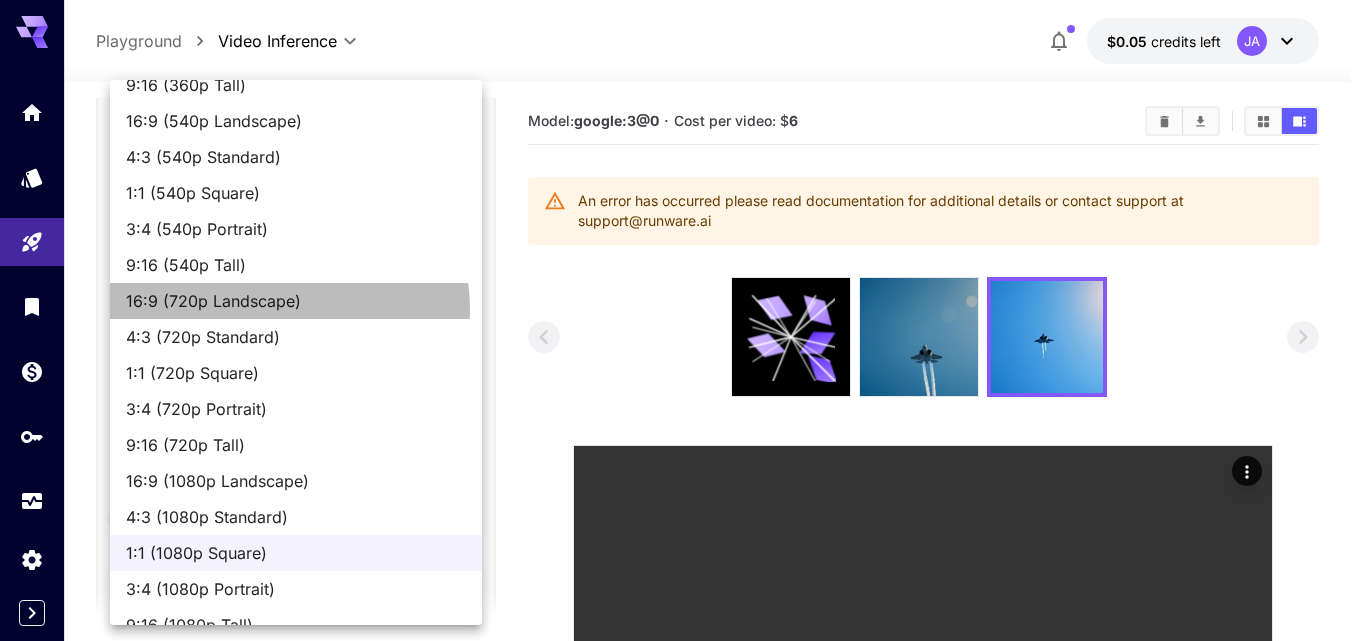 click on "16:9 (720p Landscape)" at bounding box center (296, 301) 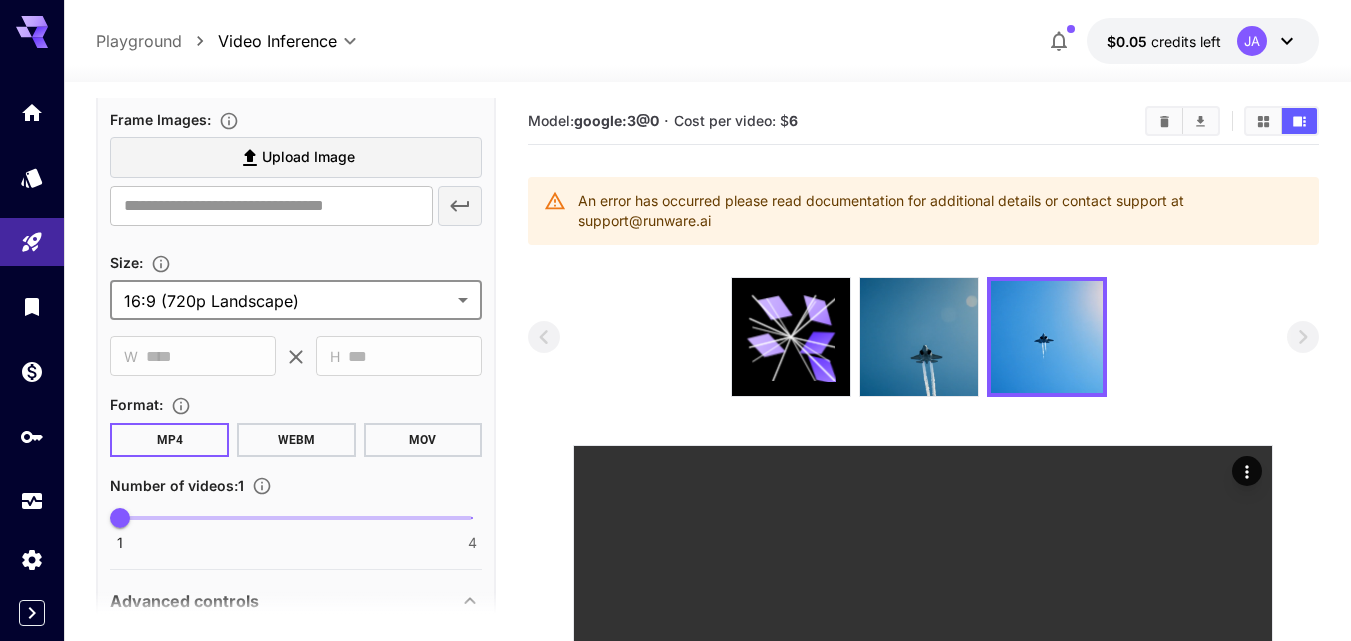 click on "**********" at bounding box center [675, 1326] 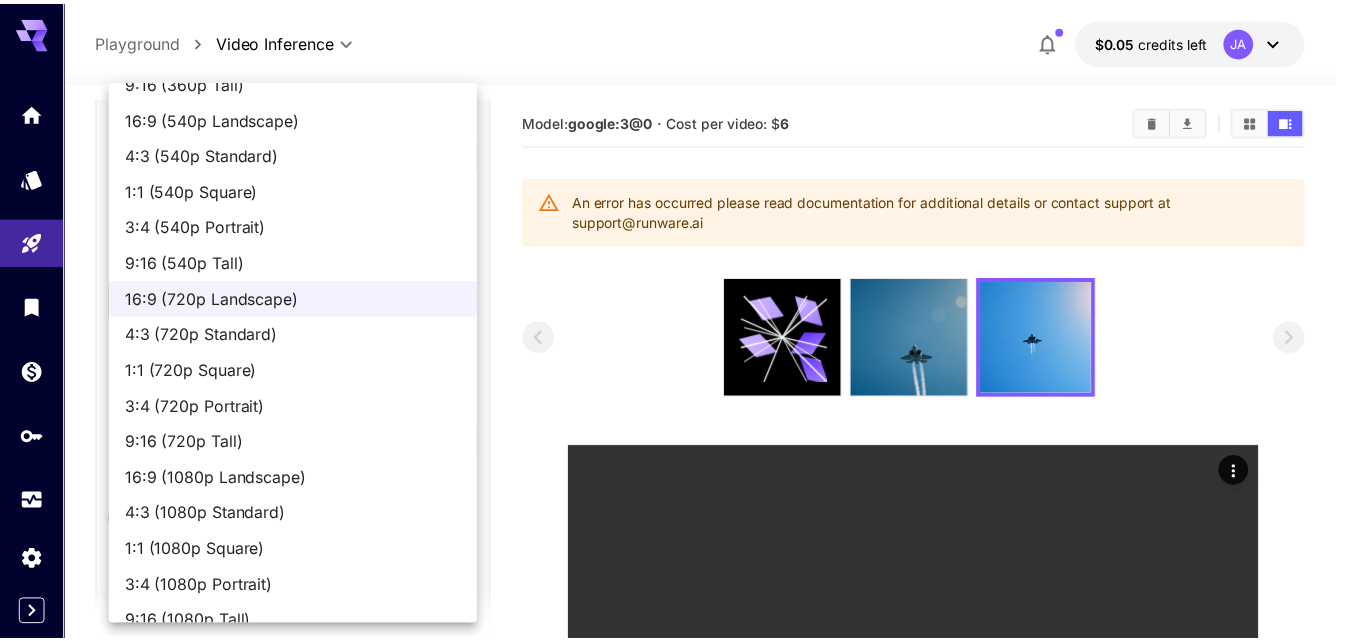 scroll, scrollTop: 178, scrollLeft: 0, axis: vertical 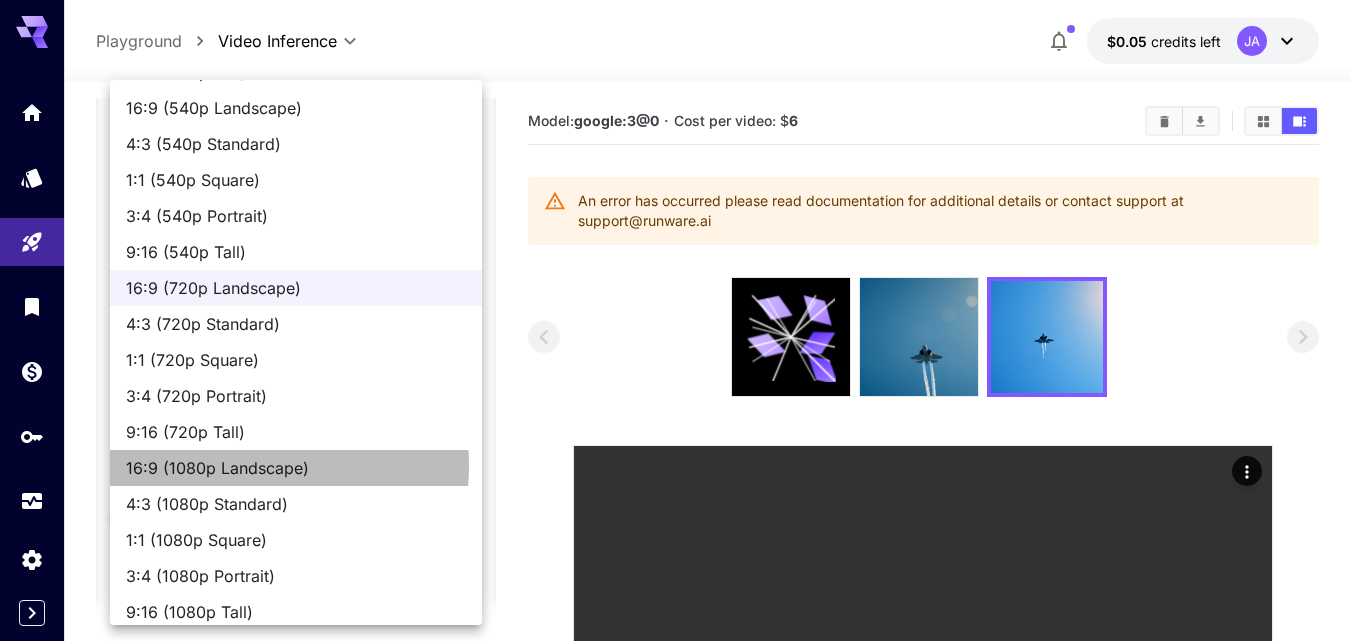 click on "16:9 (1080p Landscape)" at bounding box center [296, 468] 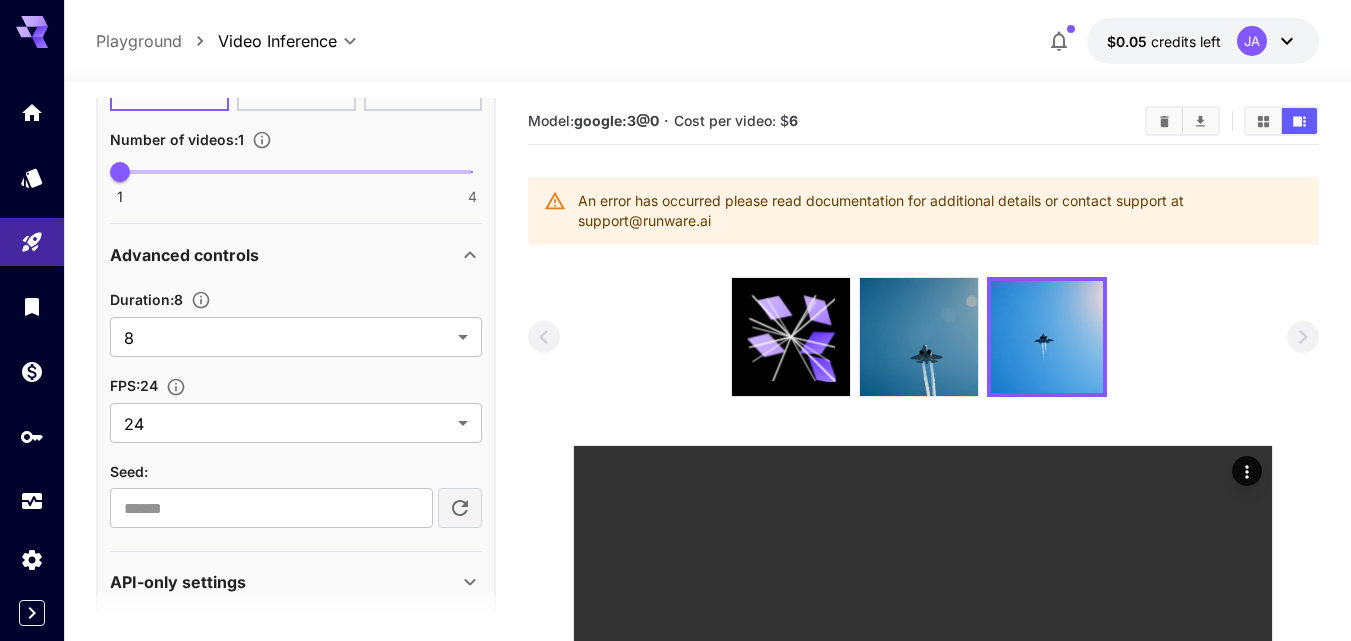 scroll, scrollTop: 1367, scrollLeft: 0, axis: vertical 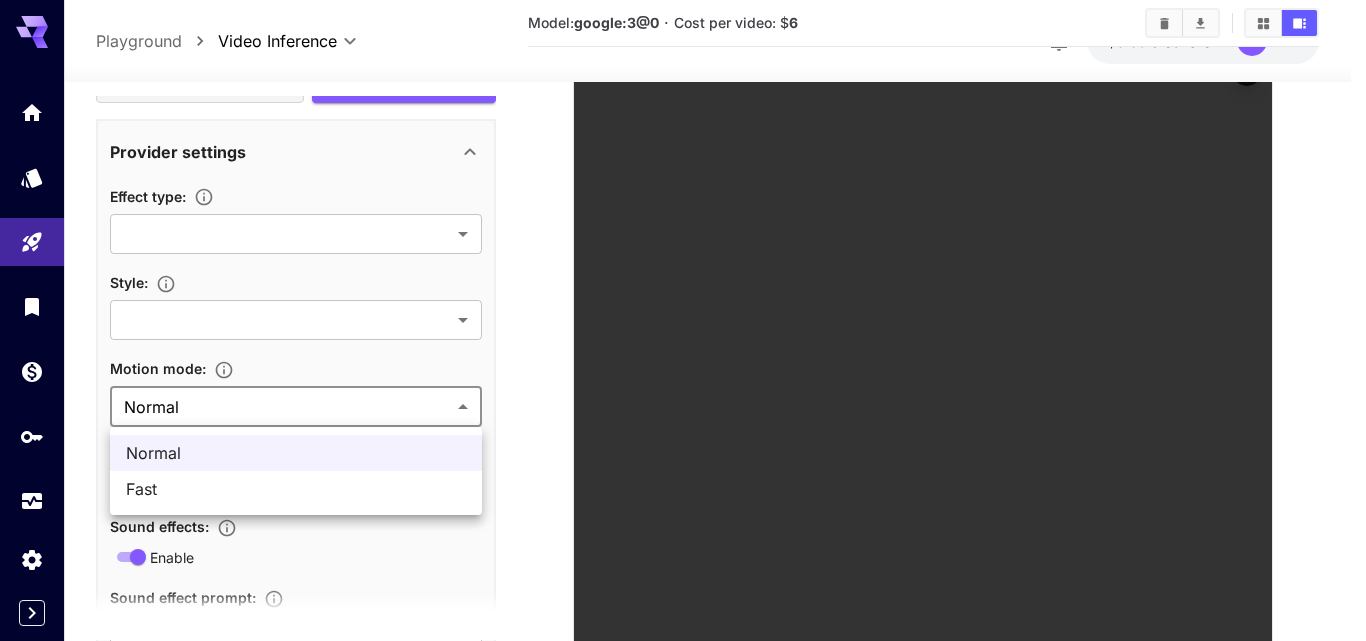 click on "**********" at bounding box center (683, 926) 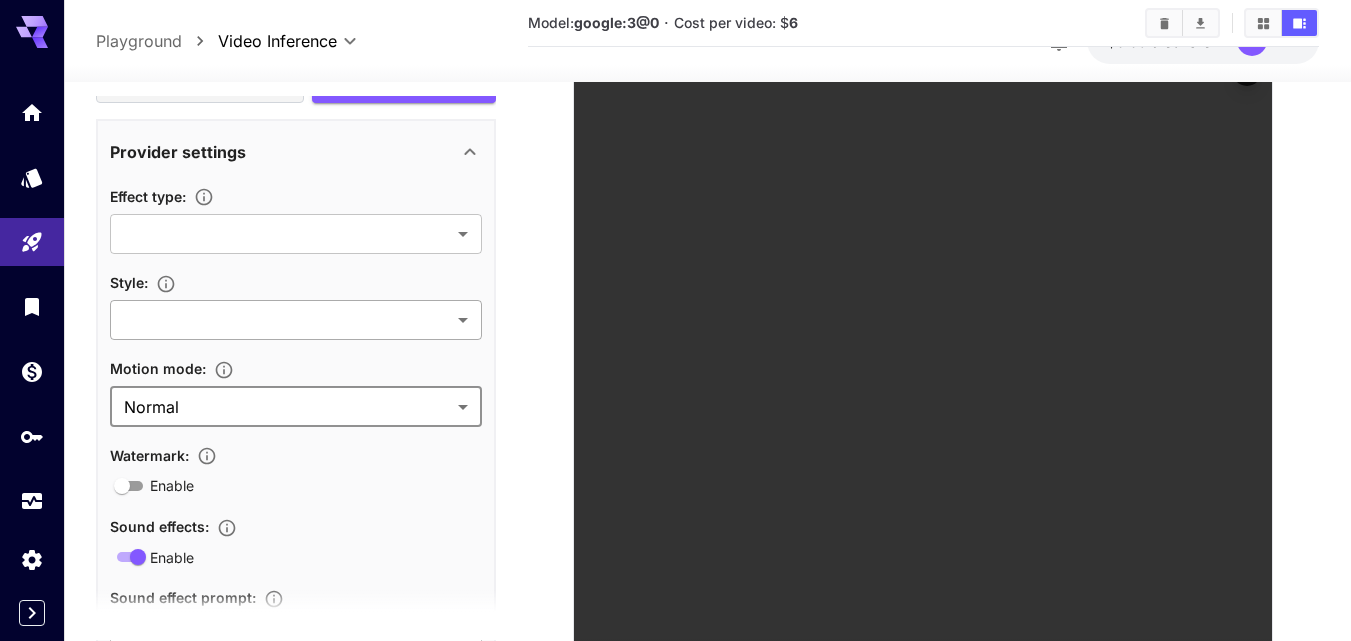 click on "**********" at bounding box center [675, 926] 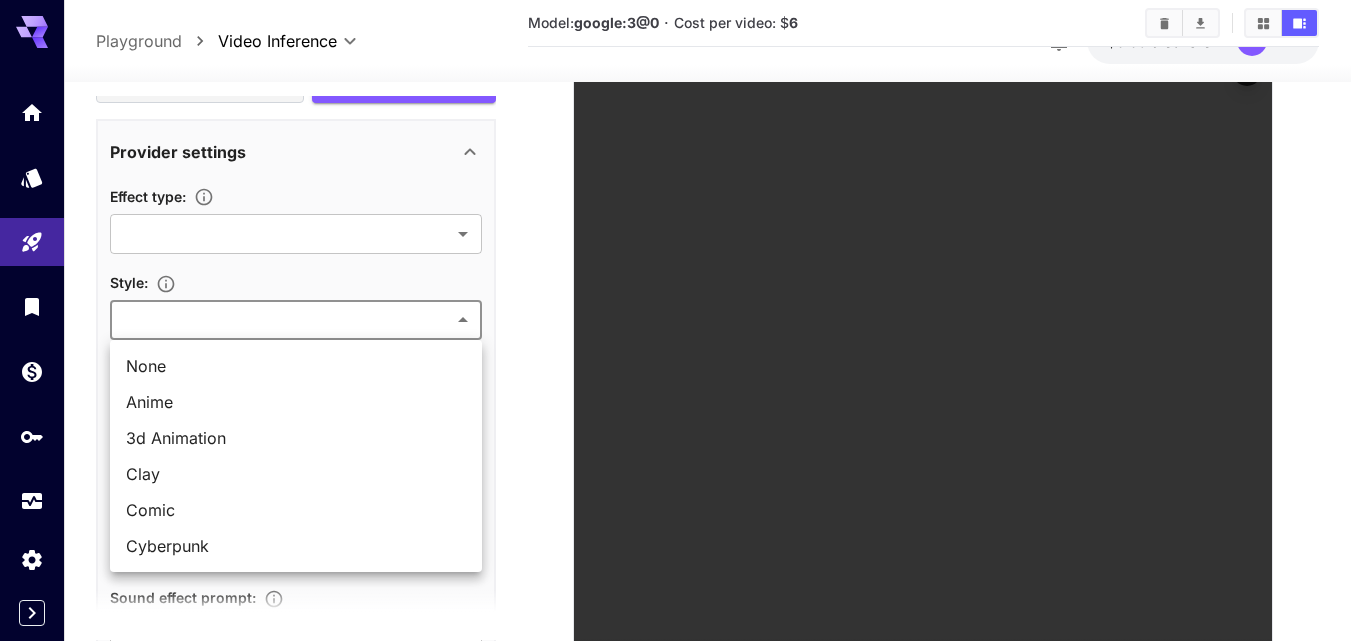 click at bounding box center (683, 320) 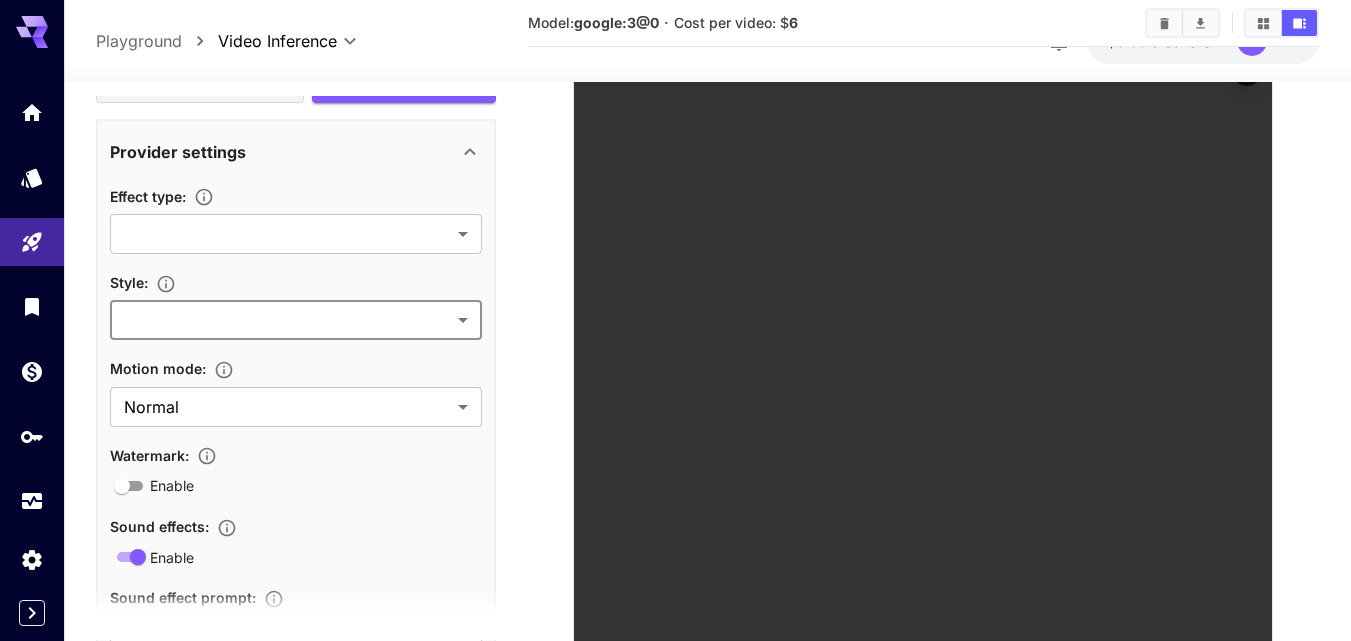 click on "**********" at bounding box center [675, 926] 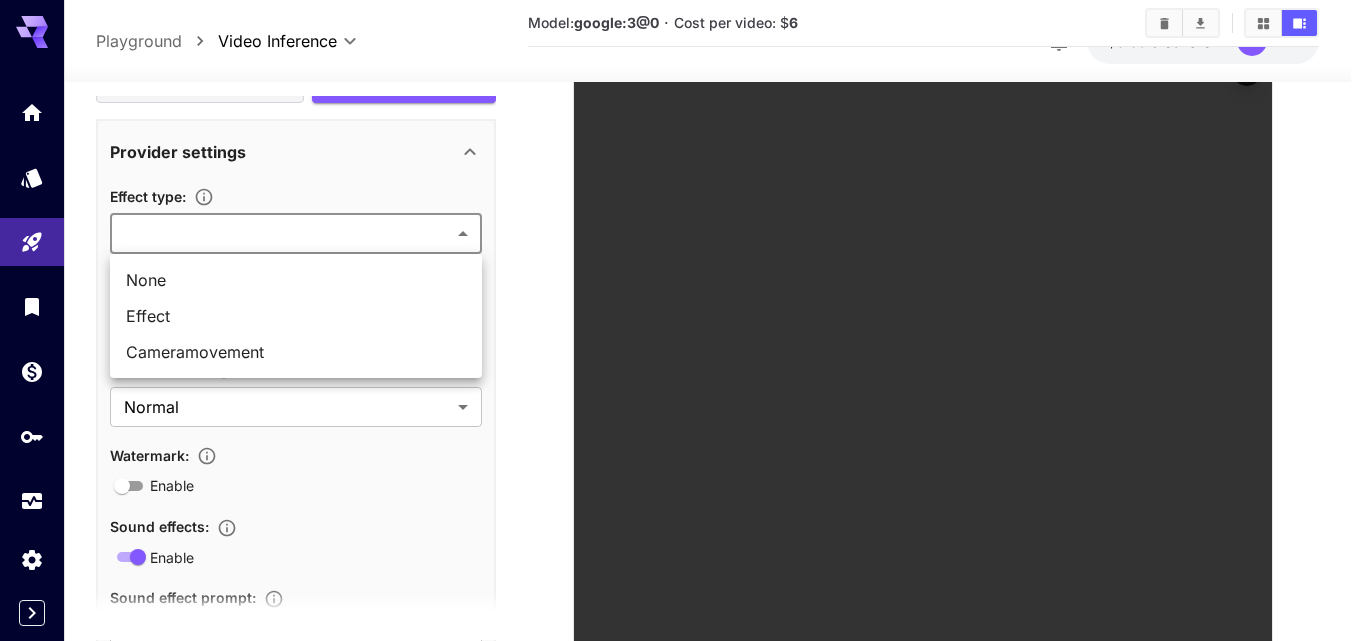 click at bounding box center (683, 320) 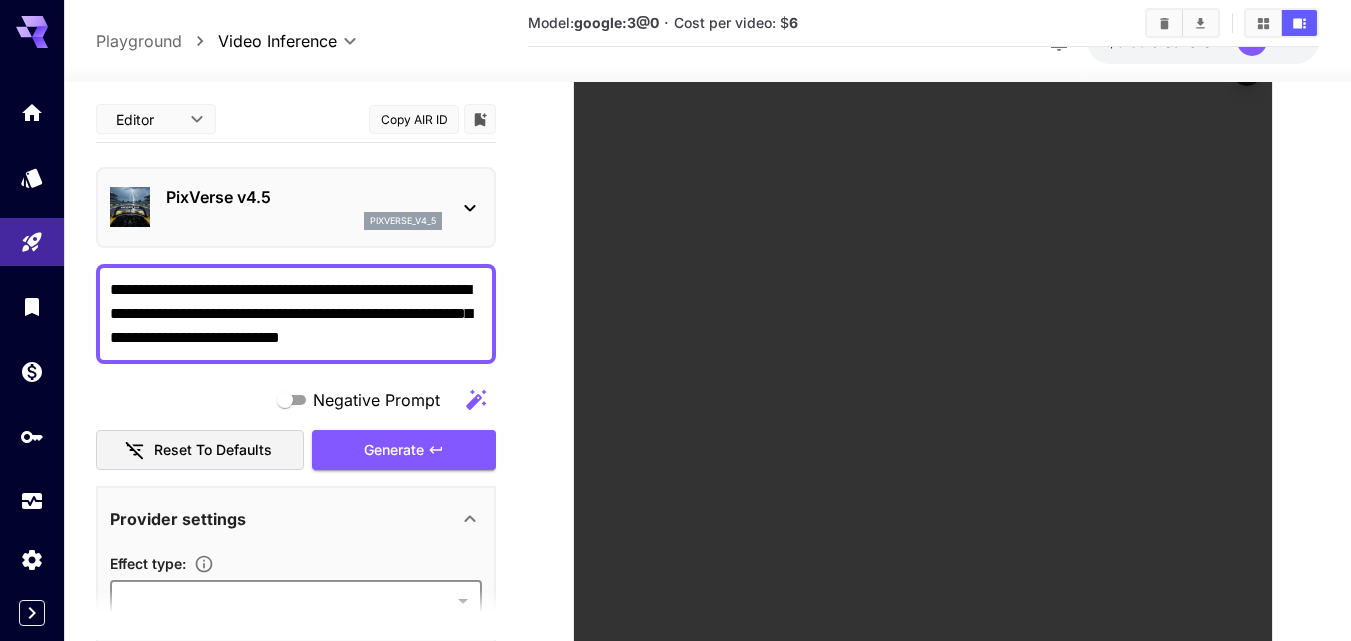 scroll, scrollTop: 100, scrollLeft: 0, axis: vertical 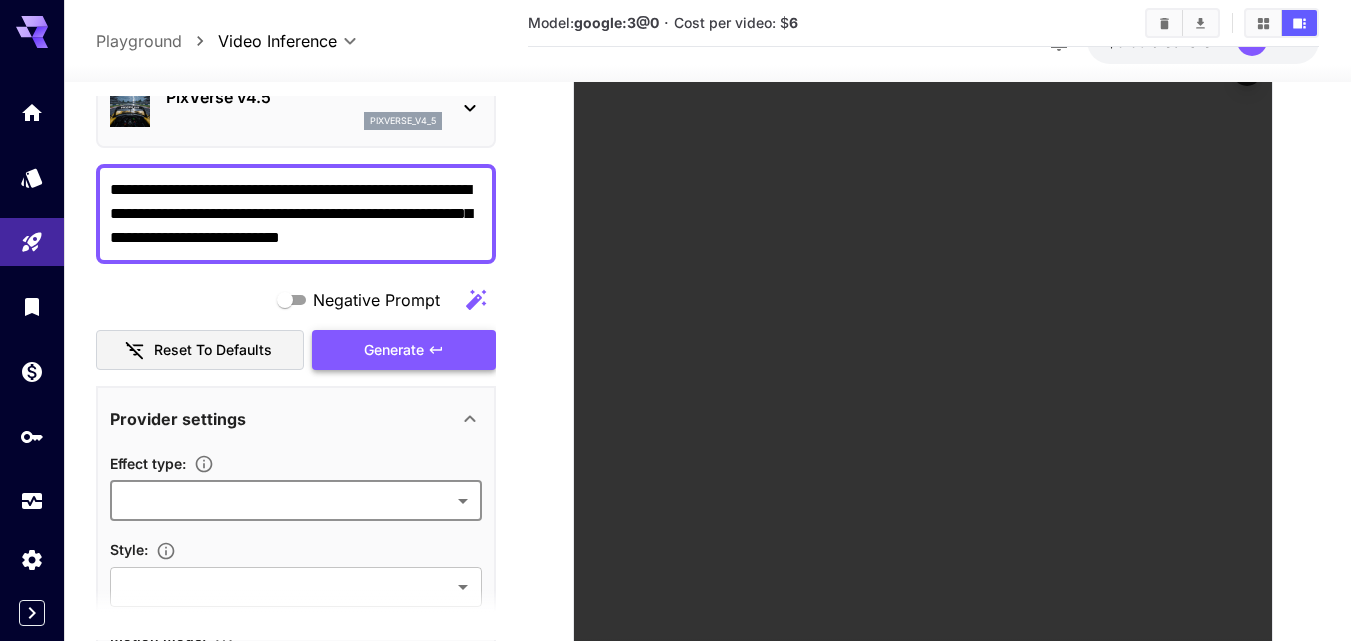 click on "Generate" at bounding box center (394, 350) 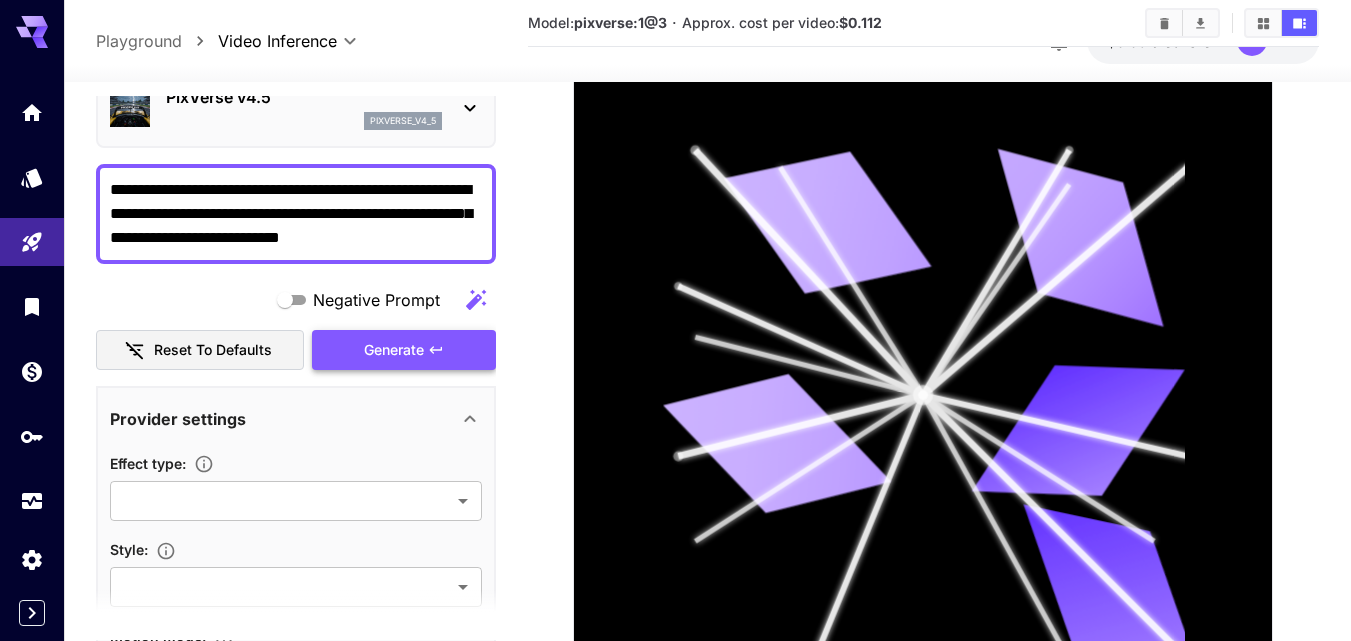 click on "Generate" at bounding box center [404, 350] 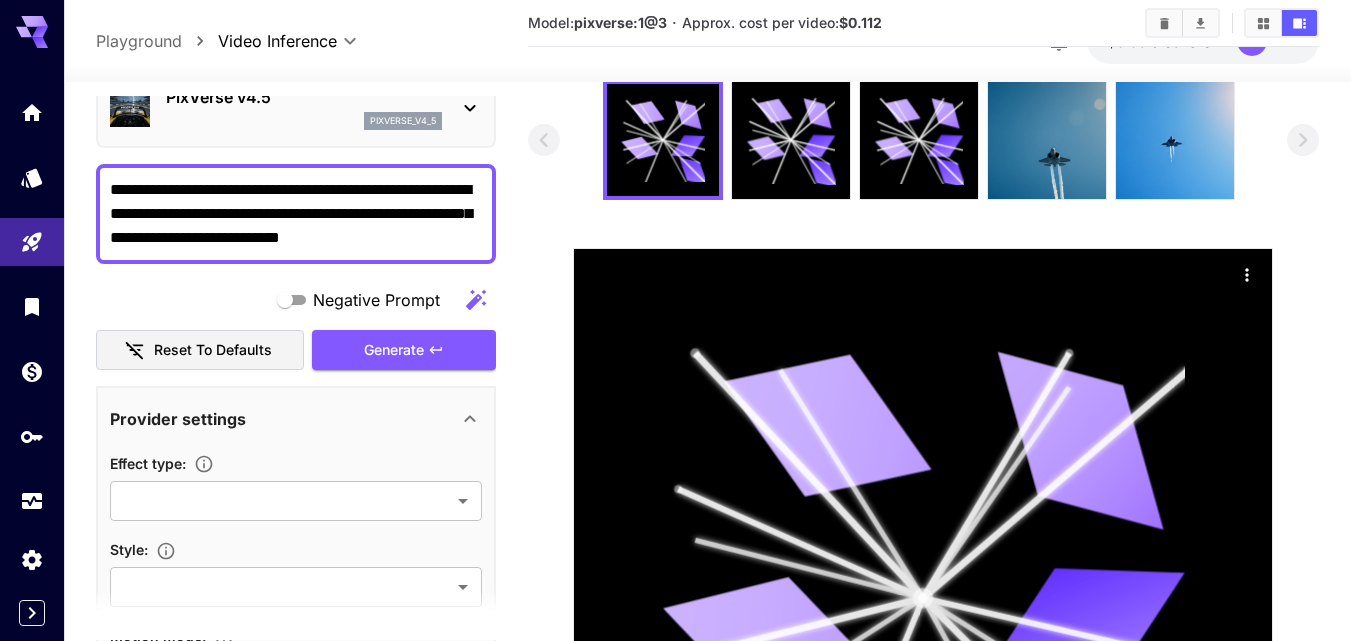 scroll, scrollTop: 148, scrollLeft: 0, axis: vertical 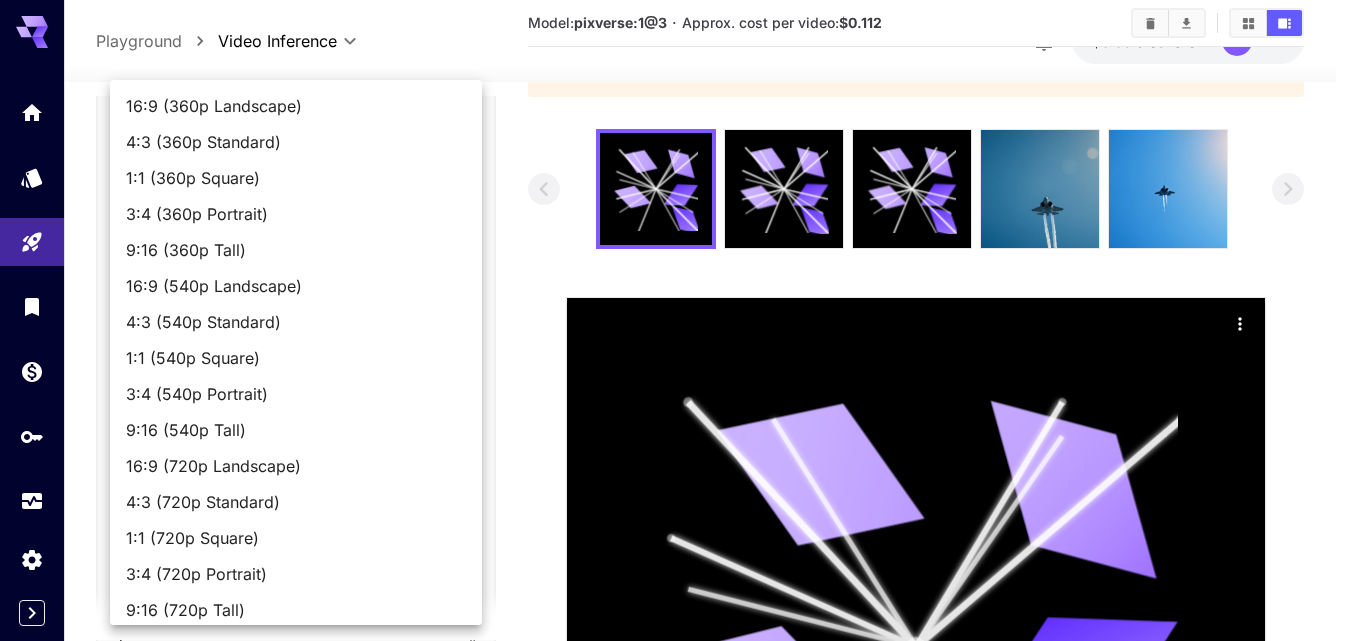 click on "**********" at bounding box center (675, 1170) 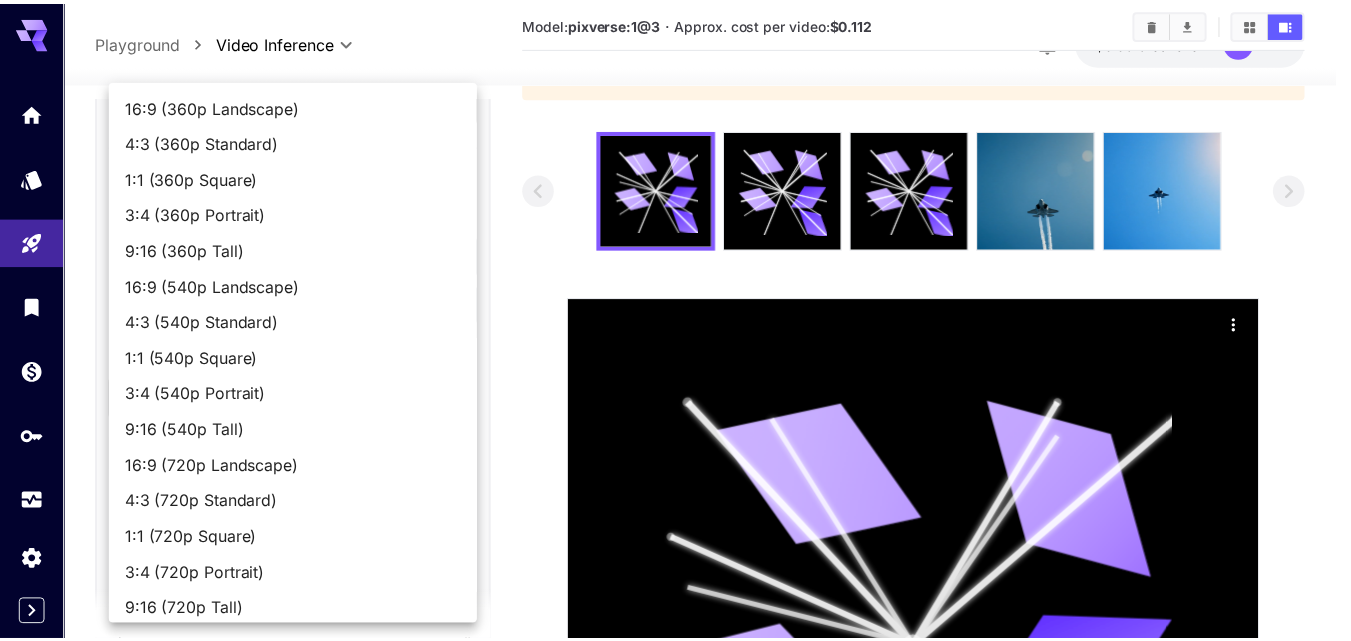 scroll, scrollTop: 191, scrollLeft: 0, axis: vertical 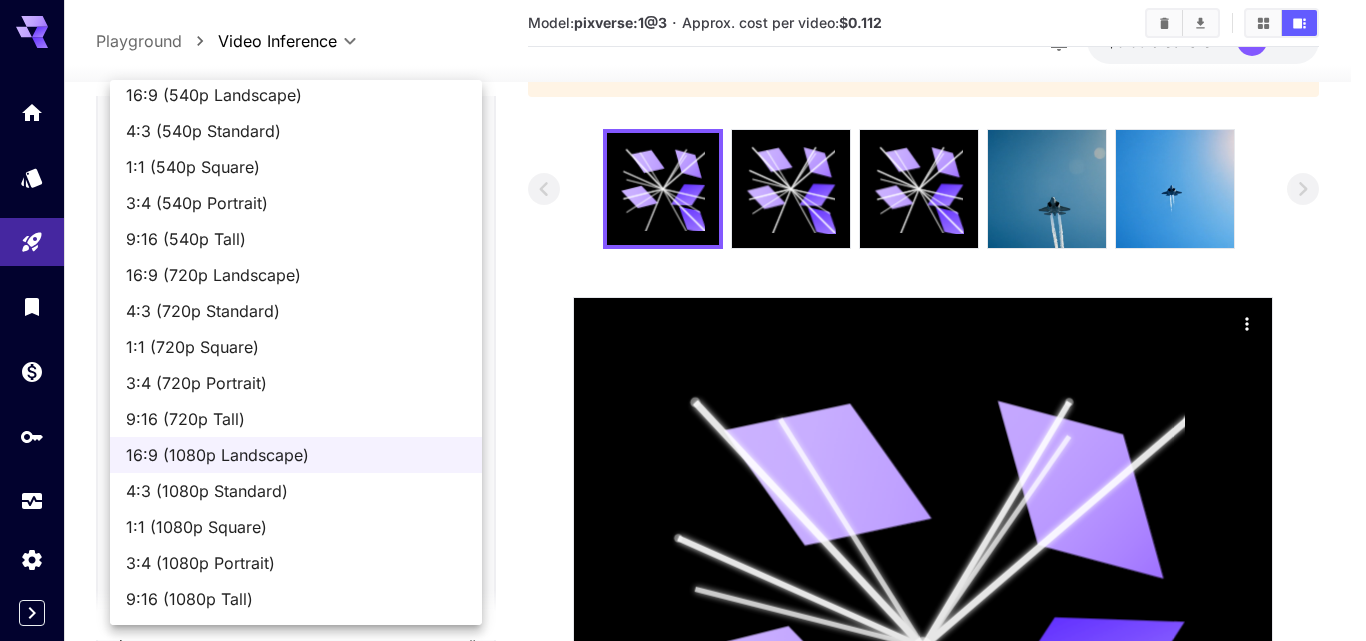 click on "16:9 (720p Landscape)" at bounding box center [296, 275] 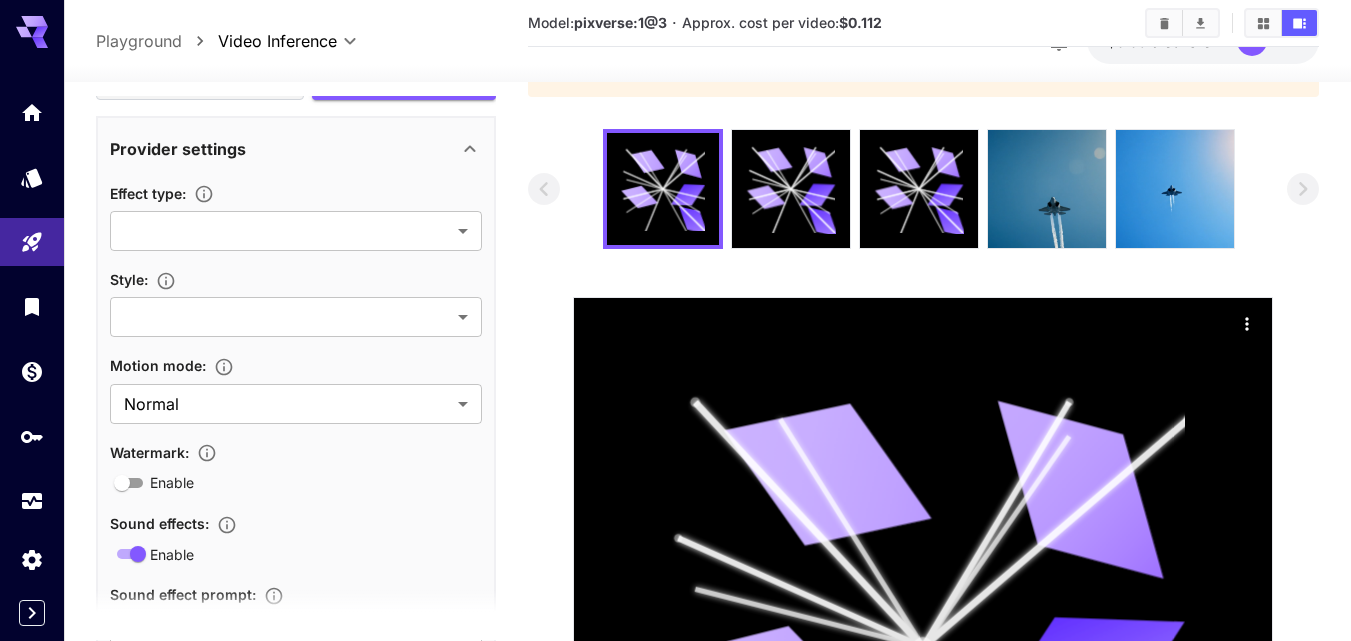 scroll, scrollTop: 198, scrollLeft: 0, axis: vertical 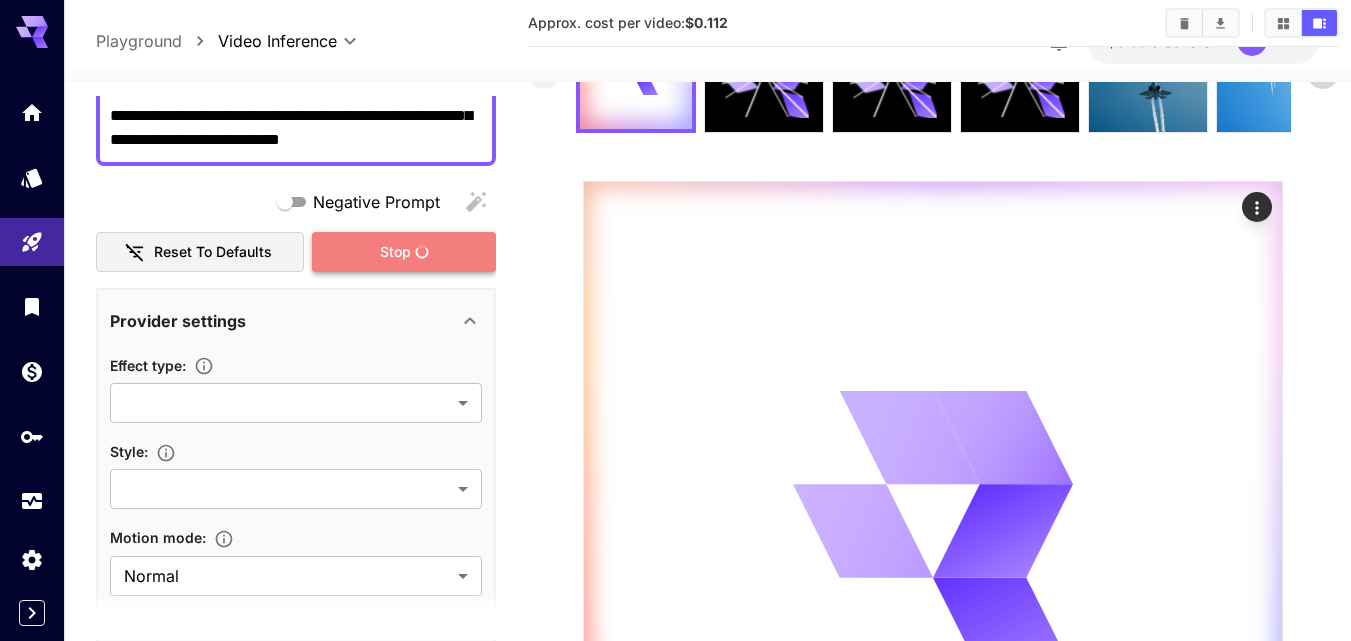 click on "Stop" at bounding box center (395, 252) 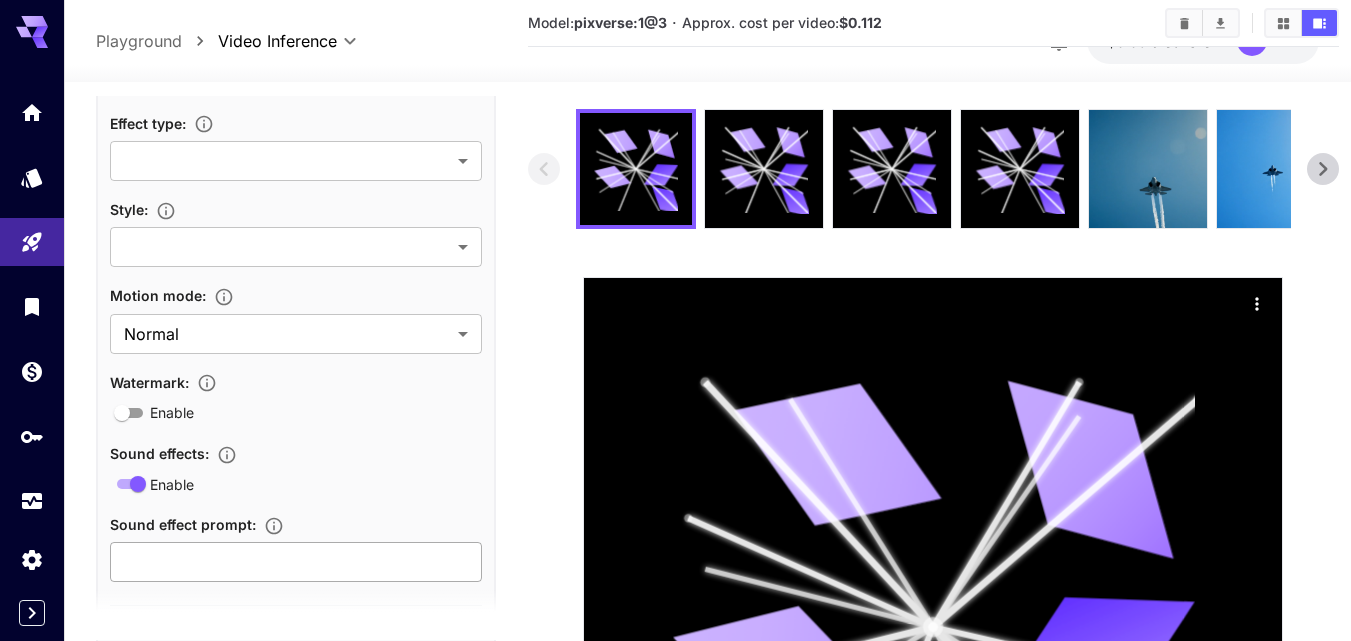 scroll, scrollTop: 298, scrollLeft: 0, axis: vertical 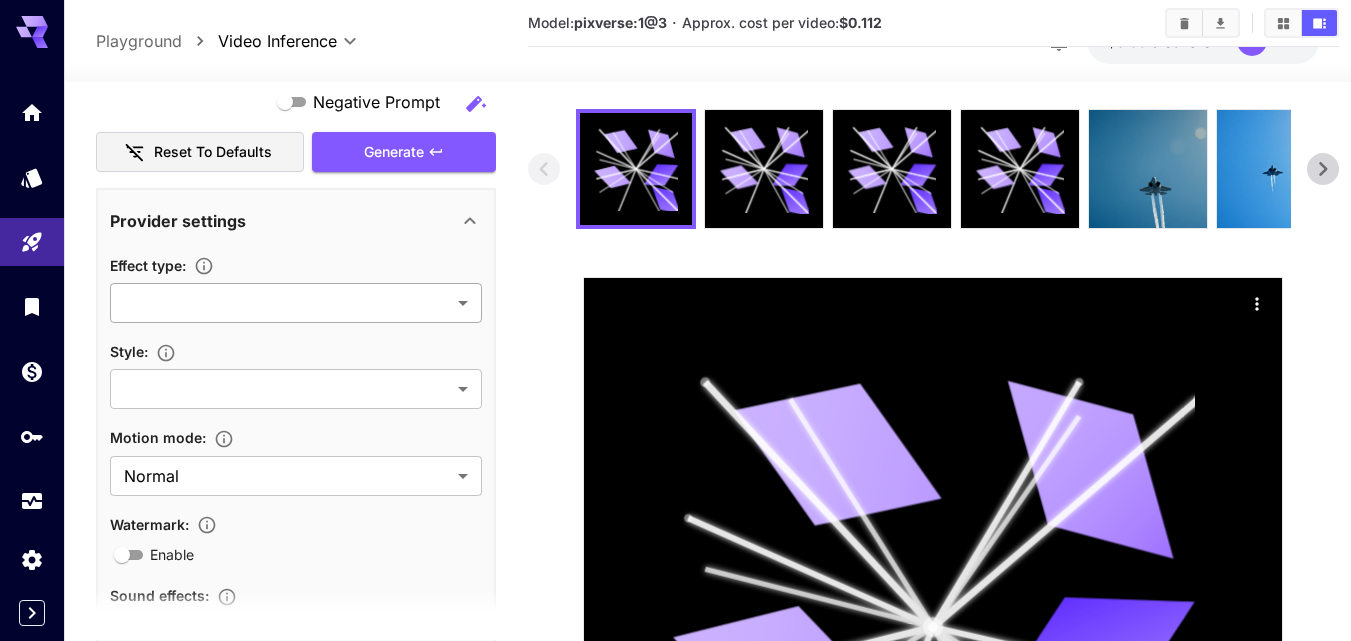 click on "**********" at bounding box center (675, 1168) 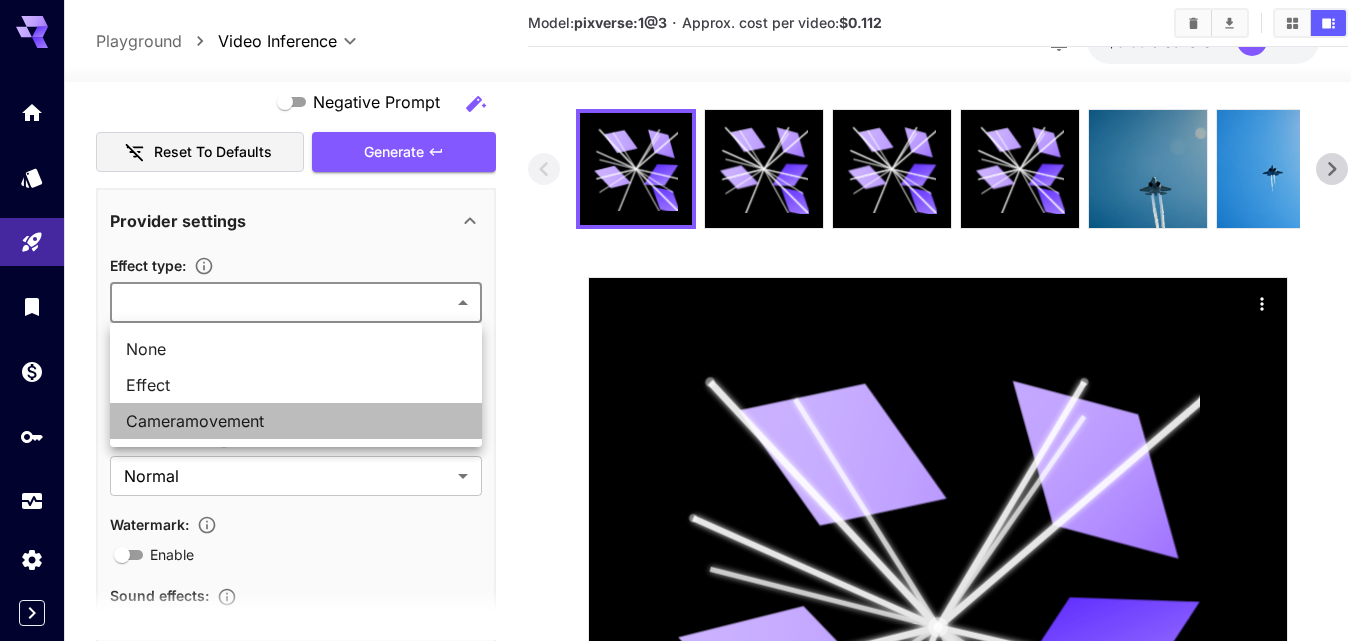 click on "Cameramovement" at bounding box center [296, 421] 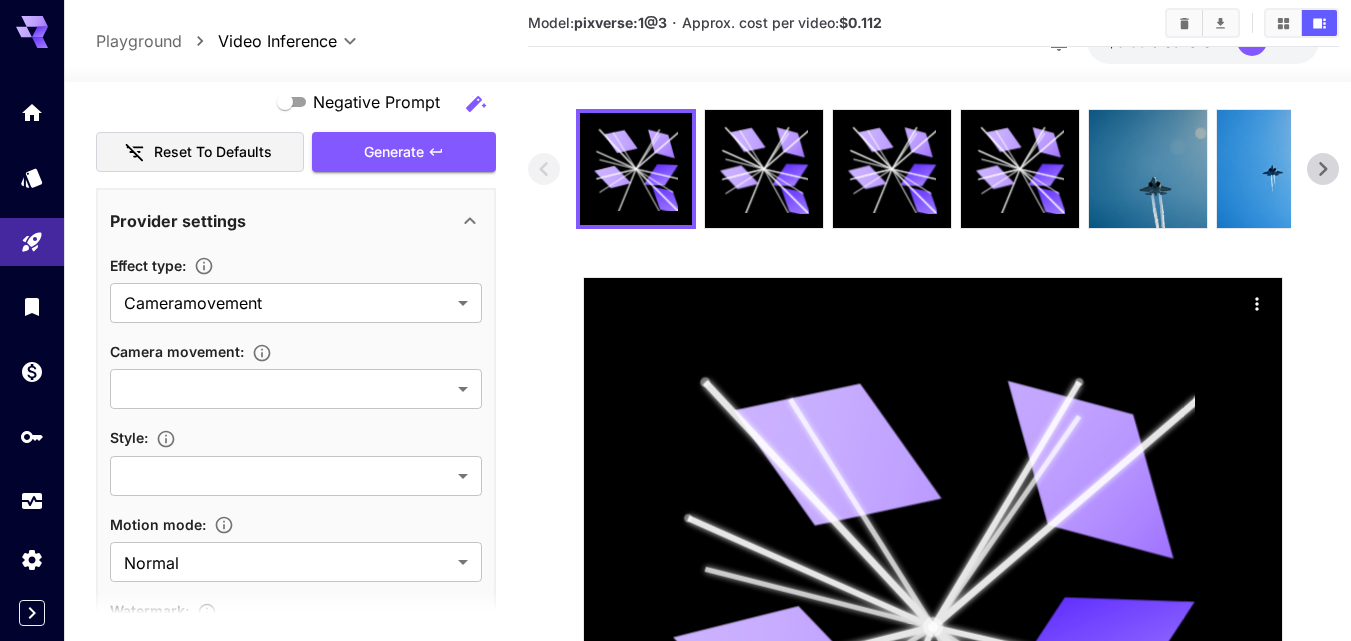 click on "Camera movement :  ​ ​" at bounding box center [296, 374] 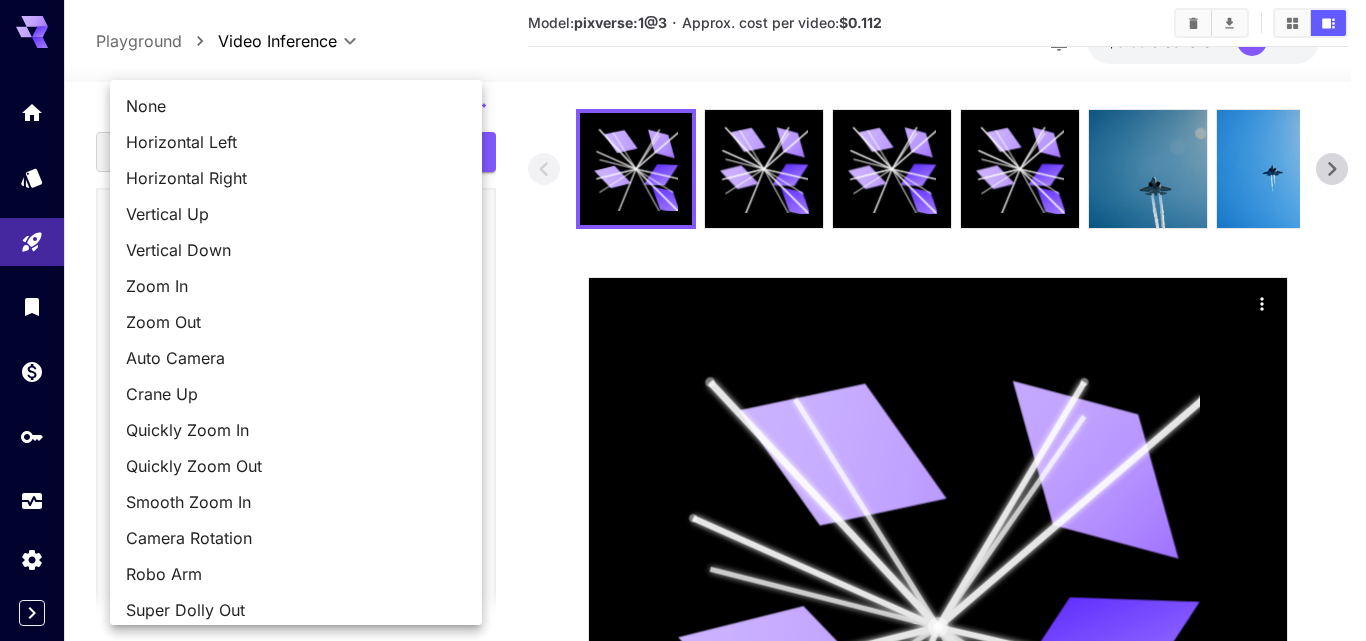 click on "**********" at bounding box center (683, 1168) 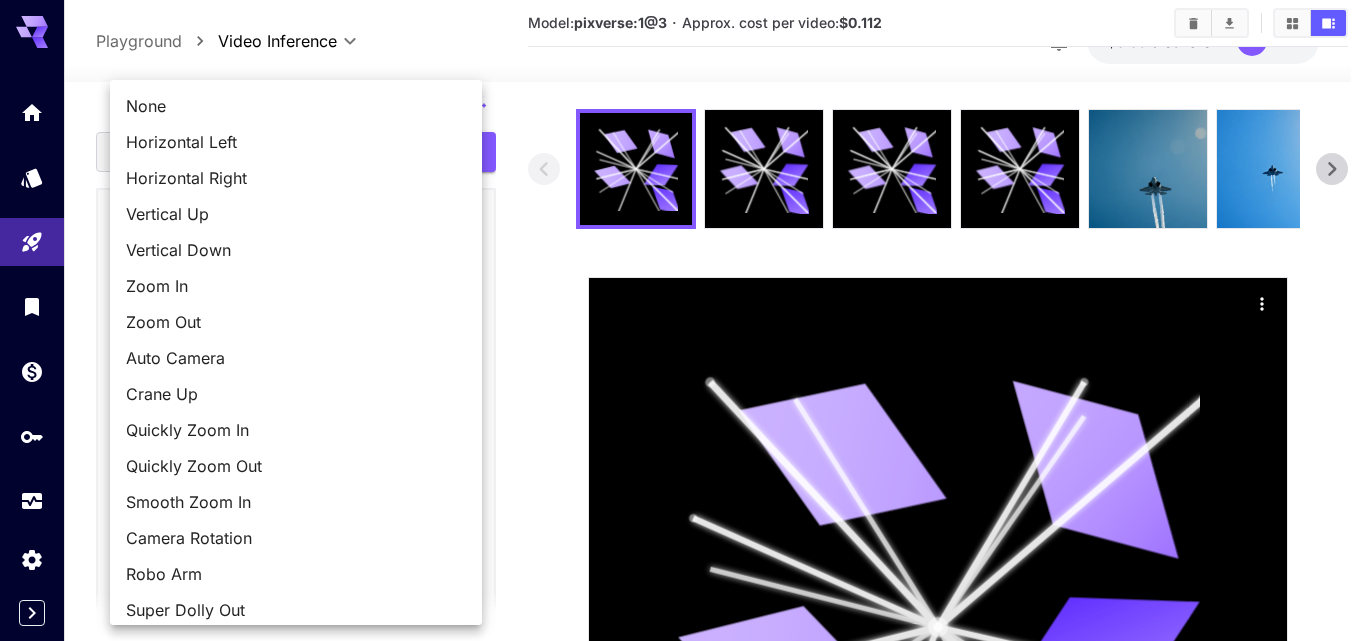 click on "Zoom Out" at bounding box center [296, 322] 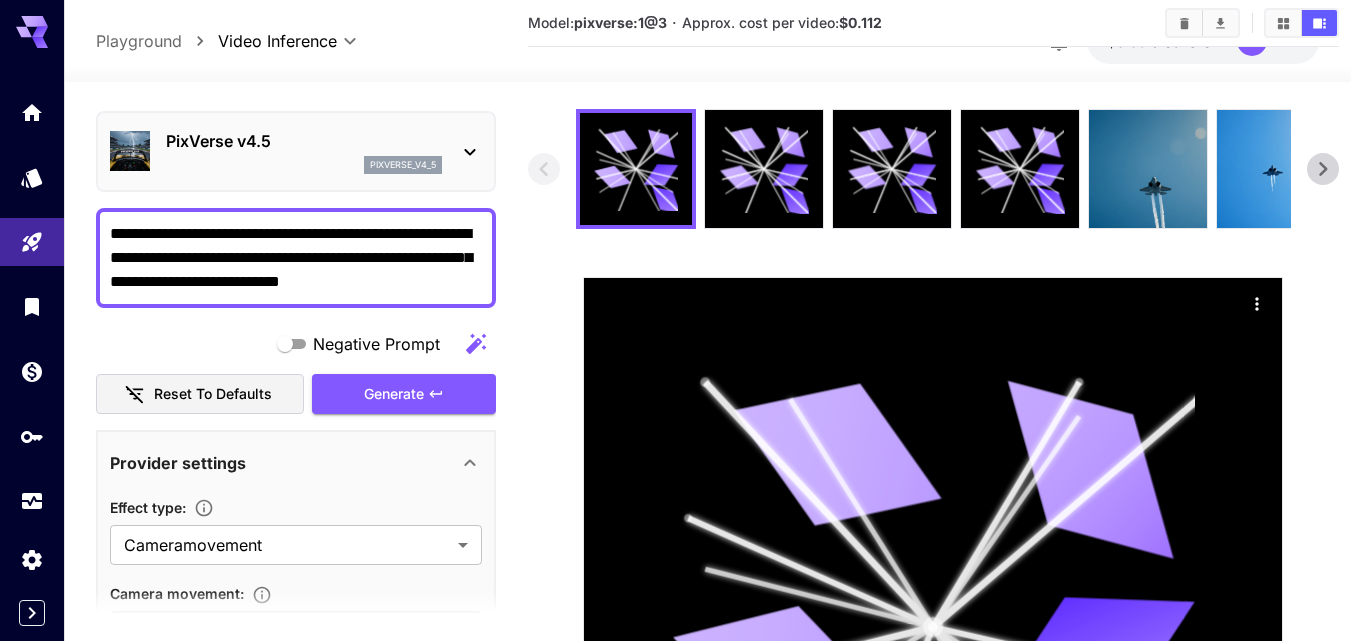 scroll, scrollTop: 0, scrollLeft: 0, axis: both 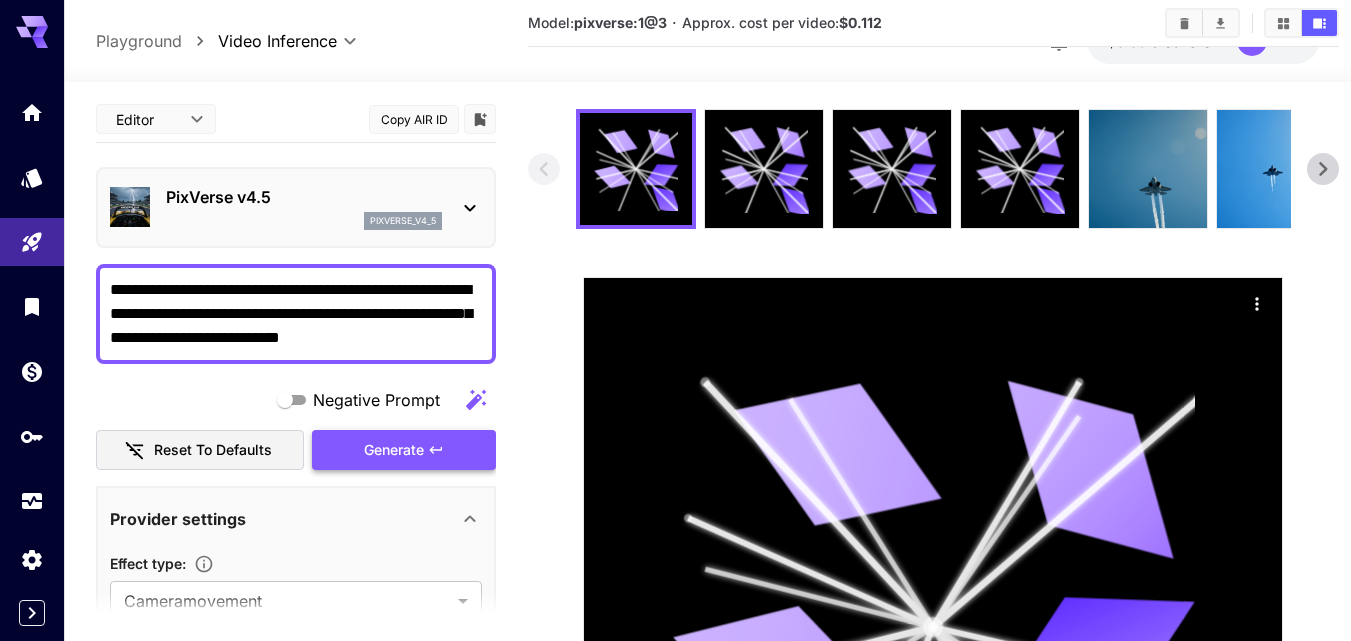 click on "Generate" at bounding box center (394, 450) 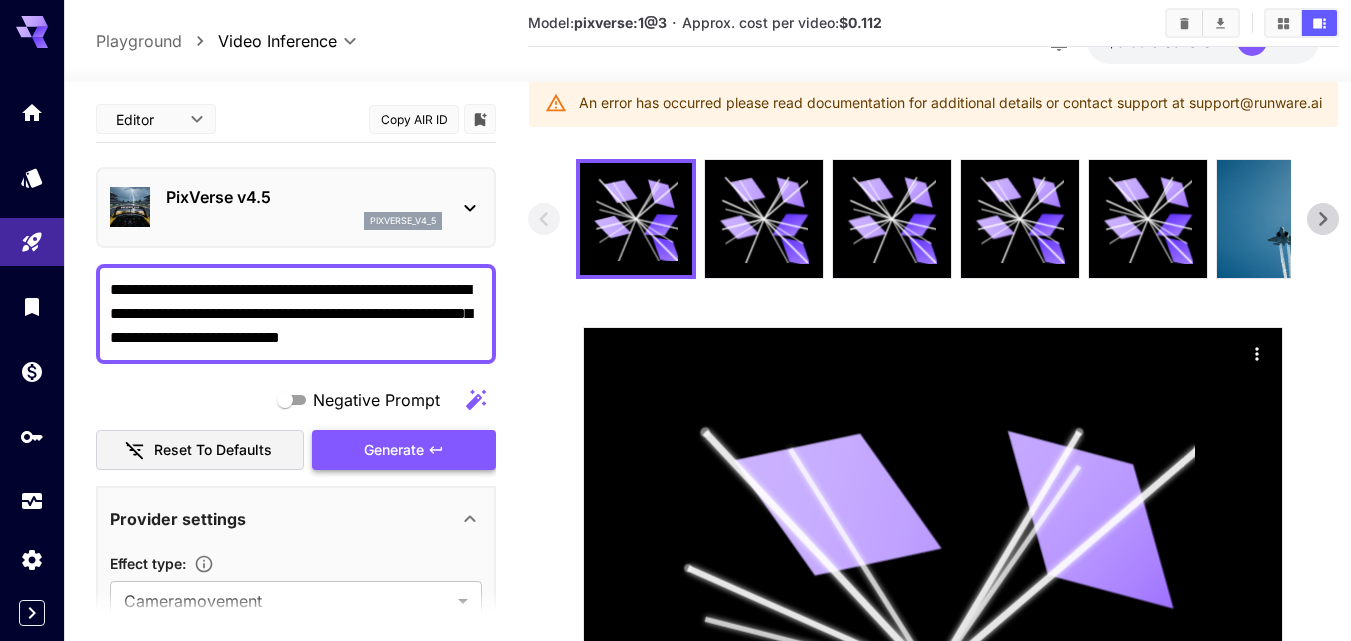 scroll, scrollTop: 100, scrollLeft: 0, axis: vertical 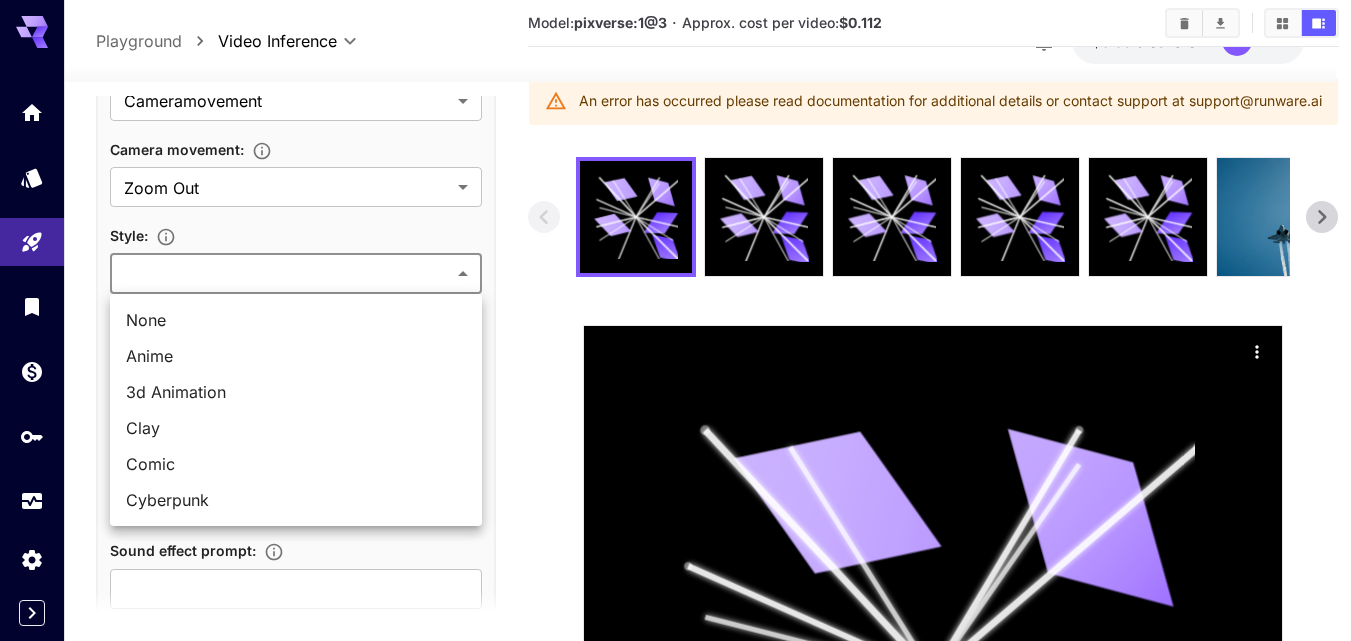 click on "**********" at bounding box center [675, 1208] 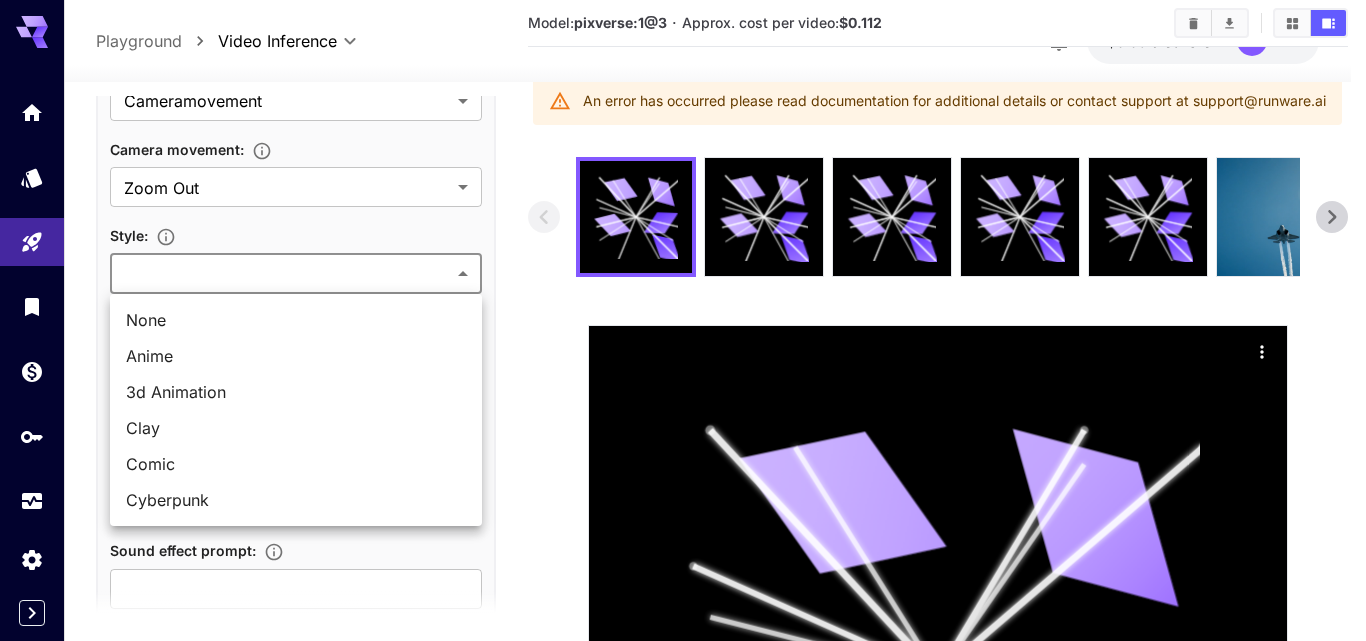 click on "None" at bounding box center (296, 320) 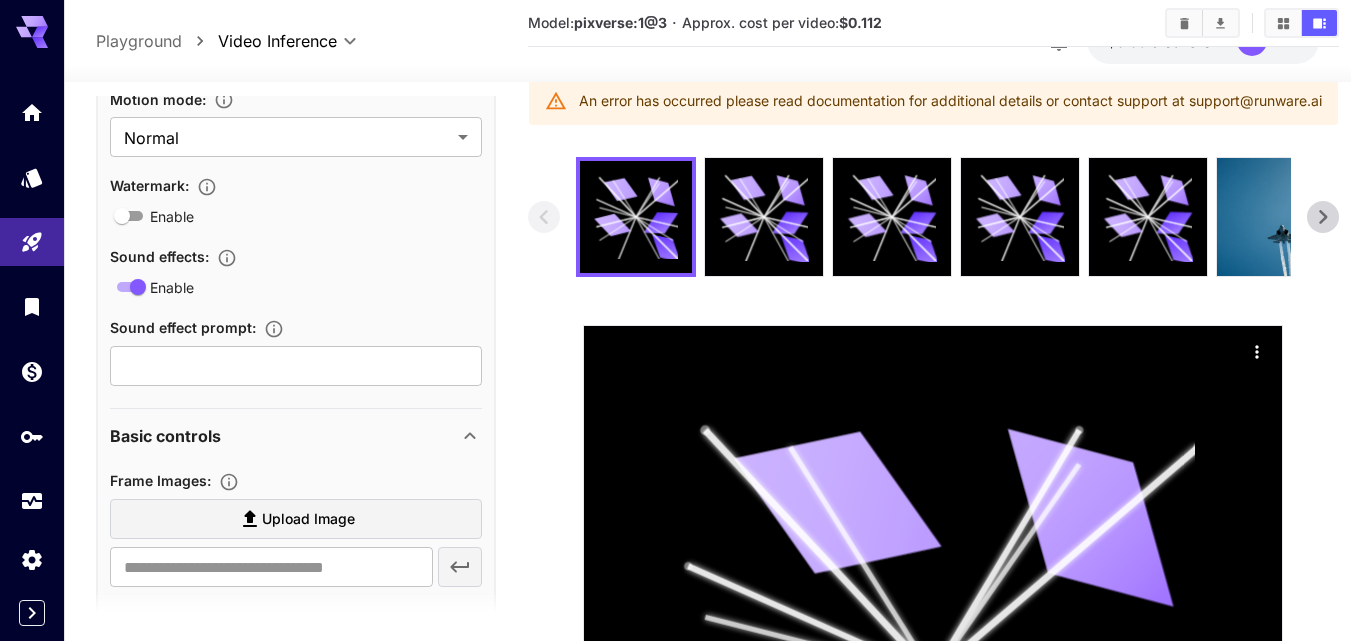 scroll, scrollTop: 754, scrollLeft: 0, axis: vertical 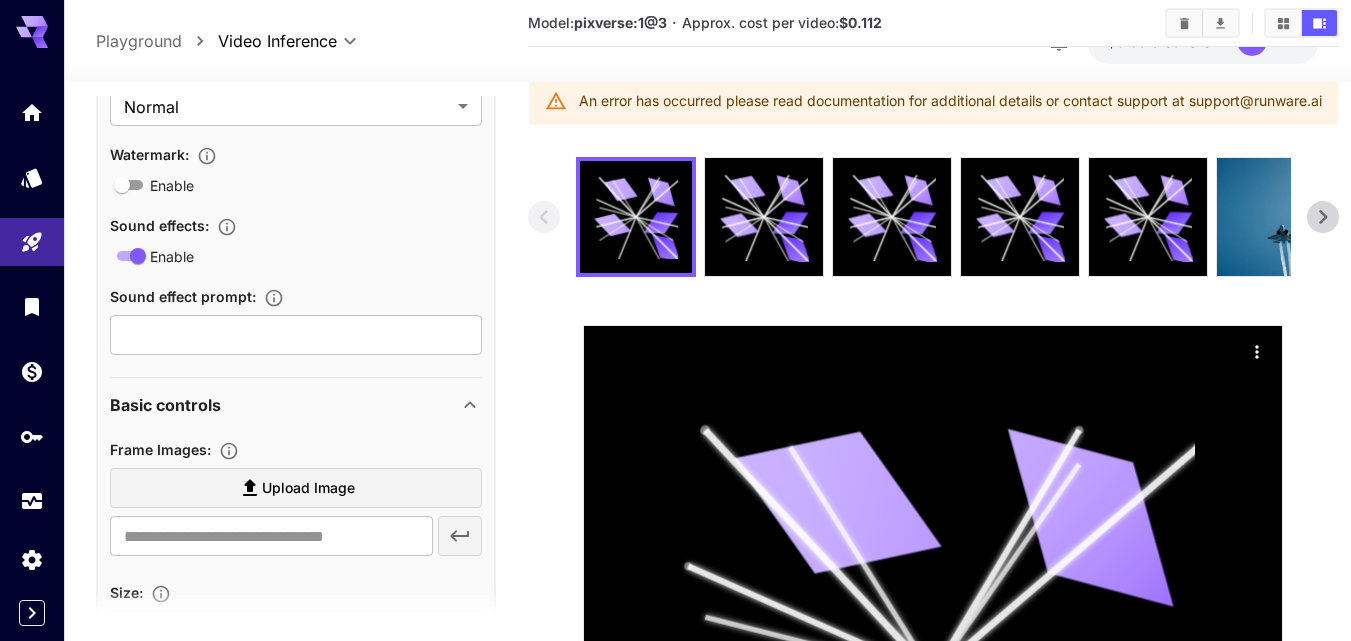 click 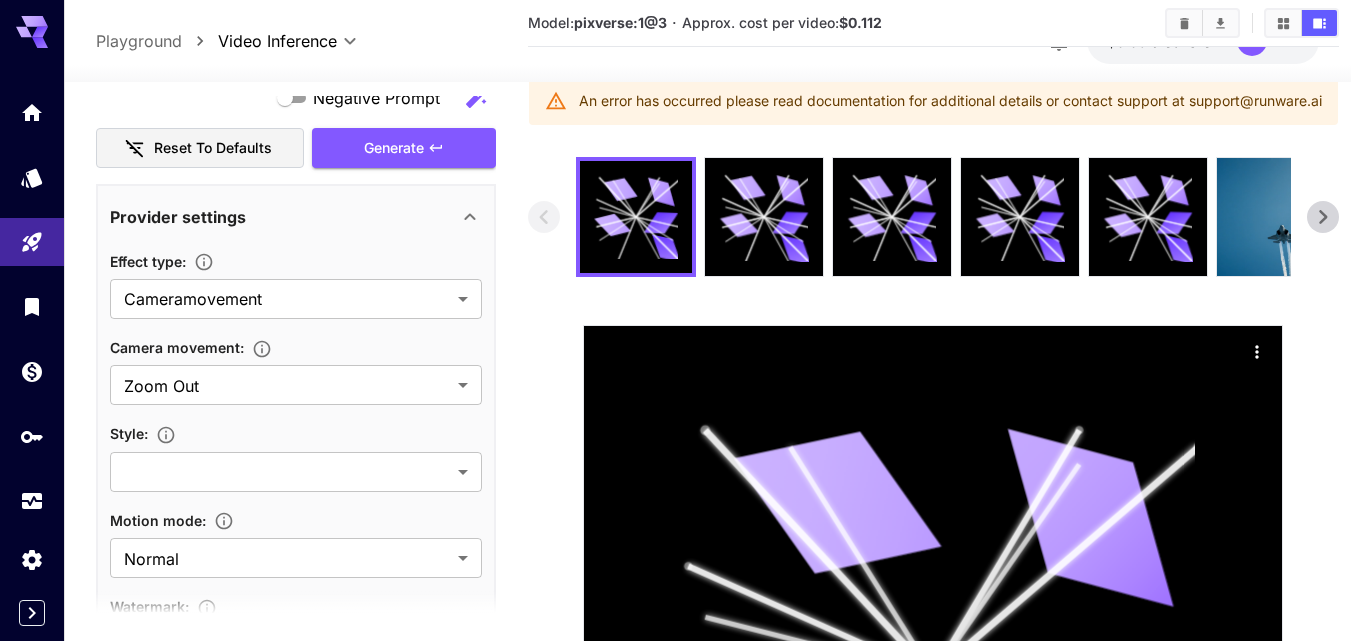 scroll, scrollTop: 254, scrollLeft: 0, axis: vertical 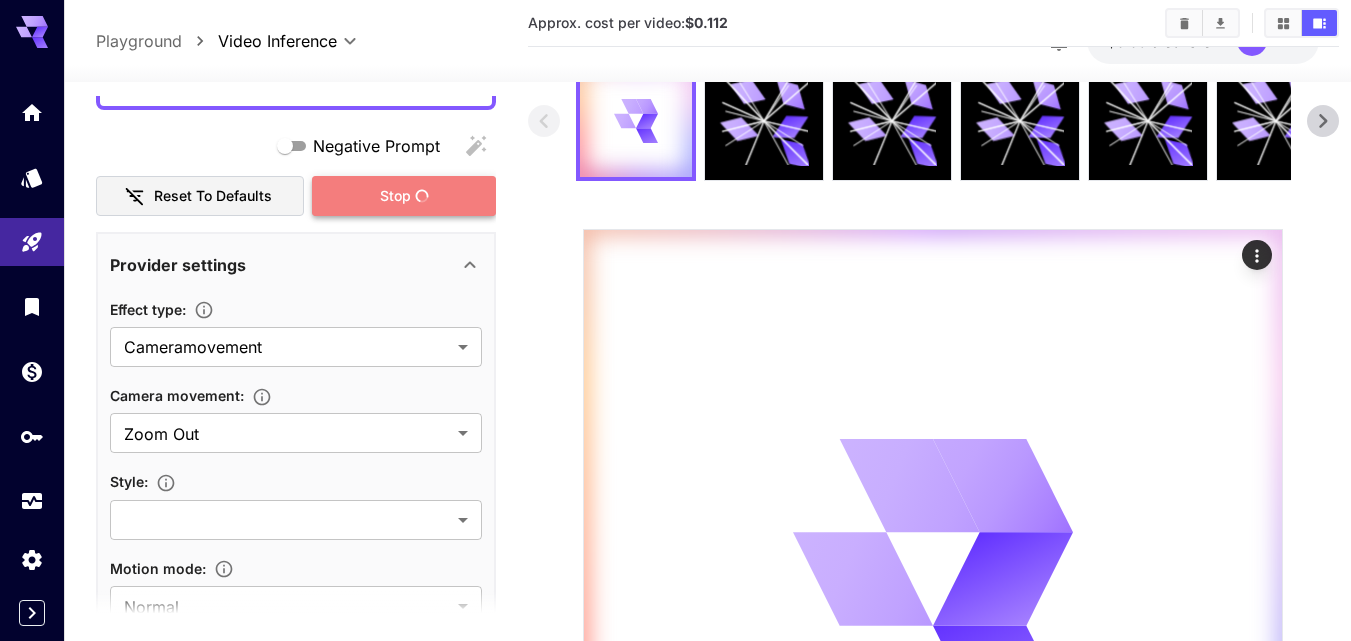 click on "Stop" at bounding box center (404, 196) 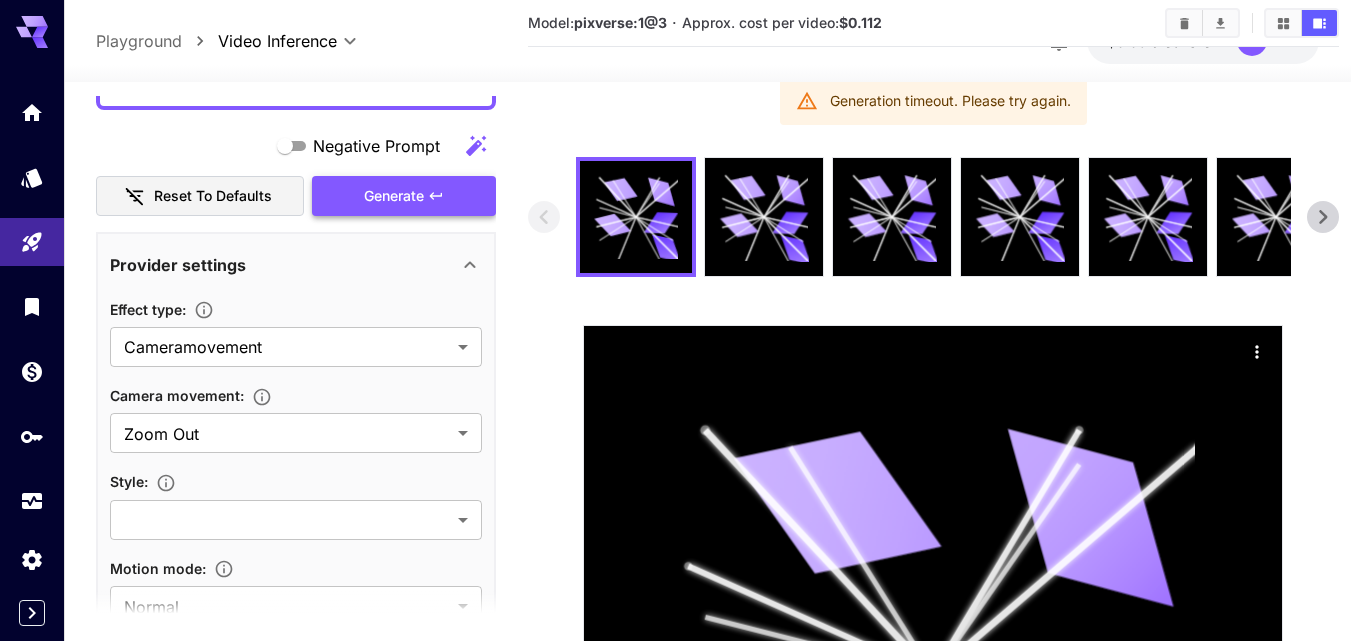 click on "Generate" at bounding box center (394, 196) 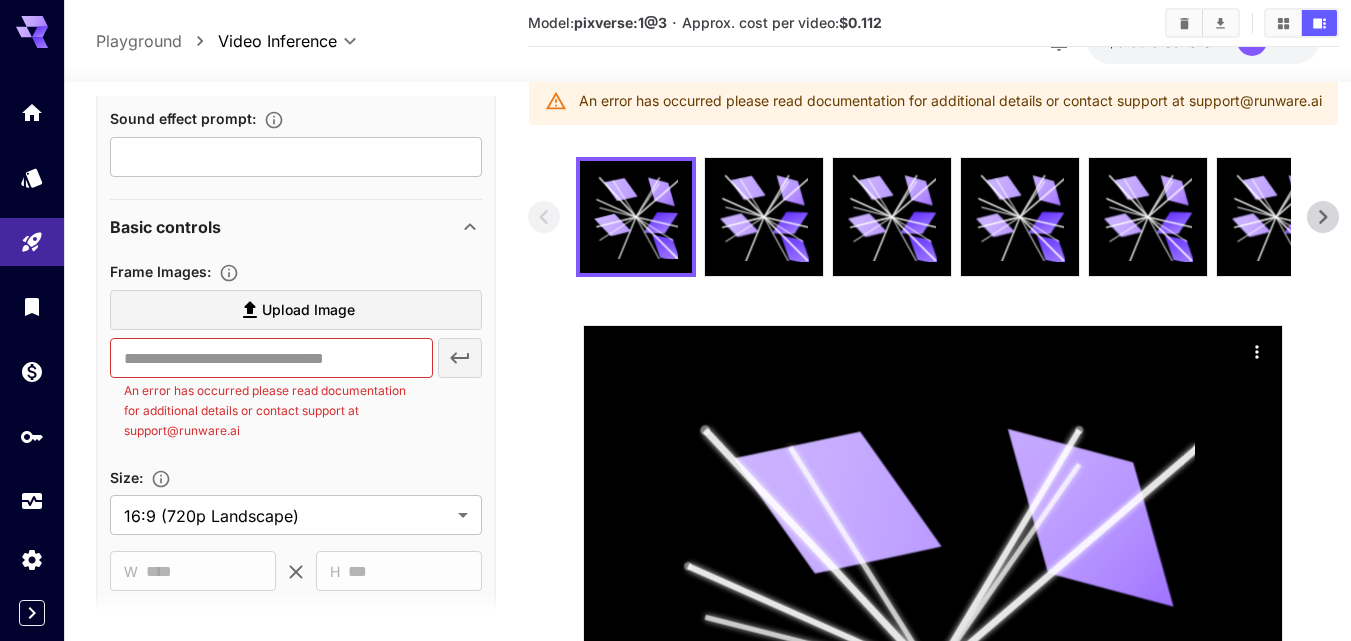 scroll, scrollTop: 954, scrollLeft: 0, axis: vertical 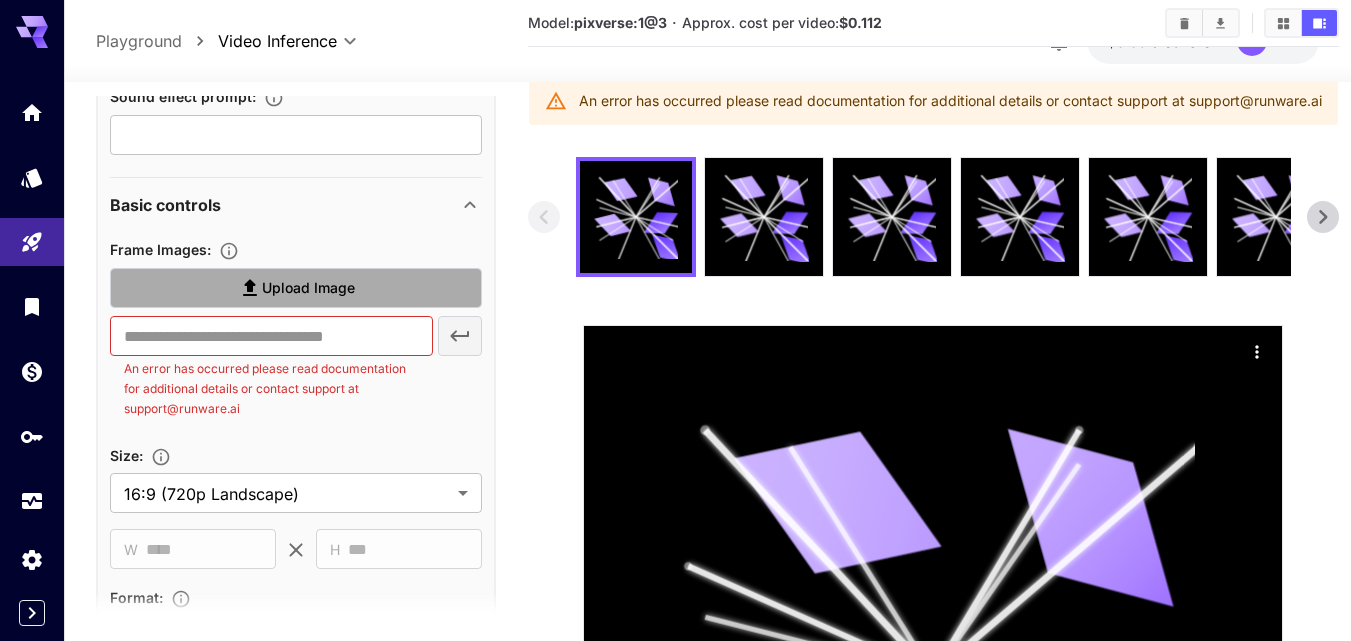 click on "Upload Image" at bounding box center (308, 288) 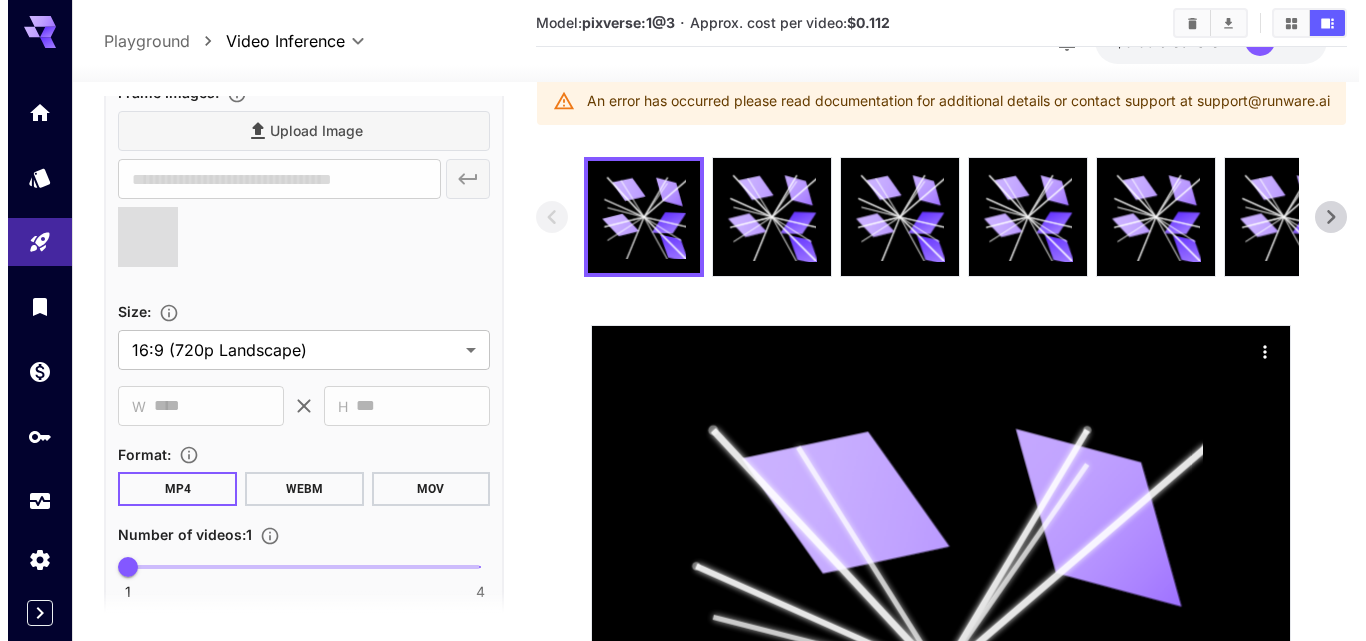 scroll, scrollTop: 1154, scrollLeft: 0, axis: vertical 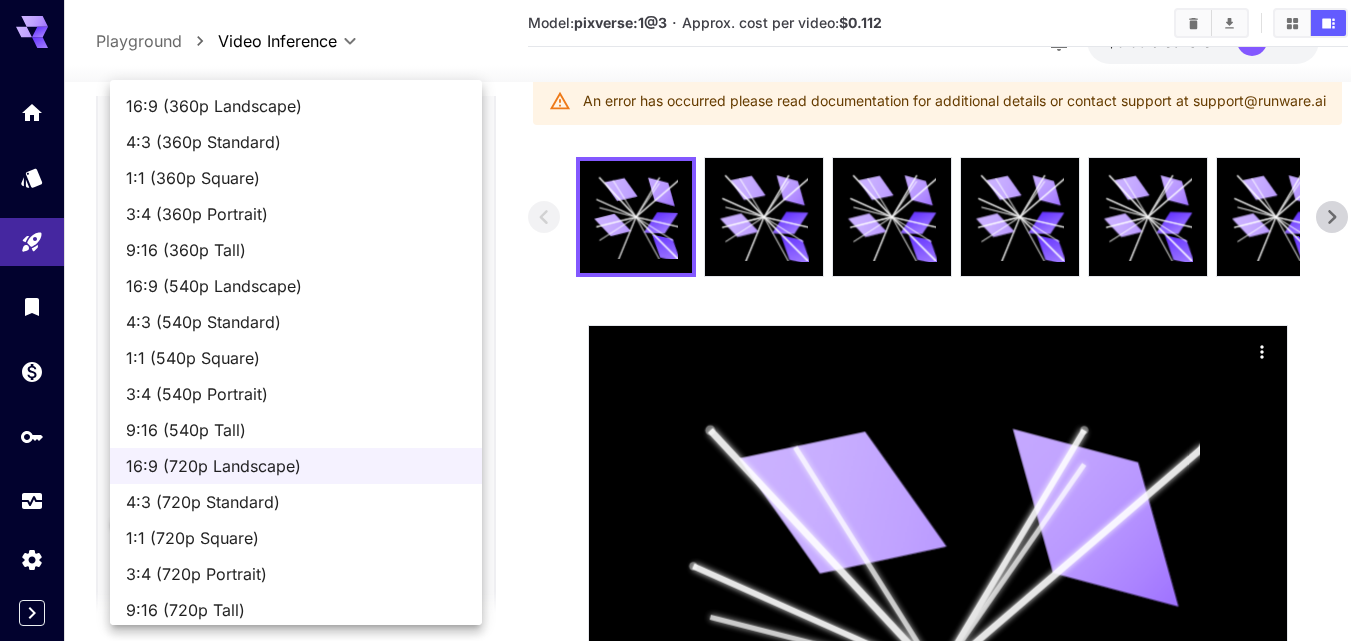 click on "**********" at bounding box center [683, 1216] 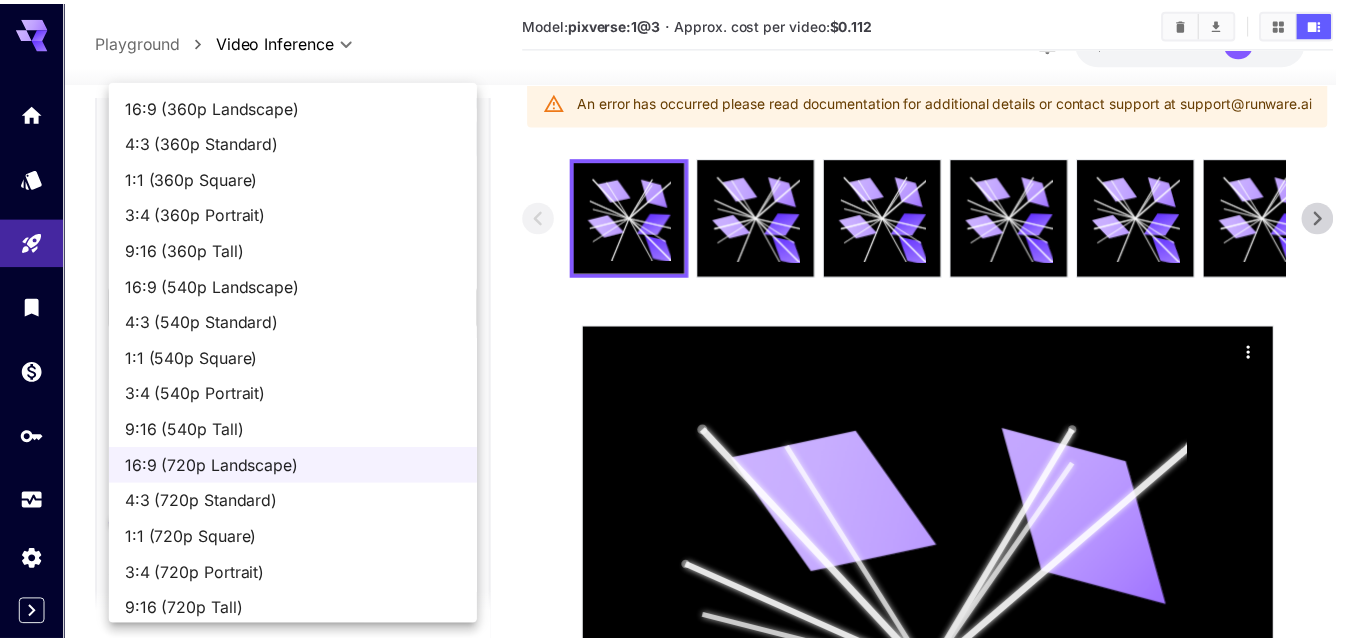 scroll, scrollTop: 20, scrollLeft: 0, axis: vertical 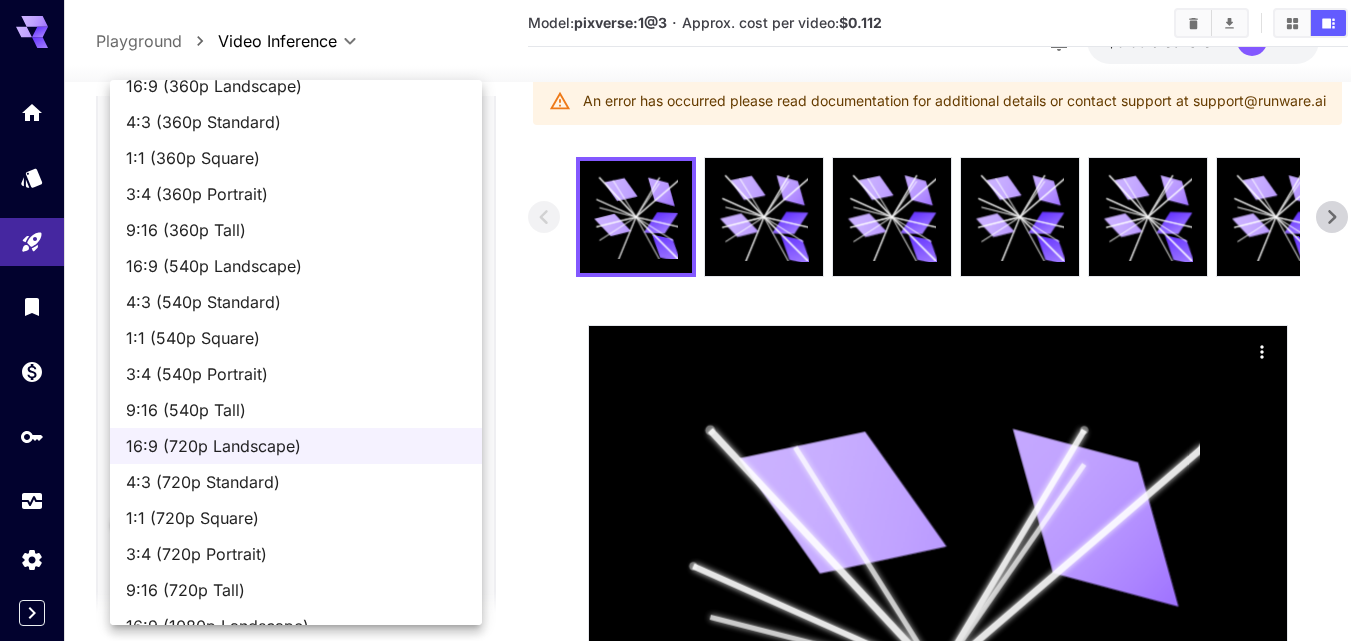 click at bounding box center (683, 320) 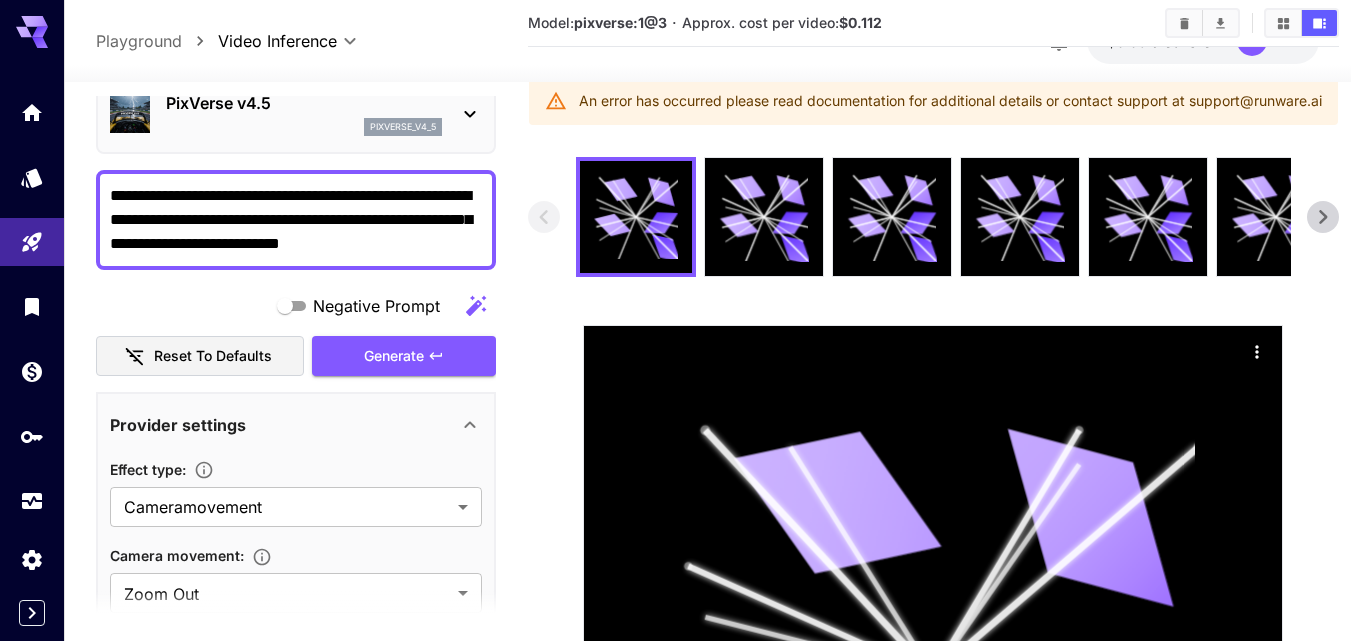 scroll, scrollTop: 100, scrollLeft: 0, axis: vertical 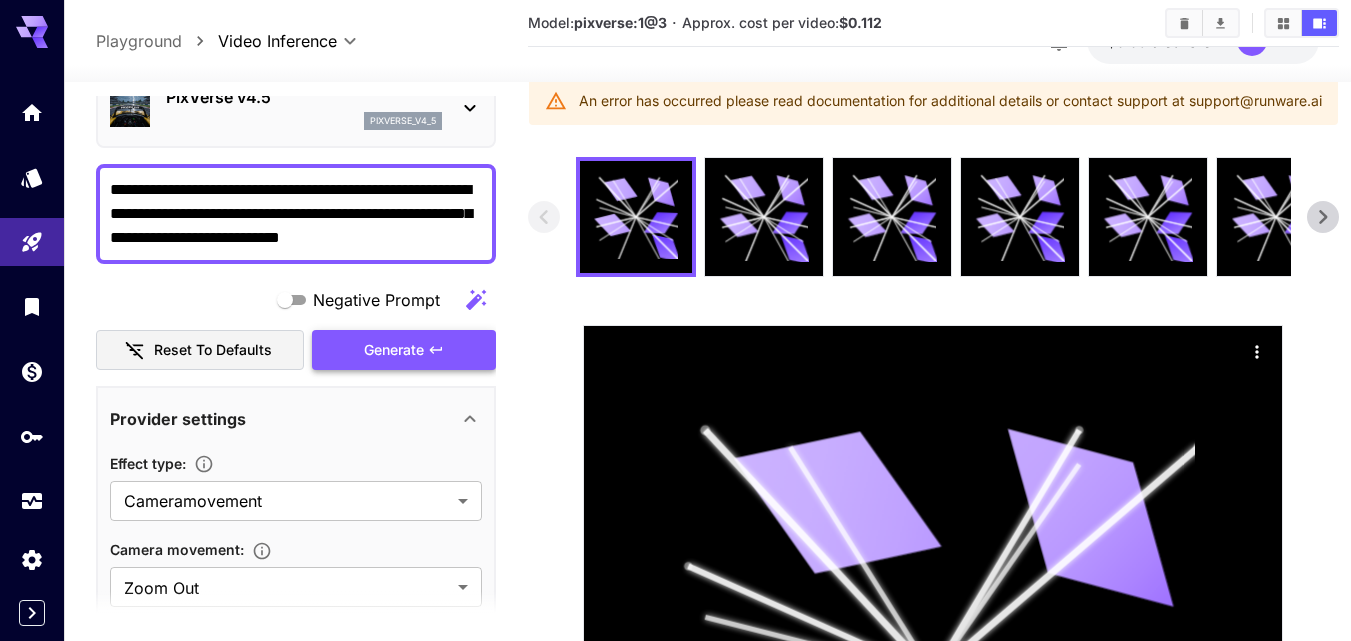 click on "Generate" at bounding box center (394, 350) 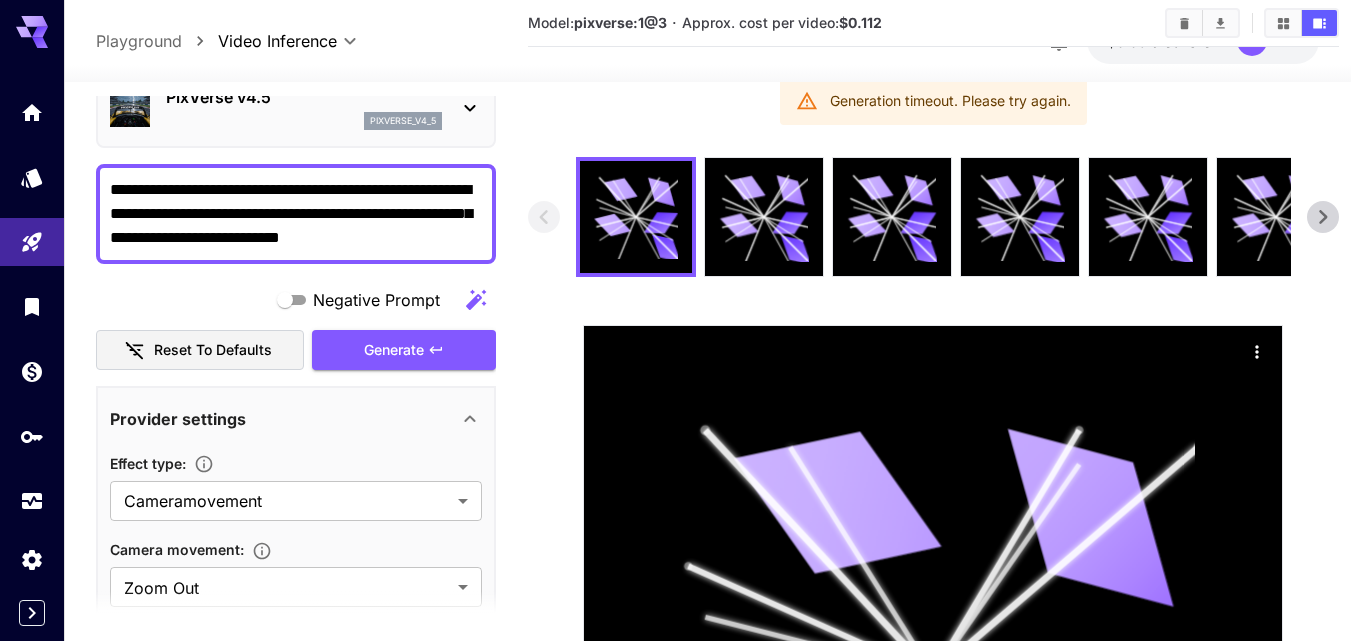 click 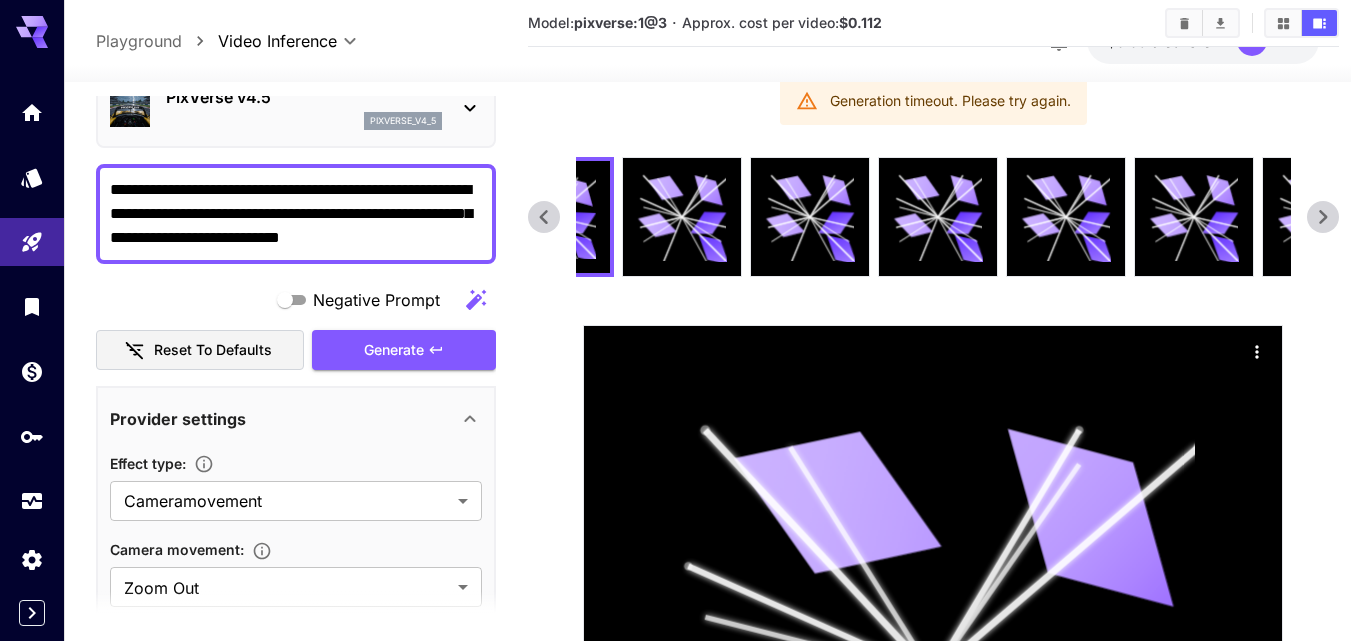 click 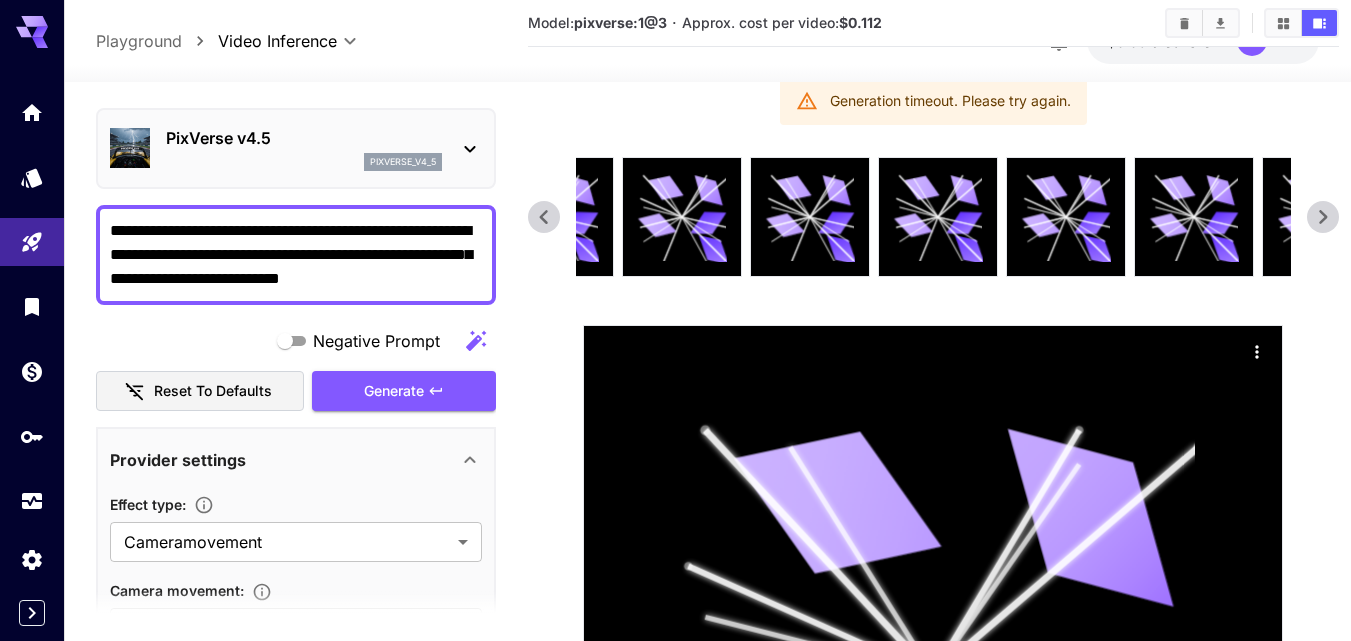 scroll, scrollTop: 0, scrollLeft: 0, axis: both 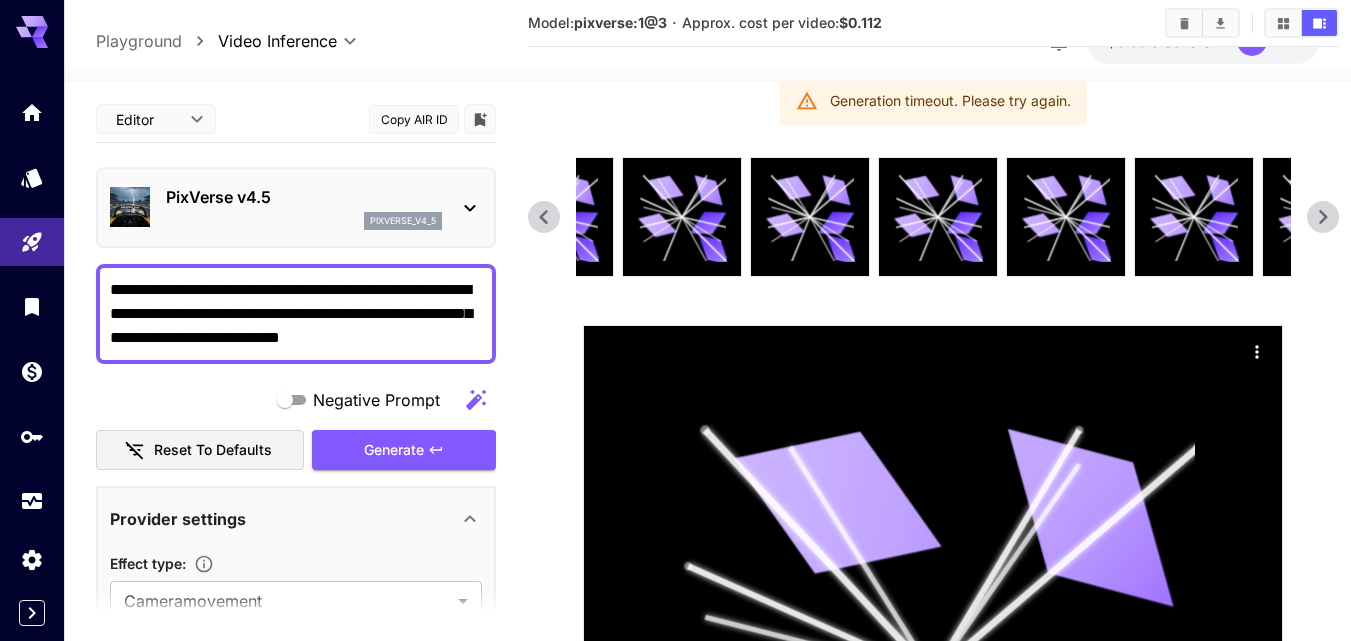 click 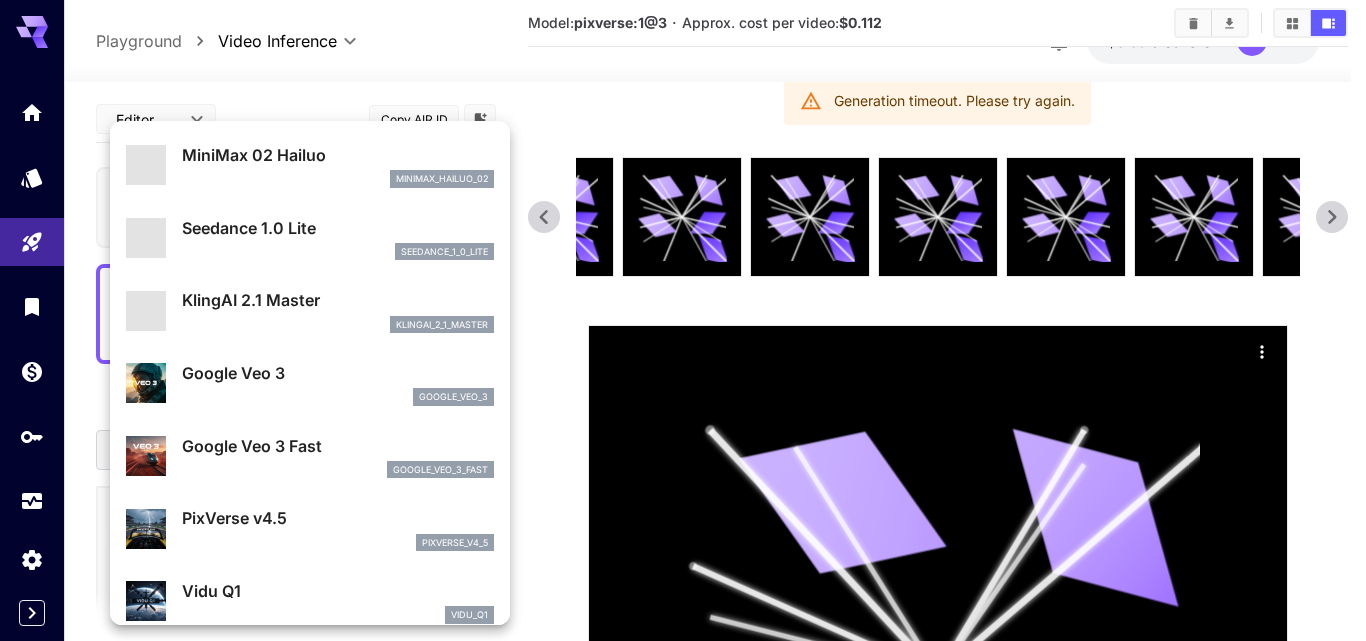 click on "Google Veo 3" at bounding box center (338, 373) 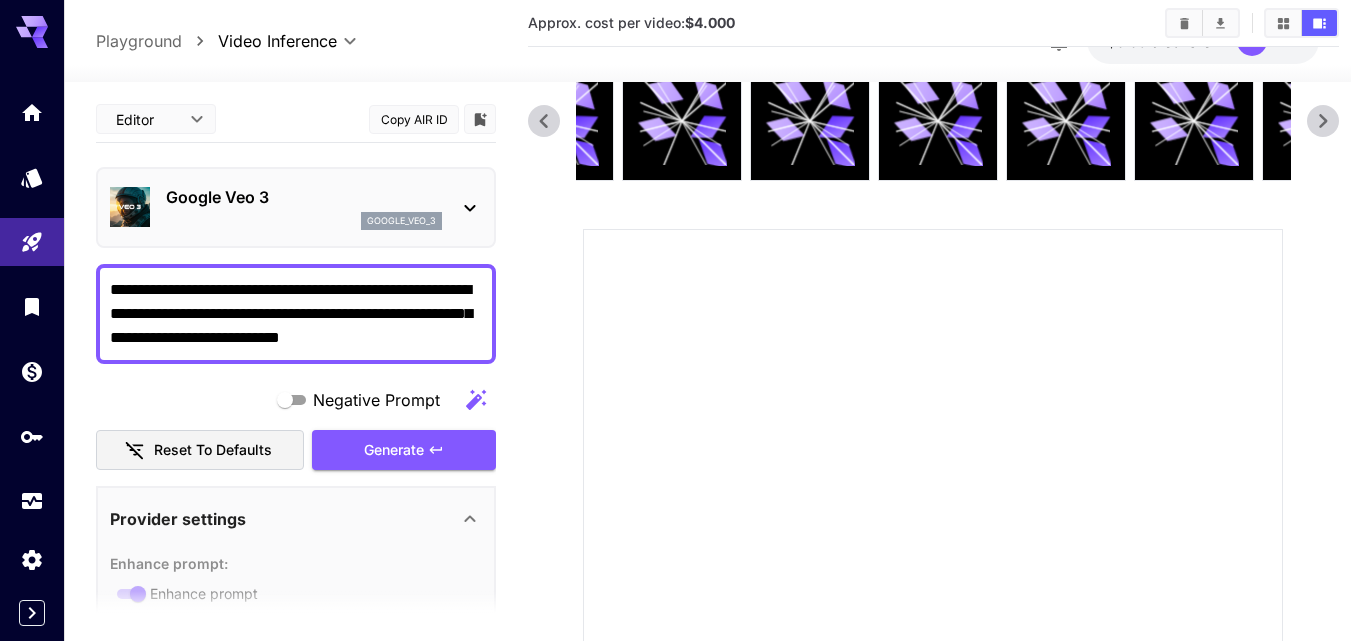 drag, startPoint x: 350, startPoint y: 330, endPoint x: 80, endPoint y: 281, distance: 274.41028 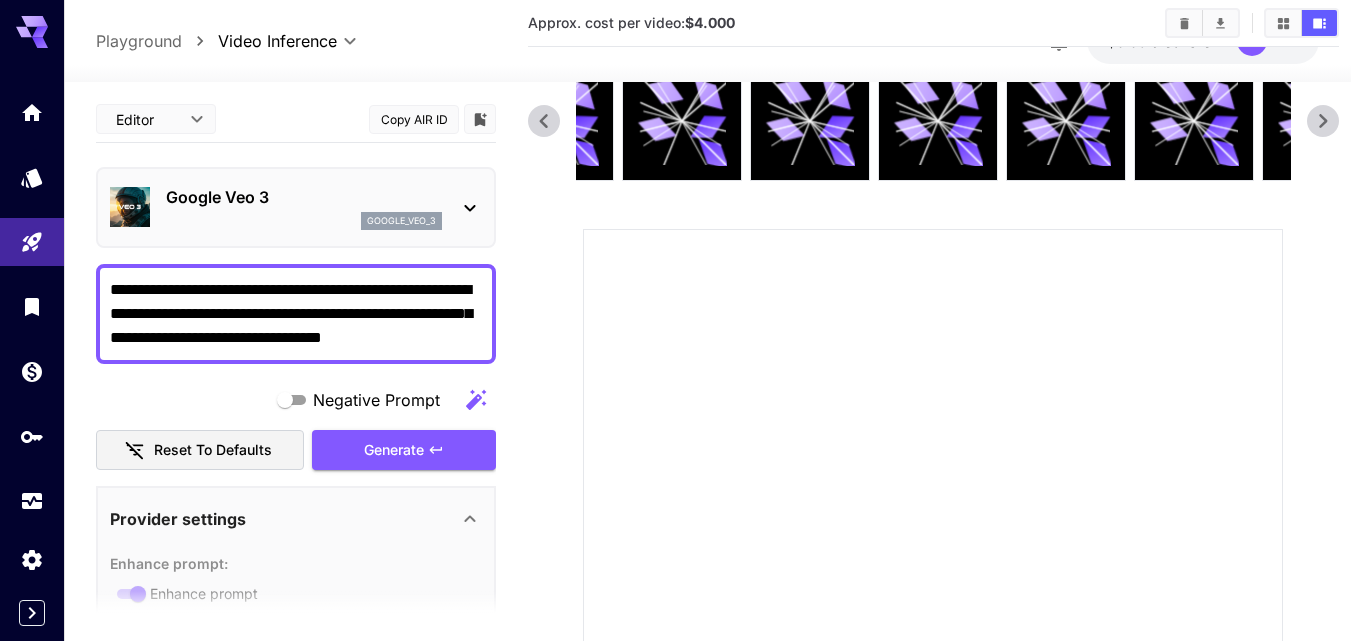type on "**********" 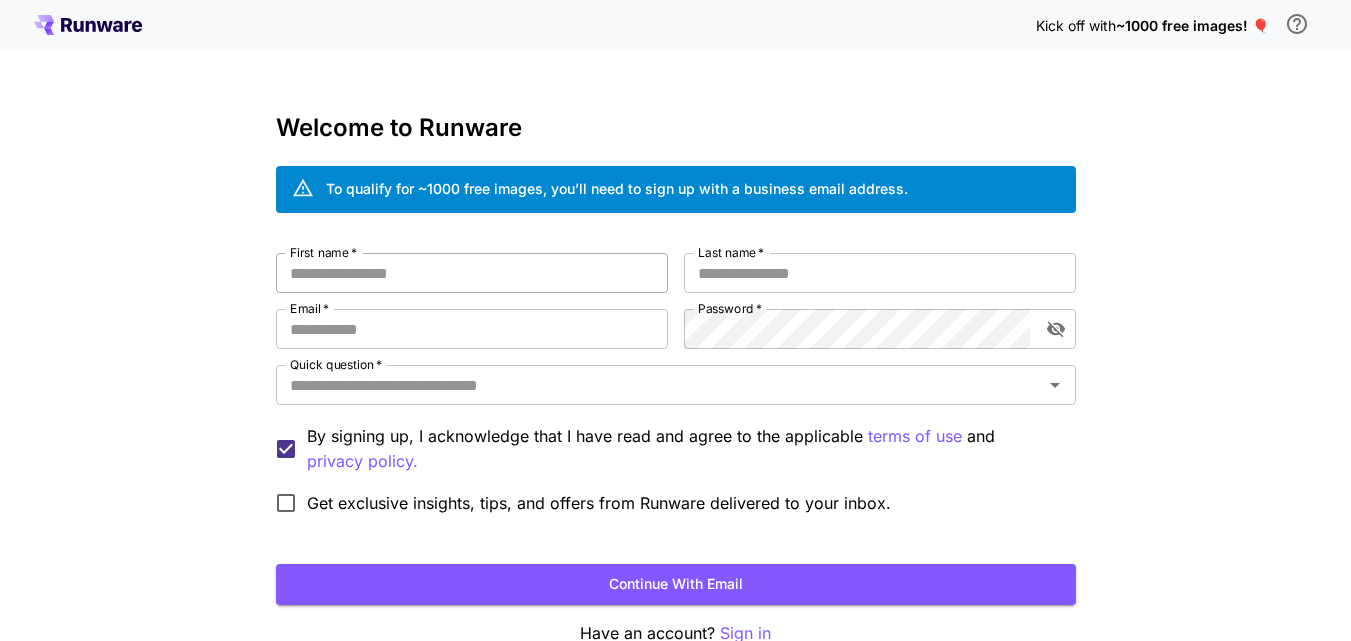 scroll, scrollTop: 0, scrollLeft: 0, axis: both 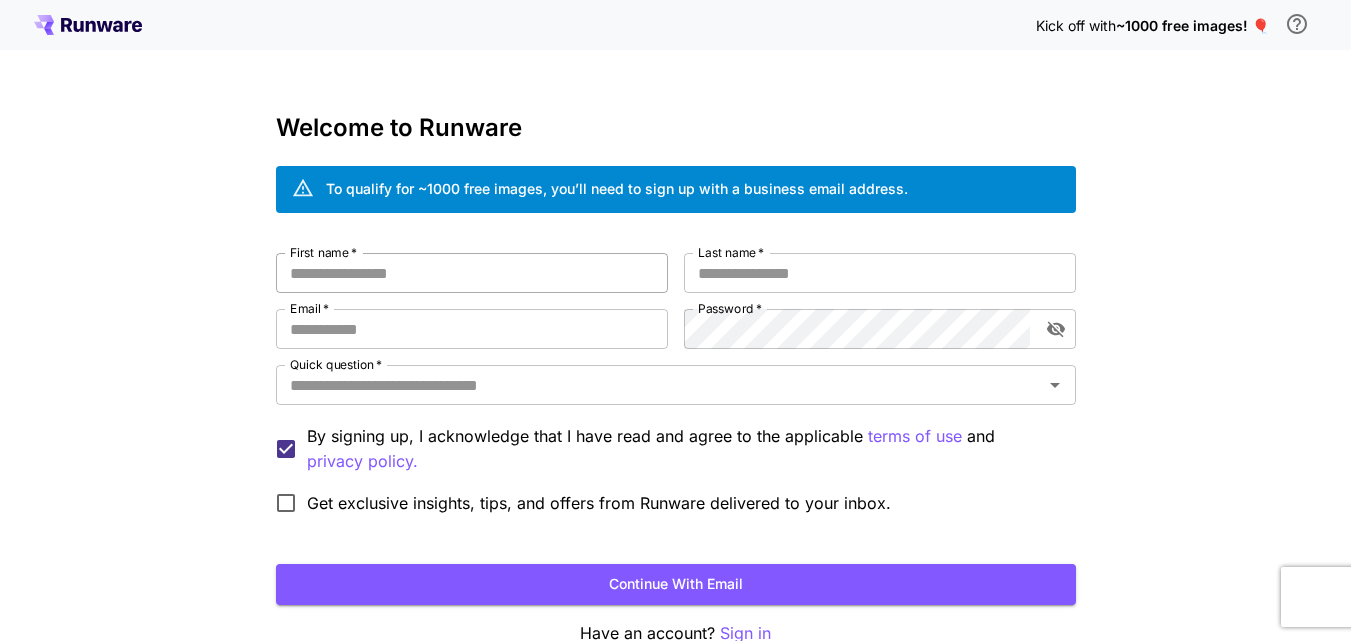 click on "First name   *" at bounding box center (472, 273) 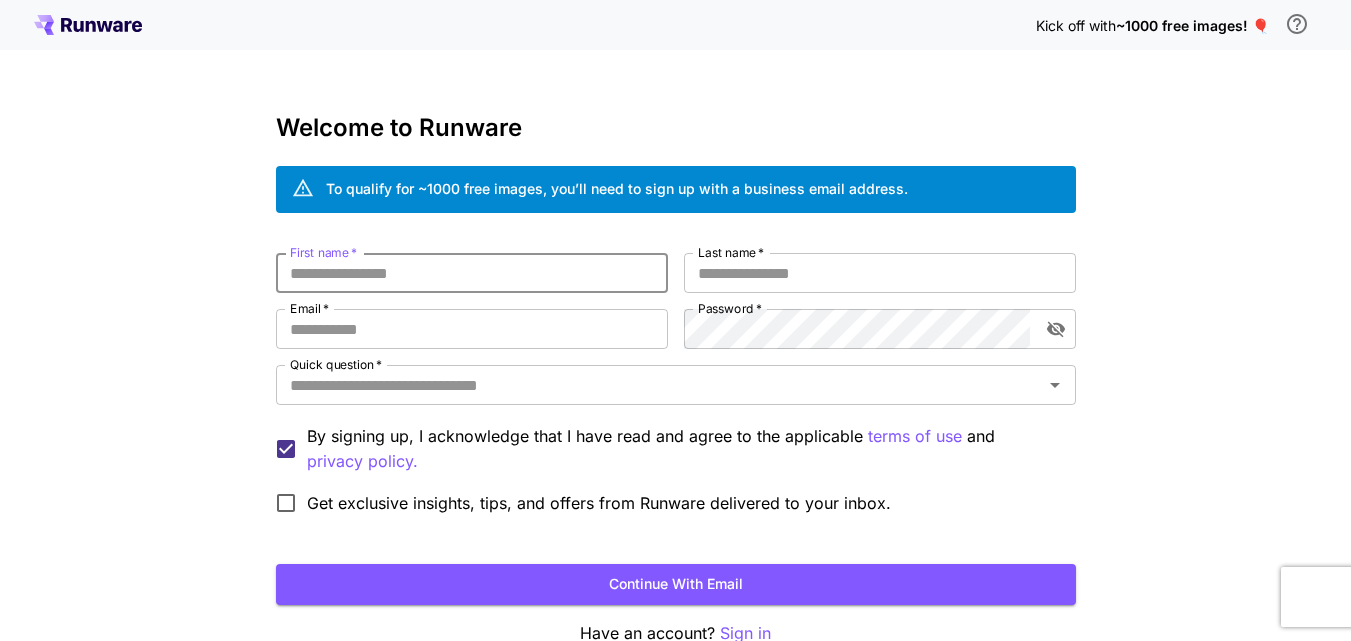 type on "*" 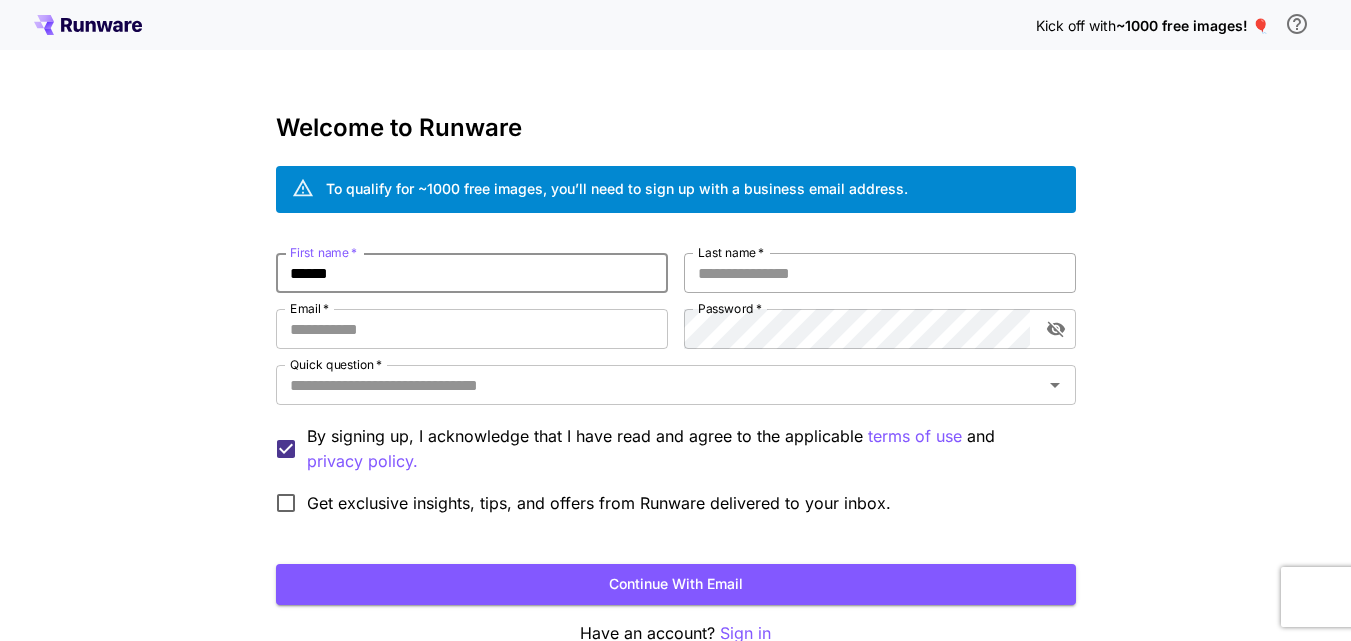 type on "******" 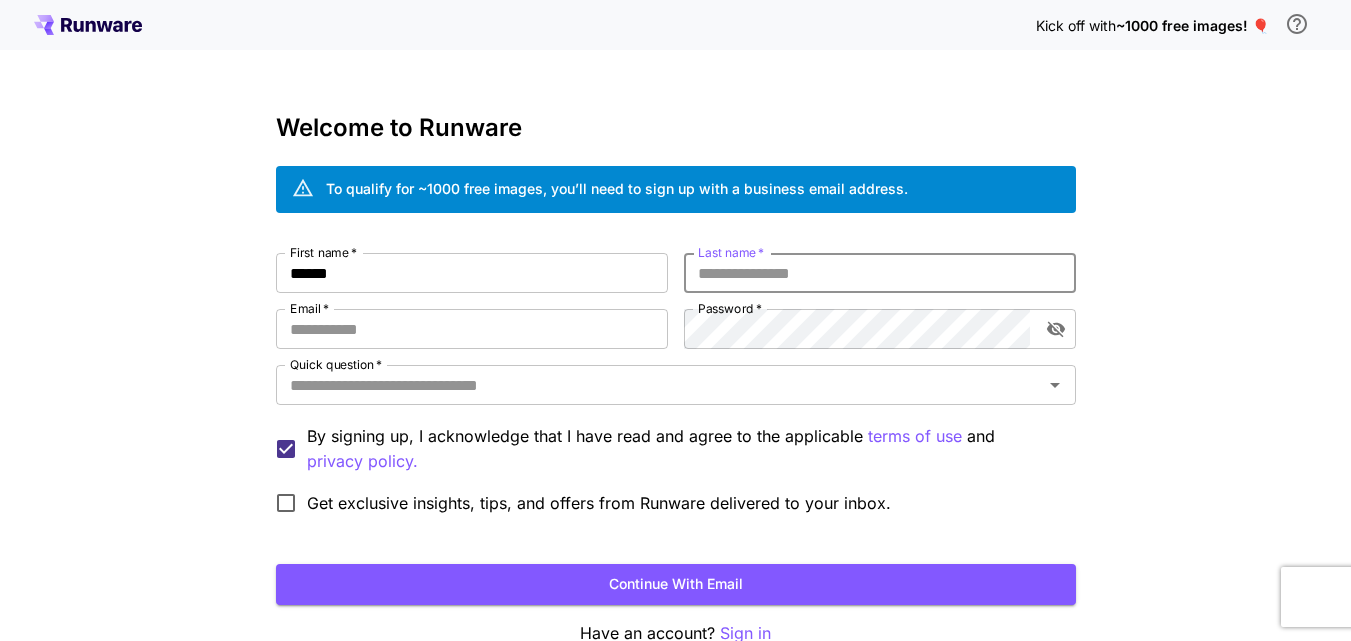 click on "Last name   *" at bounding box center [880, 273] 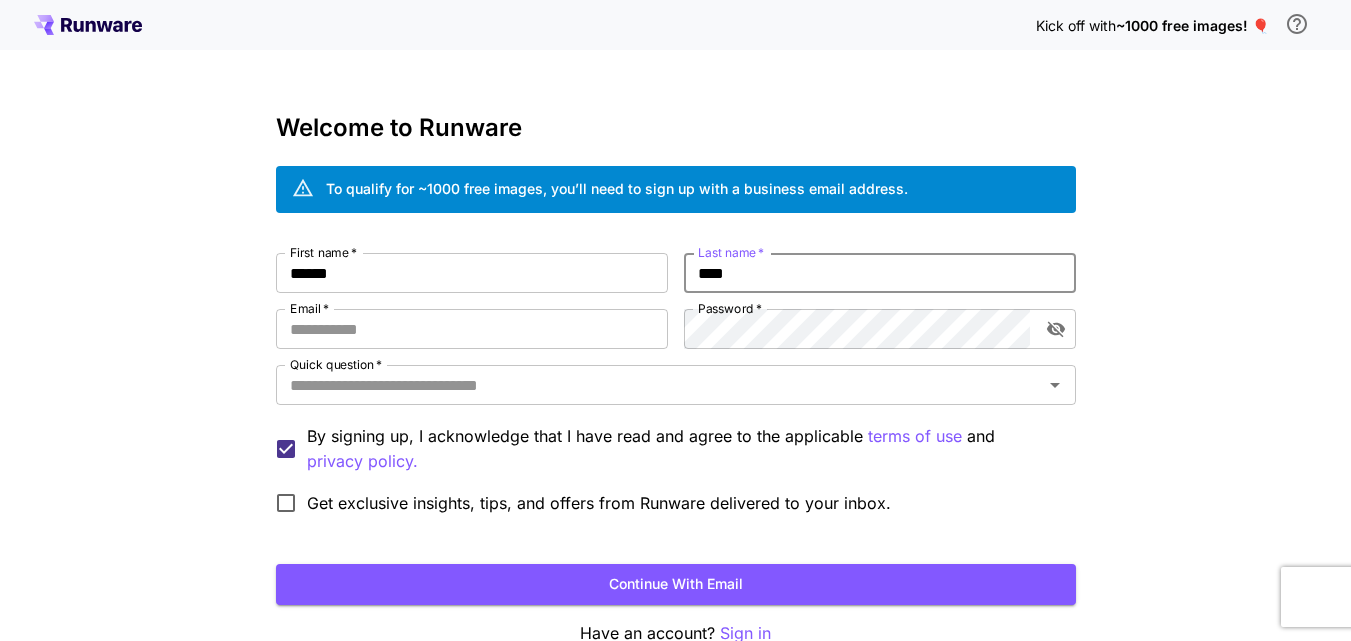 type on "****" 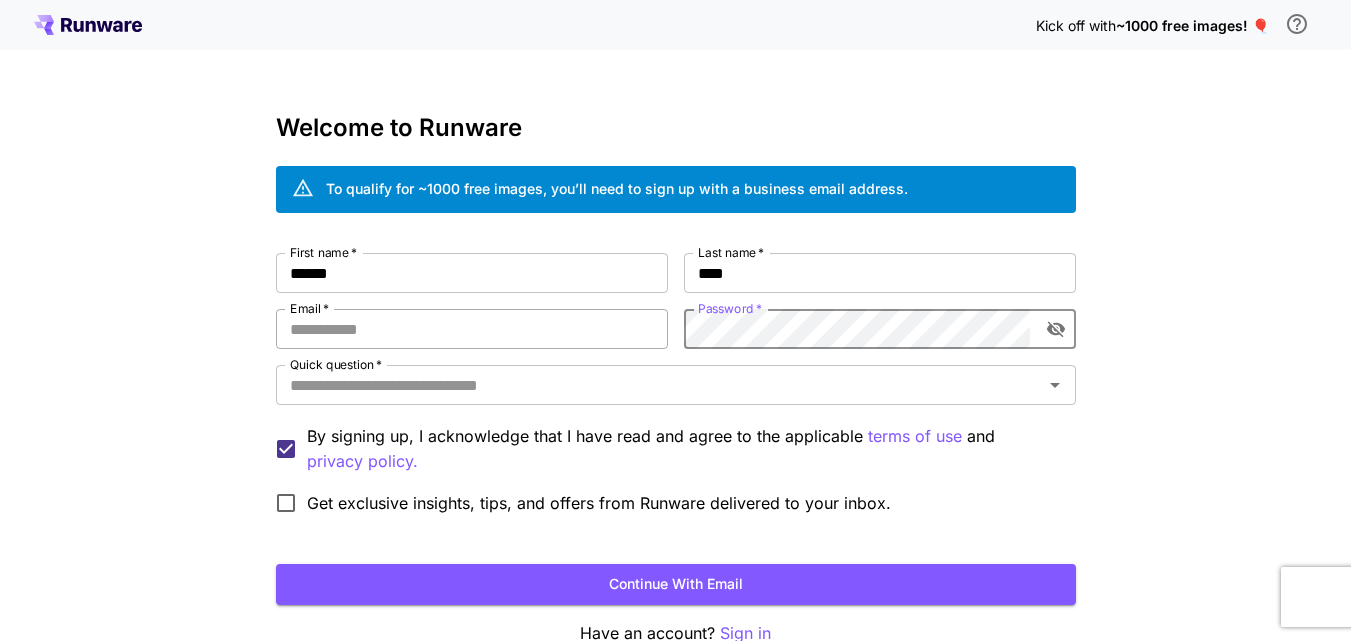 click on "Email   *" at bounding box center (472, 329) 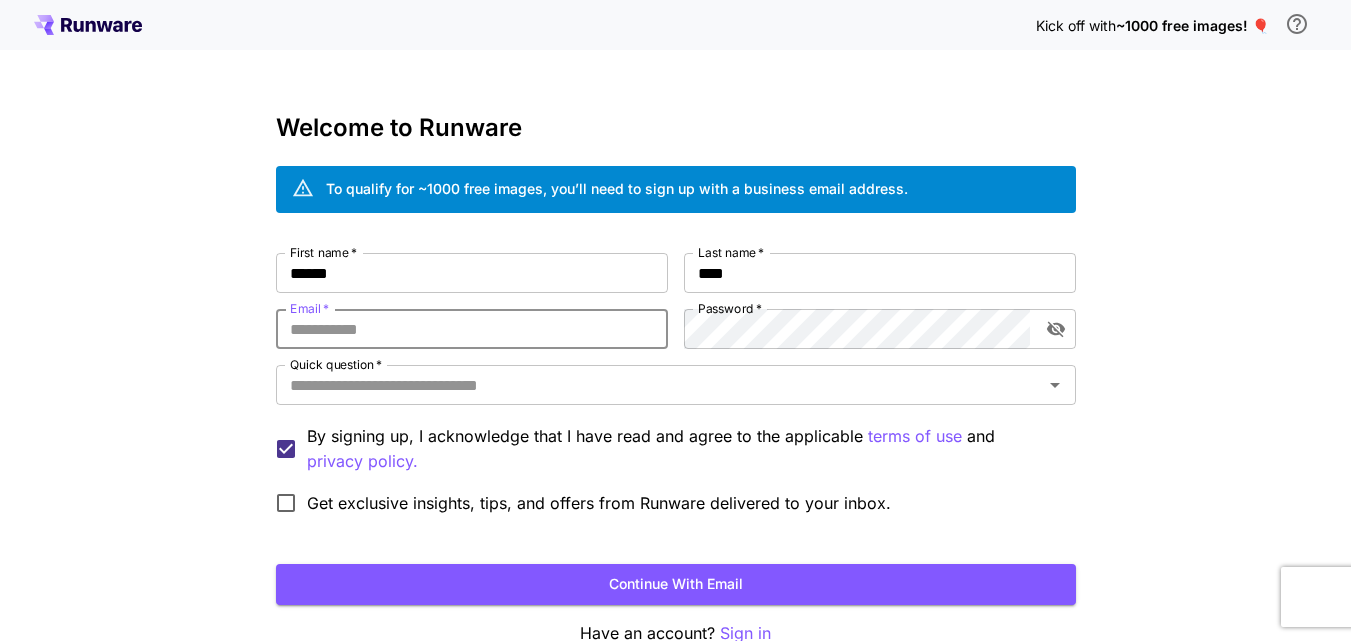 paste on "**********" 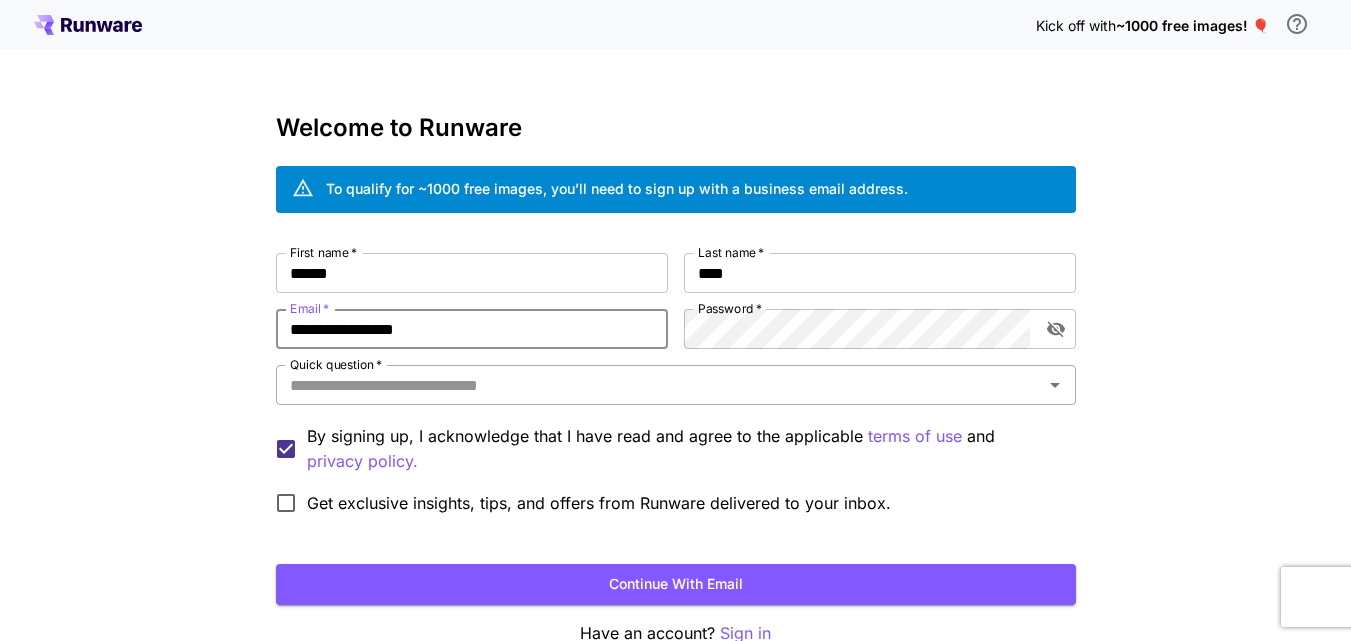 type on "**********" 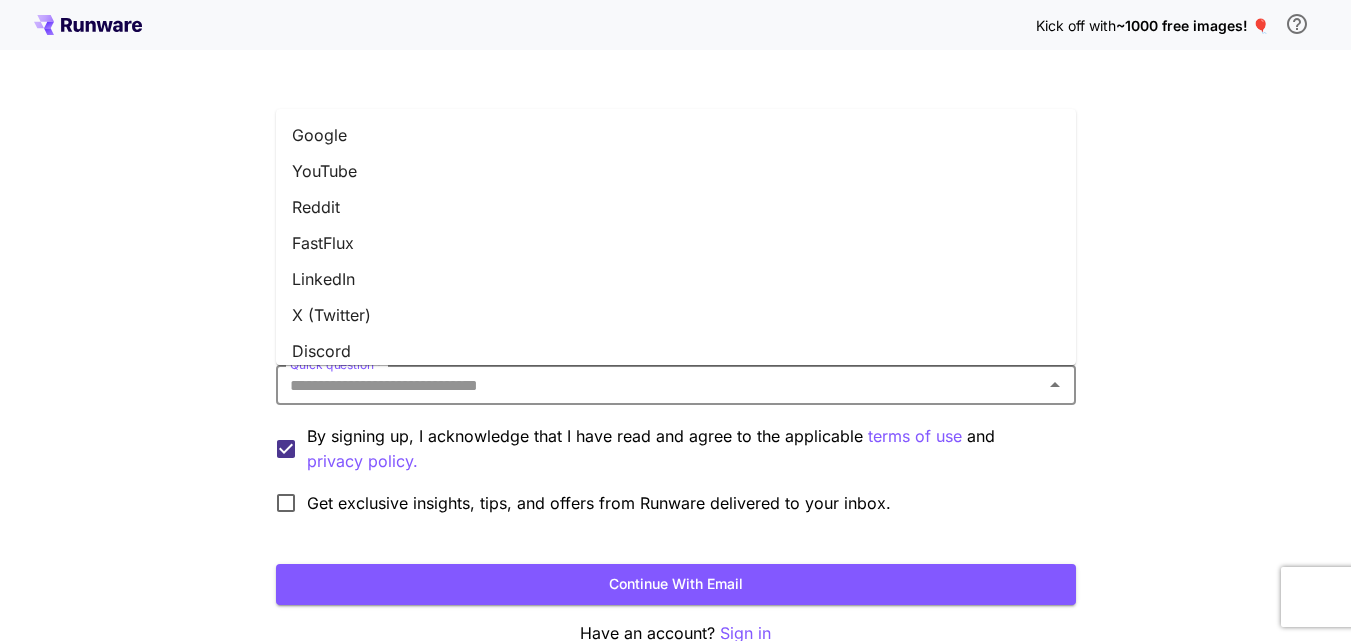 click on "Quick question   *" at bounding box center (659, 385) 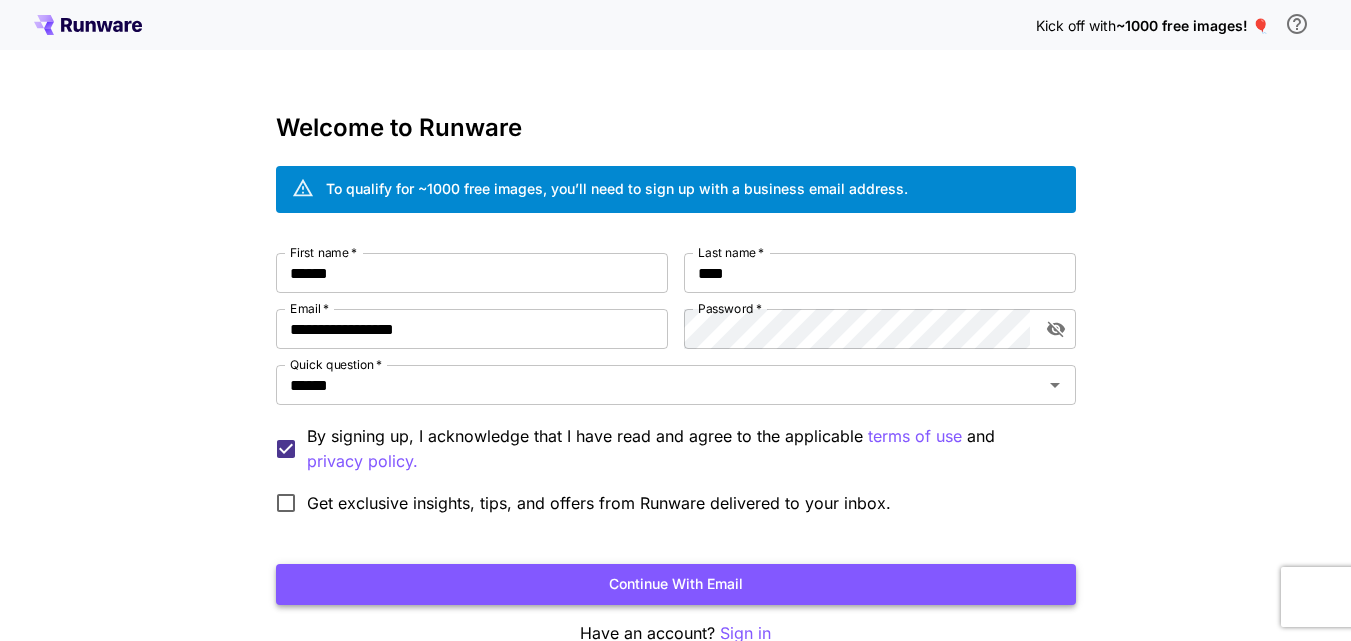 click on "Continue with email" at bounding box center (676, 584) 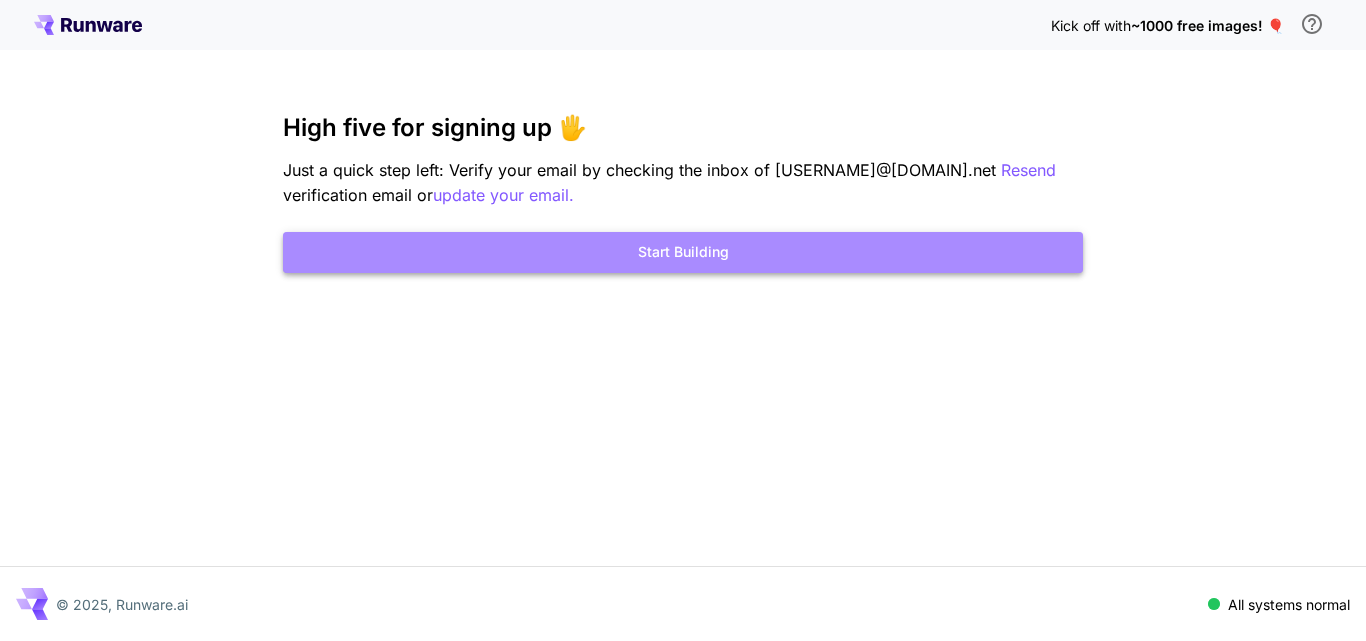 click on "Start Building" at bounding box center (683, 252) 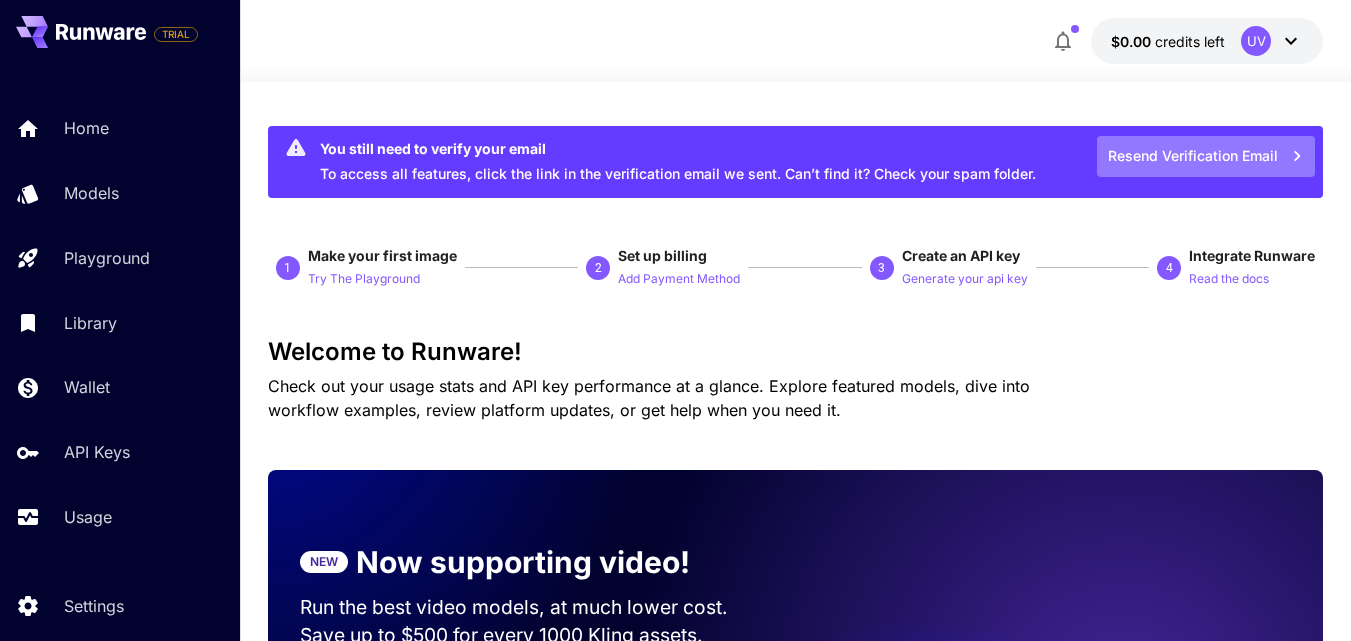 click on "Resend Verification Email" at bounding box center [1206, 156] 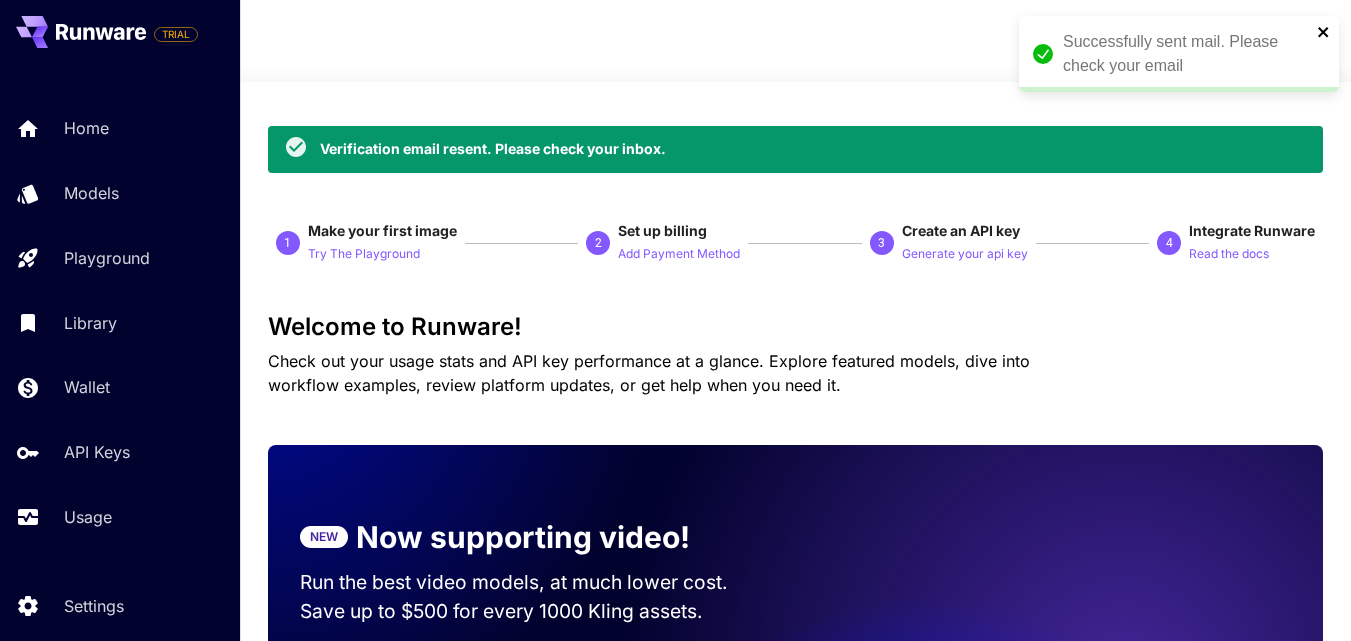 click 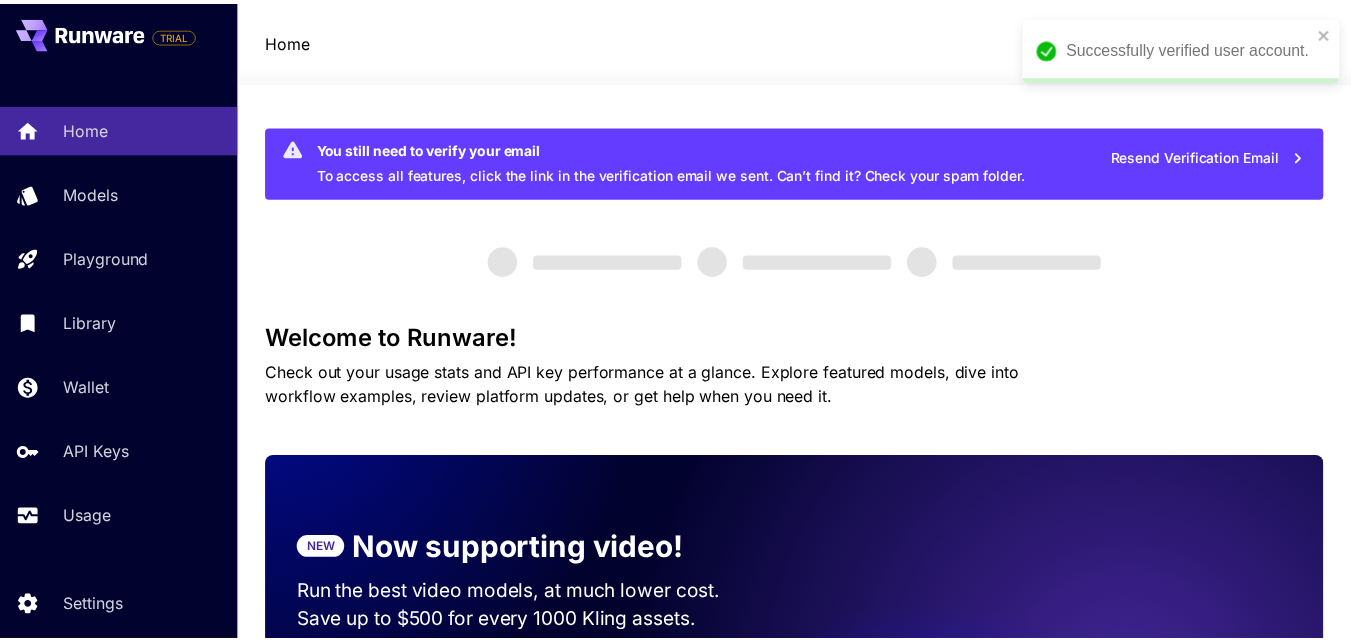 scroll, scrollTop: 0, scrollLeft: 0, axis: both 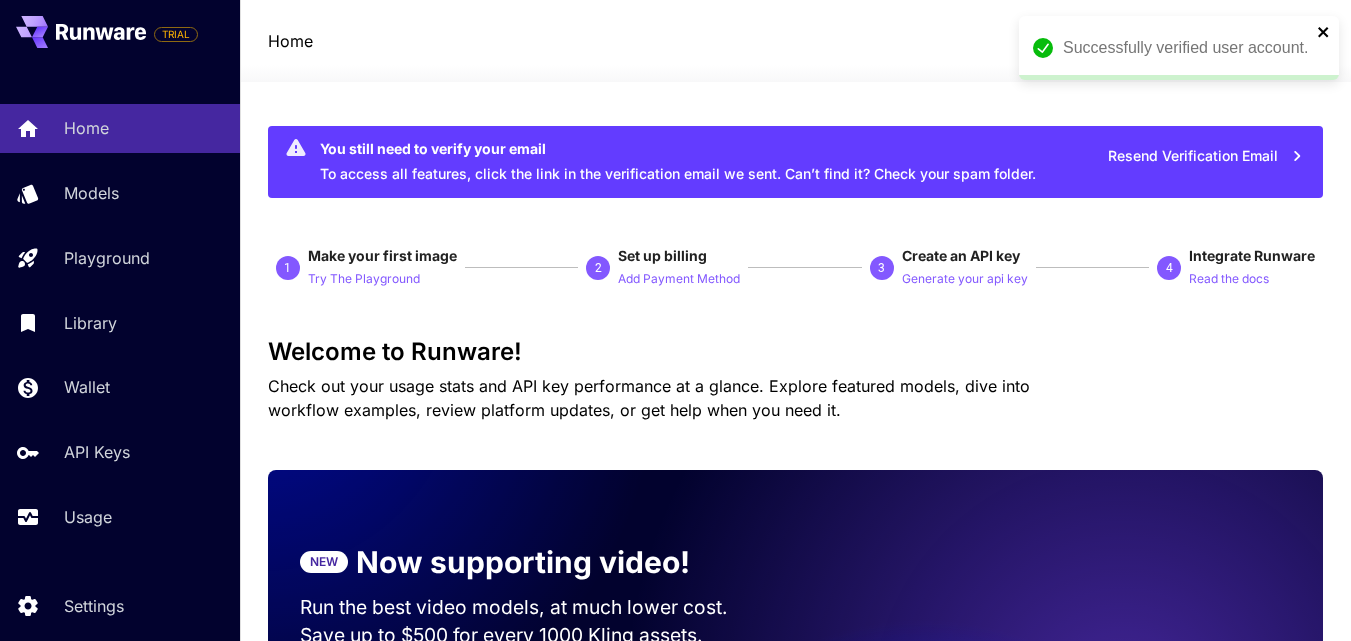 click 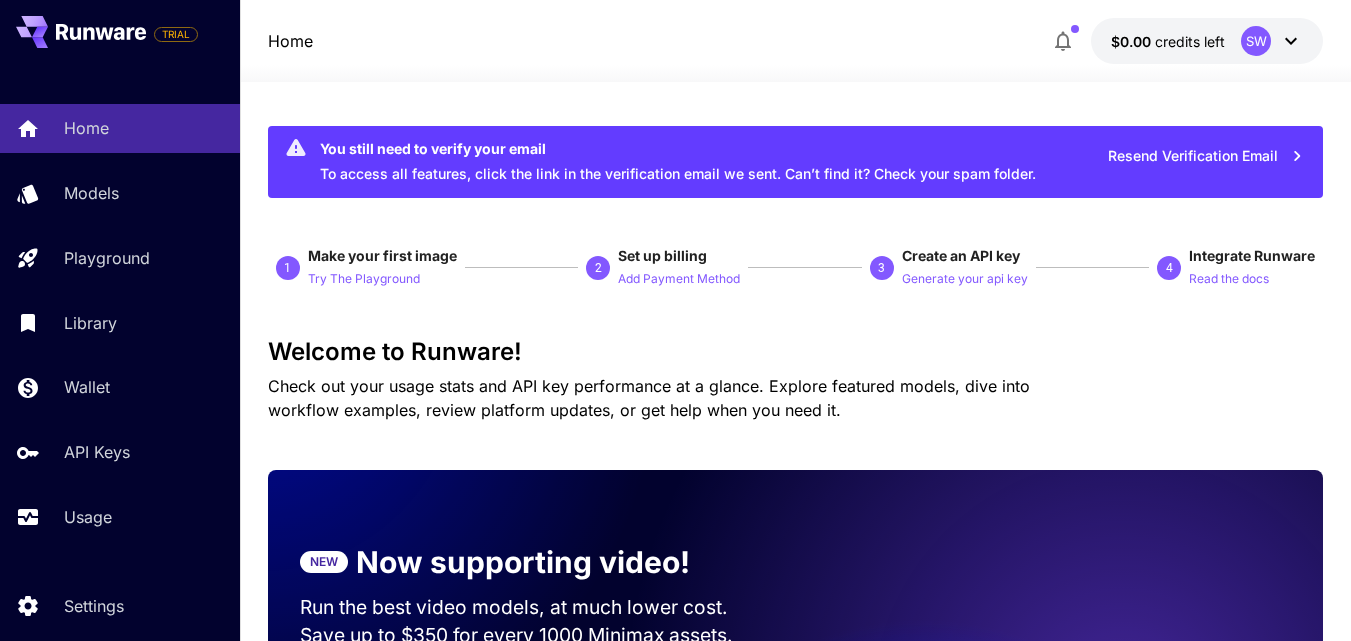 click on "Resend Verification Email" at bounding box center (1206, 156) 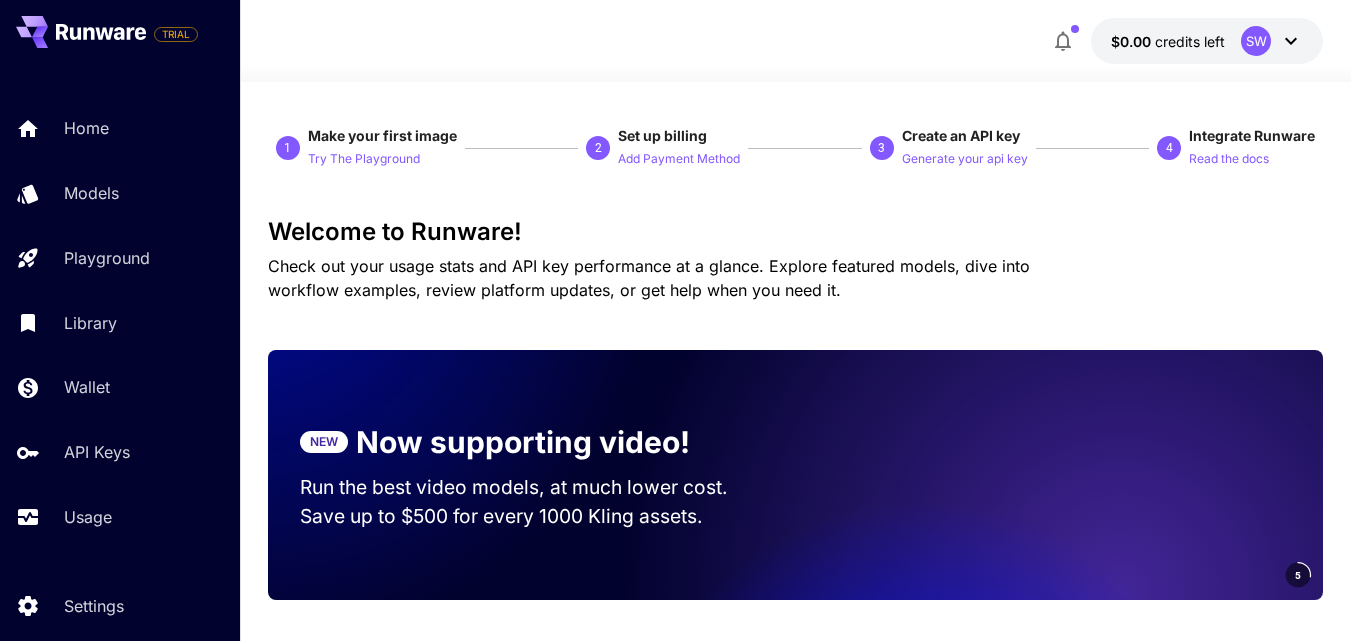 scroll, scrollTop: 0, scrollLeft: 0, axis: both 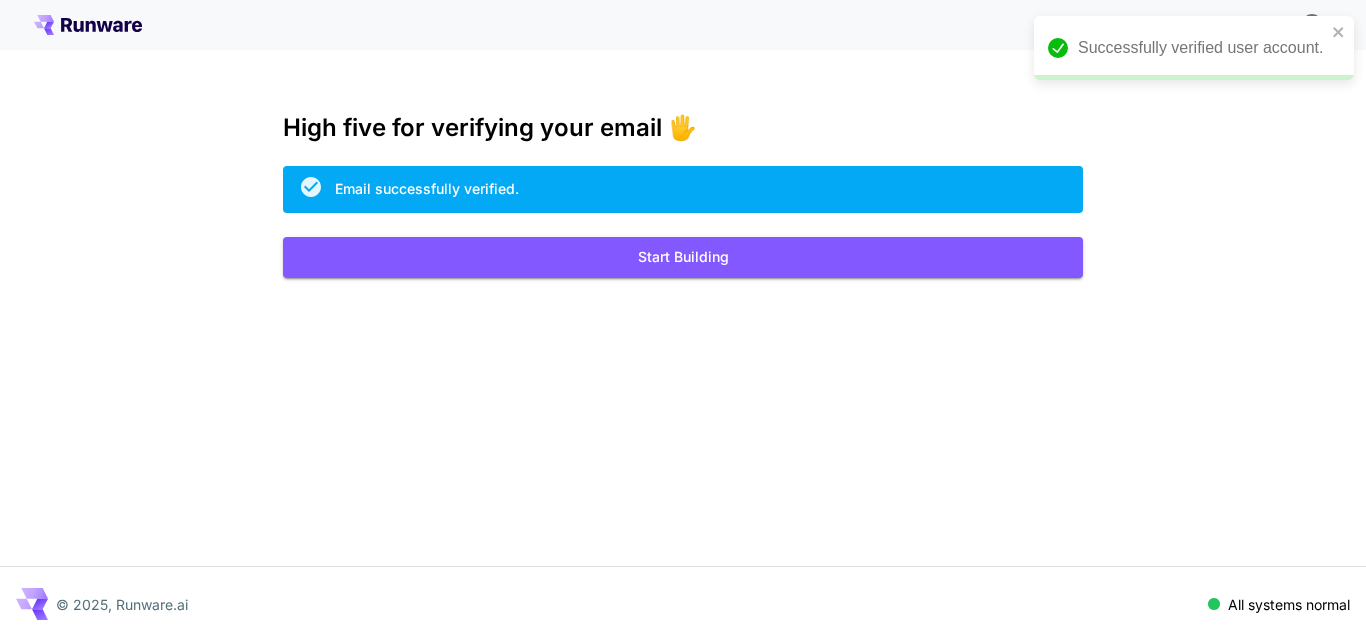 click on "Start Building" at bounding box center [683, 257] 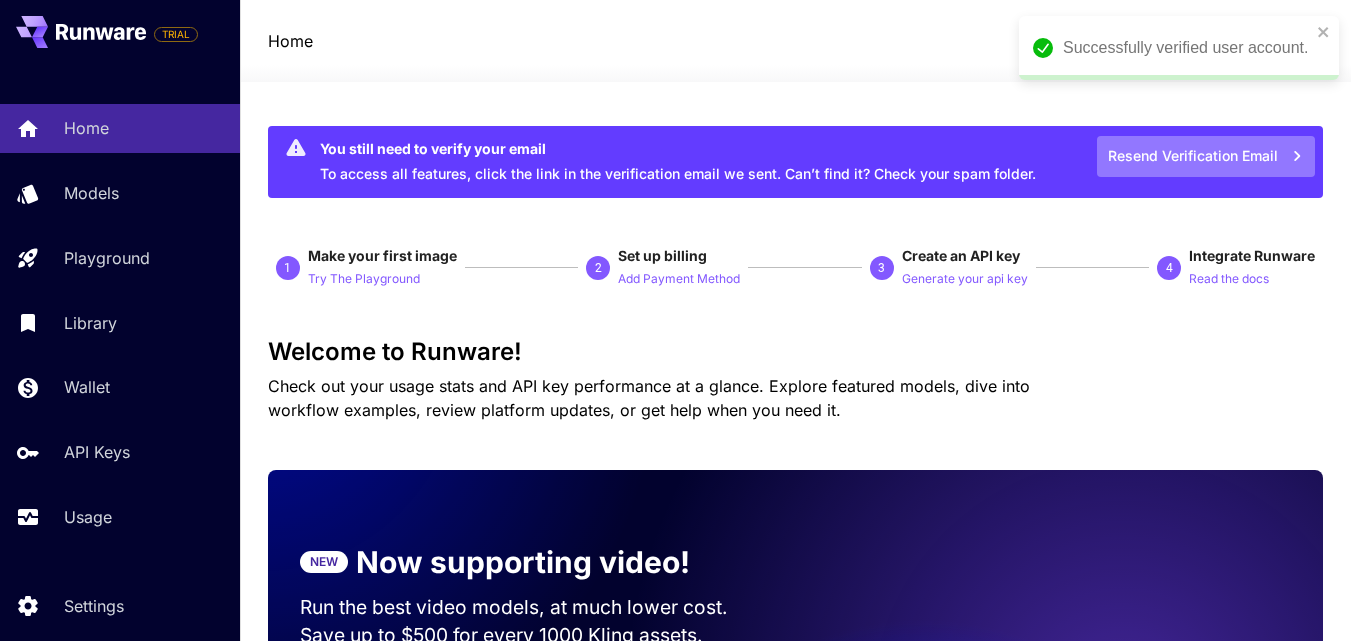 click on "Resend Verification Email" at bounding box center (1206, 156) 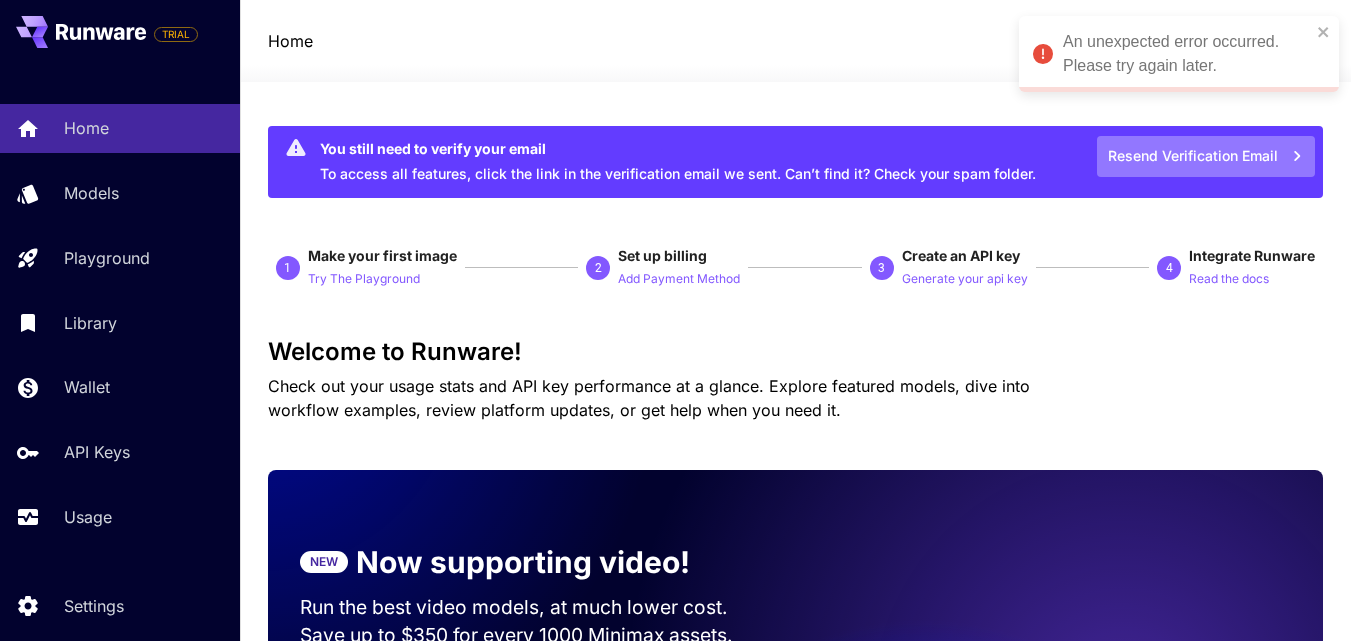 click on "Resend Verification Email" at bounding box center [1206, 156] 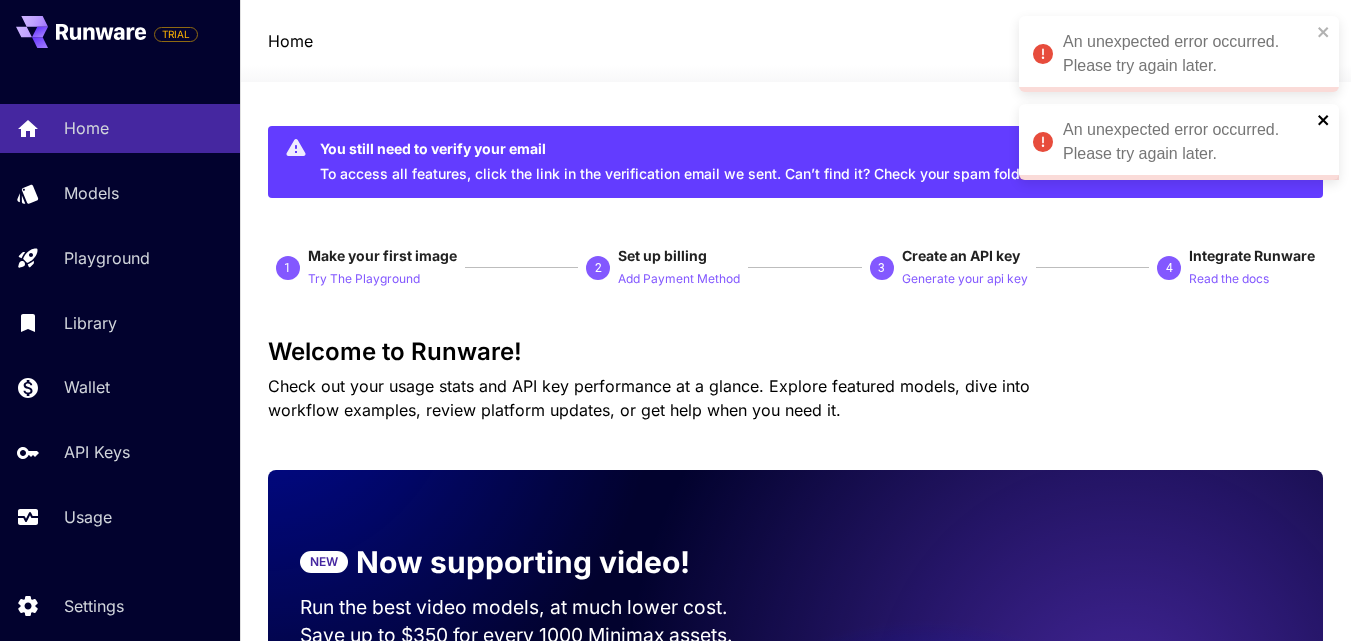 click 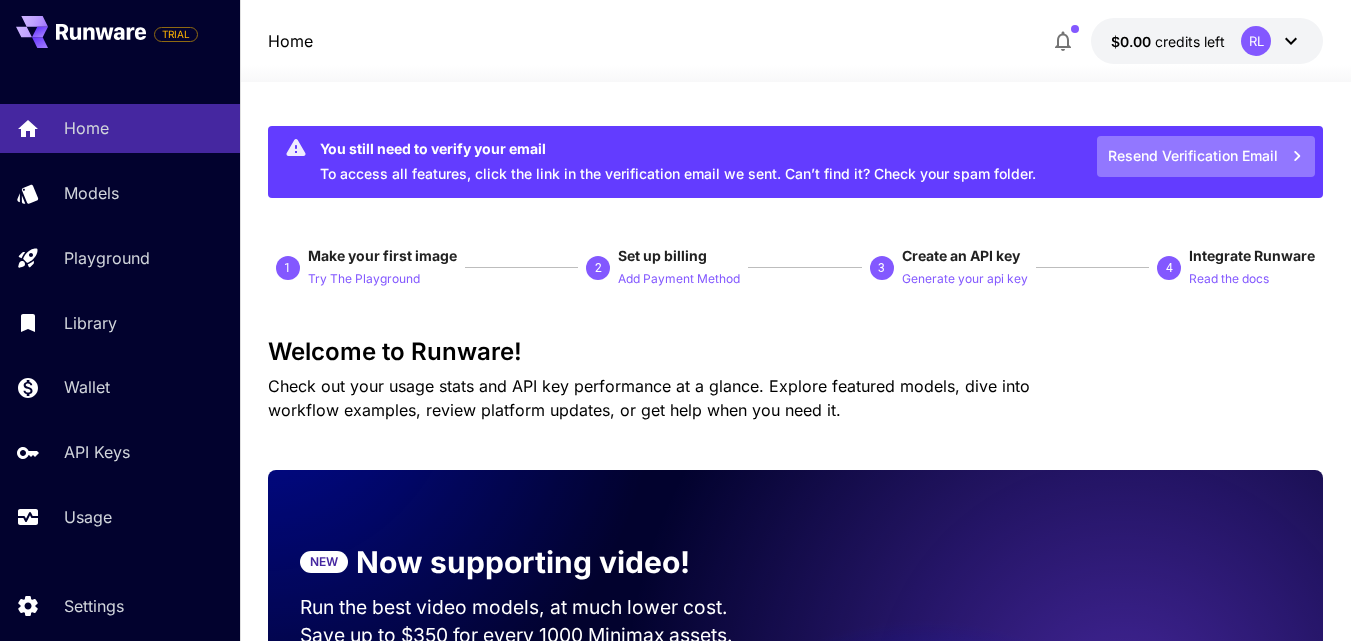 click on "Resend Verification Email" at bounding box center [1206, 156] 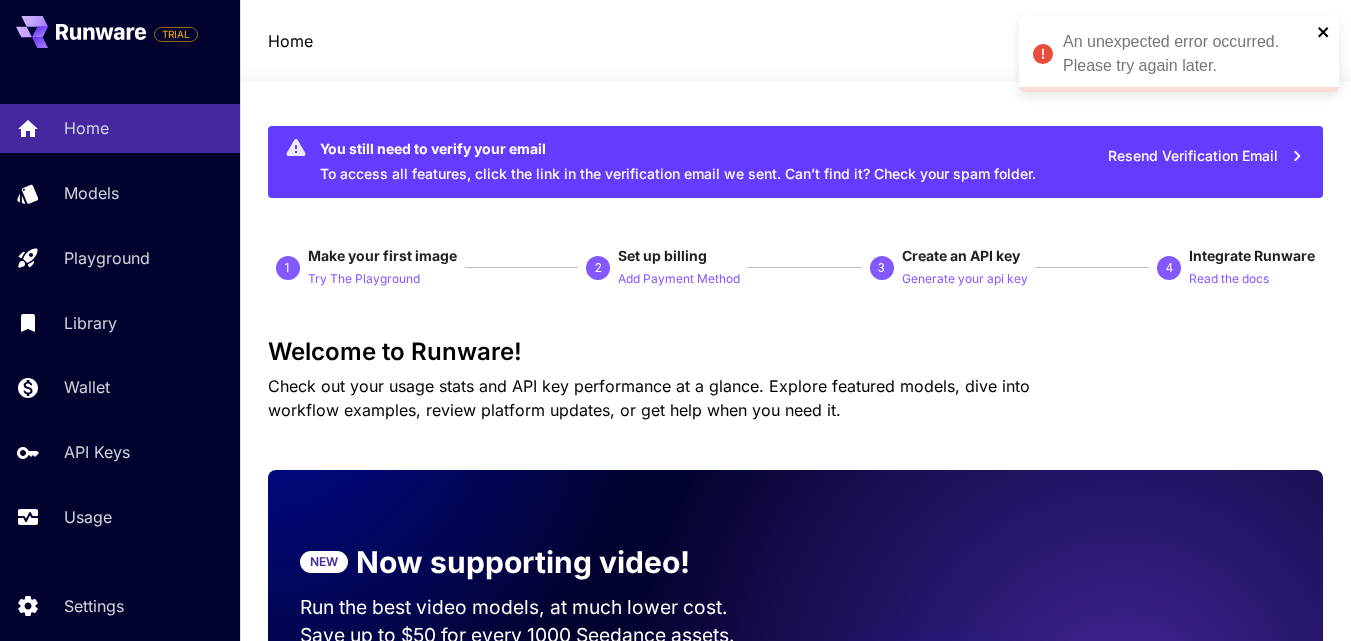 click 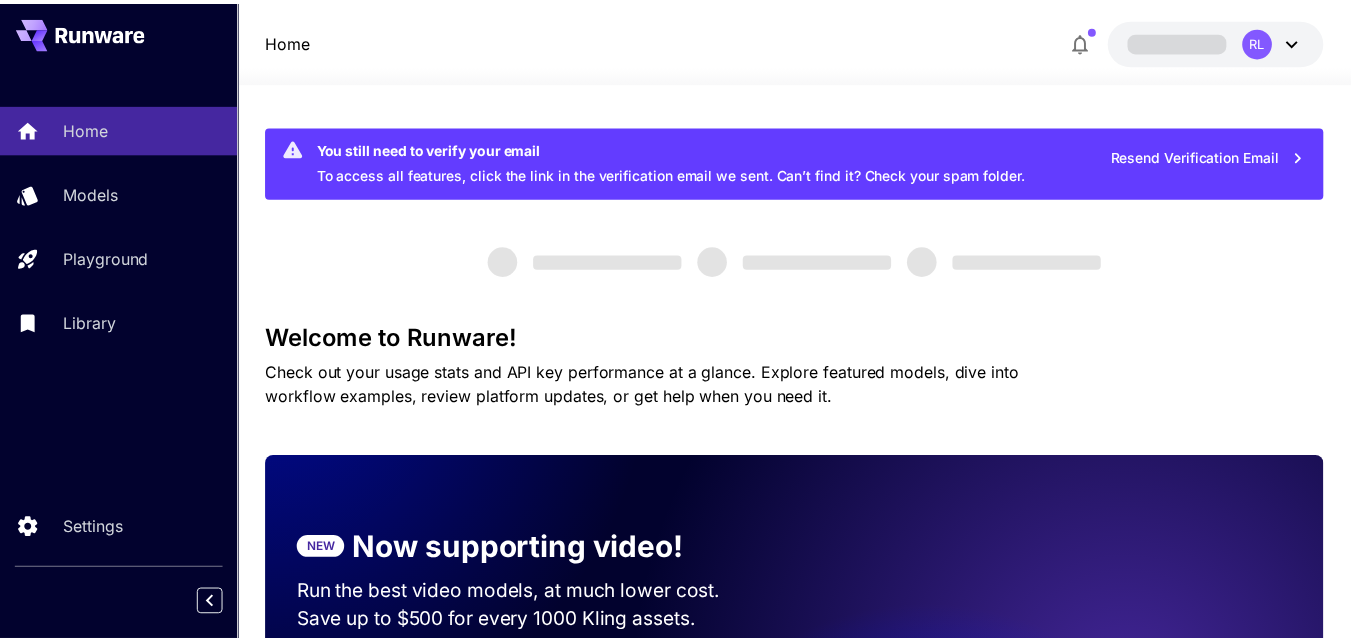 scroll, scrollTop: 0, scrollLeft: 0, axis: both 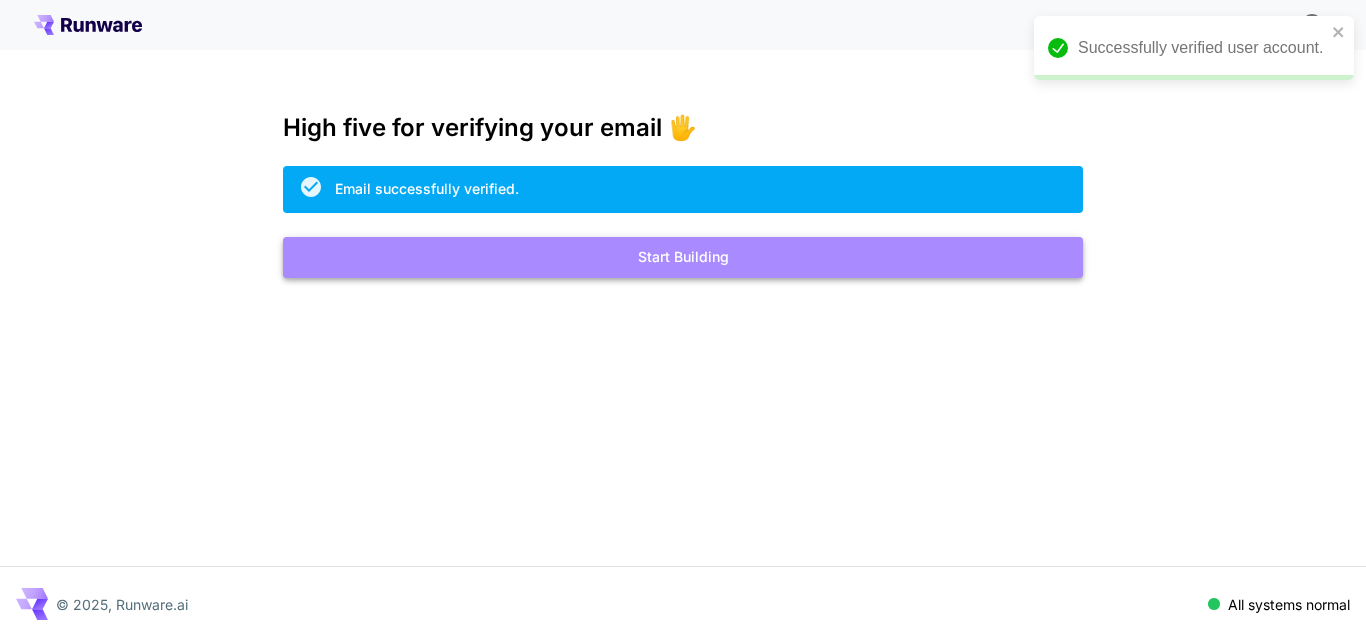 click on "Start Building" at bounding box center [683, 257] 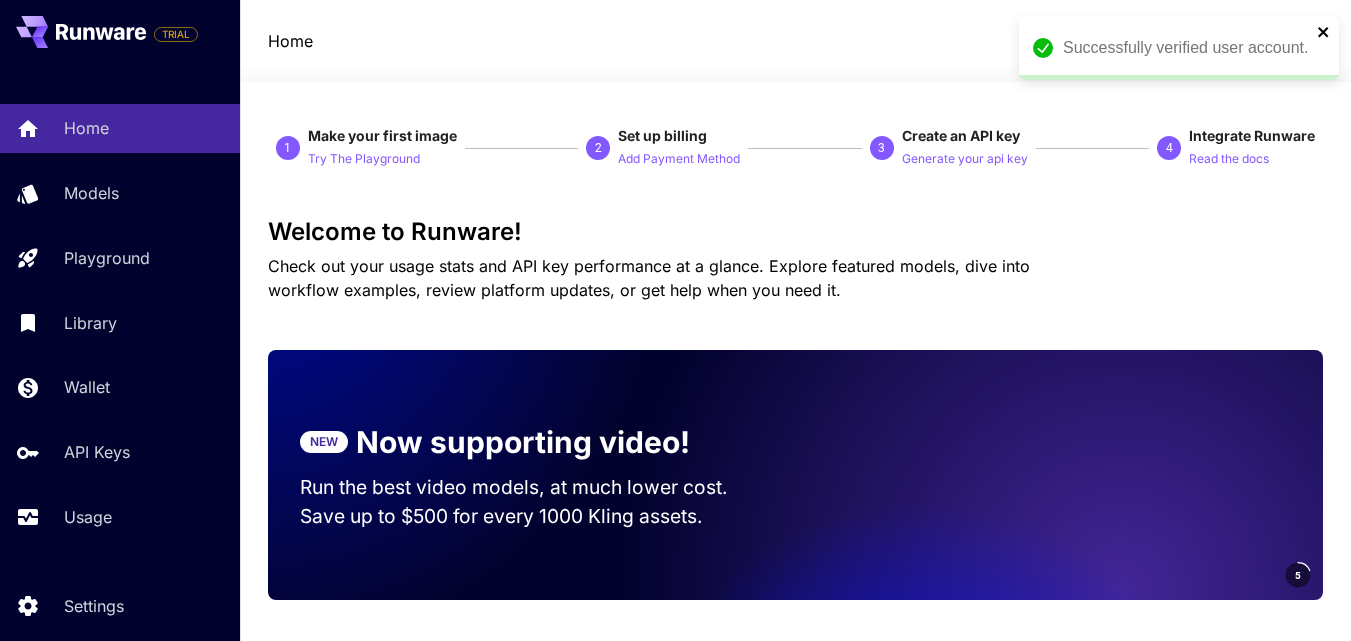 click 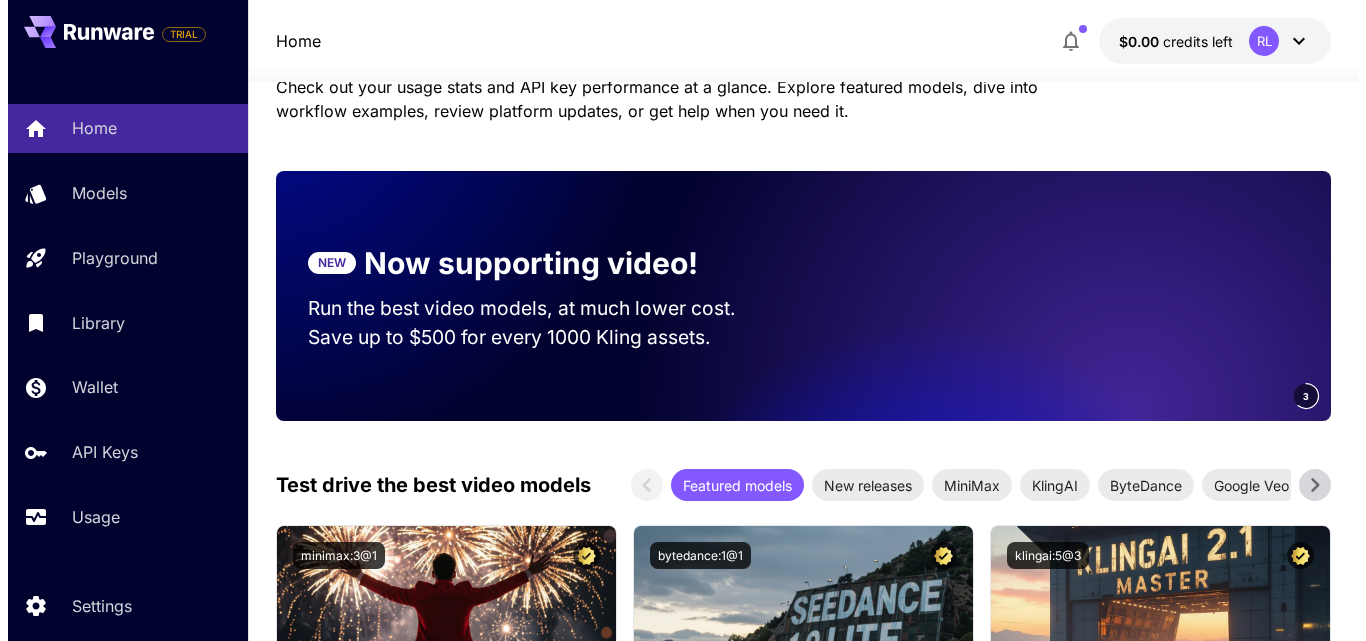 scroll, scrollTop: 200, scrollLeft: 0, axis: vertical 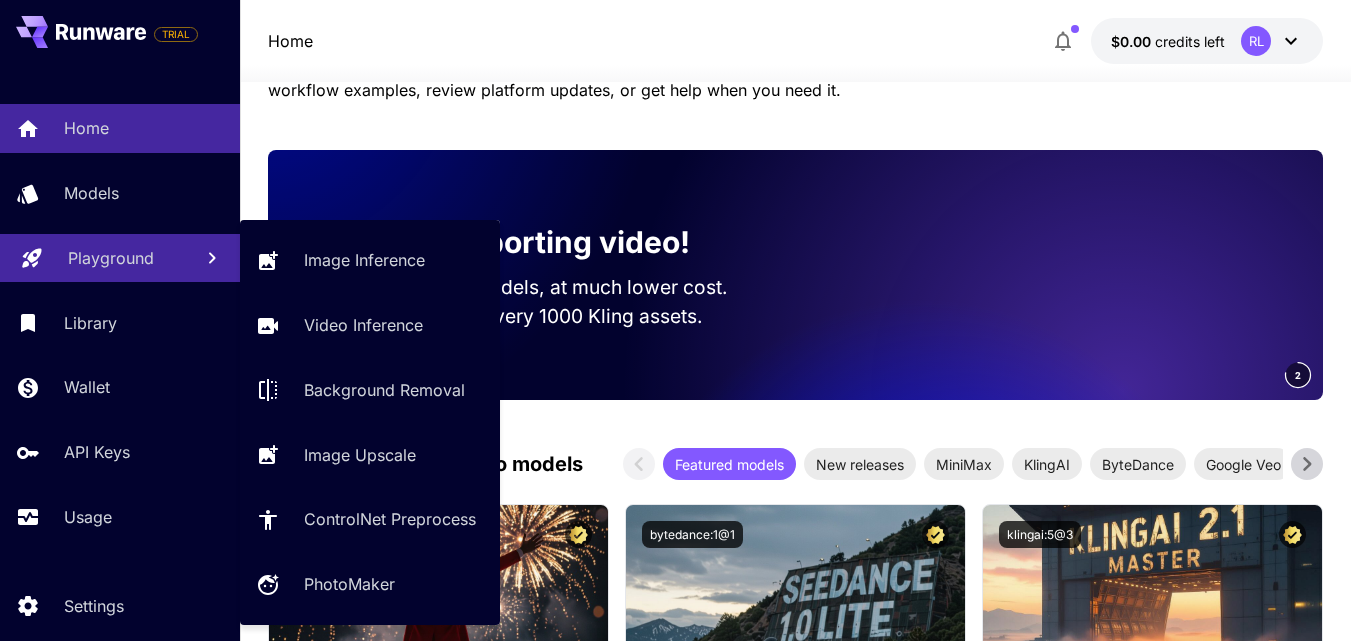 click on "Playground" at bounding box center (111, 258) 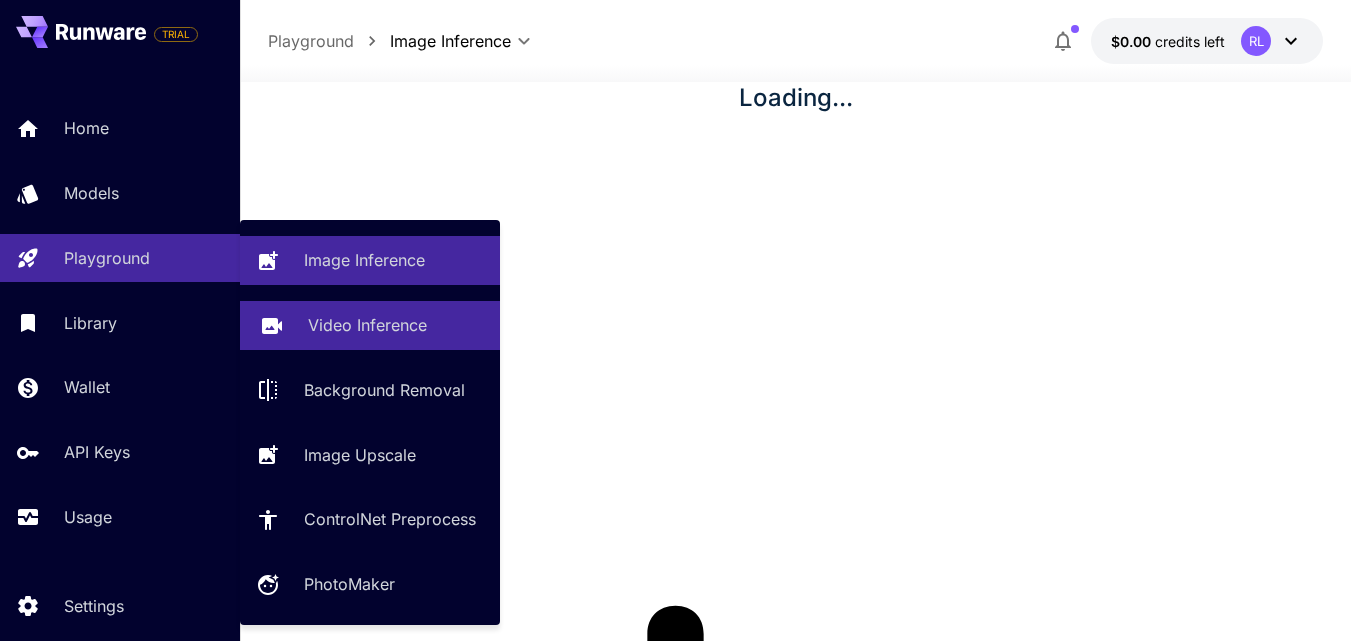 scroll, scrollTop: 0, scrollLeft: 0, axis: both 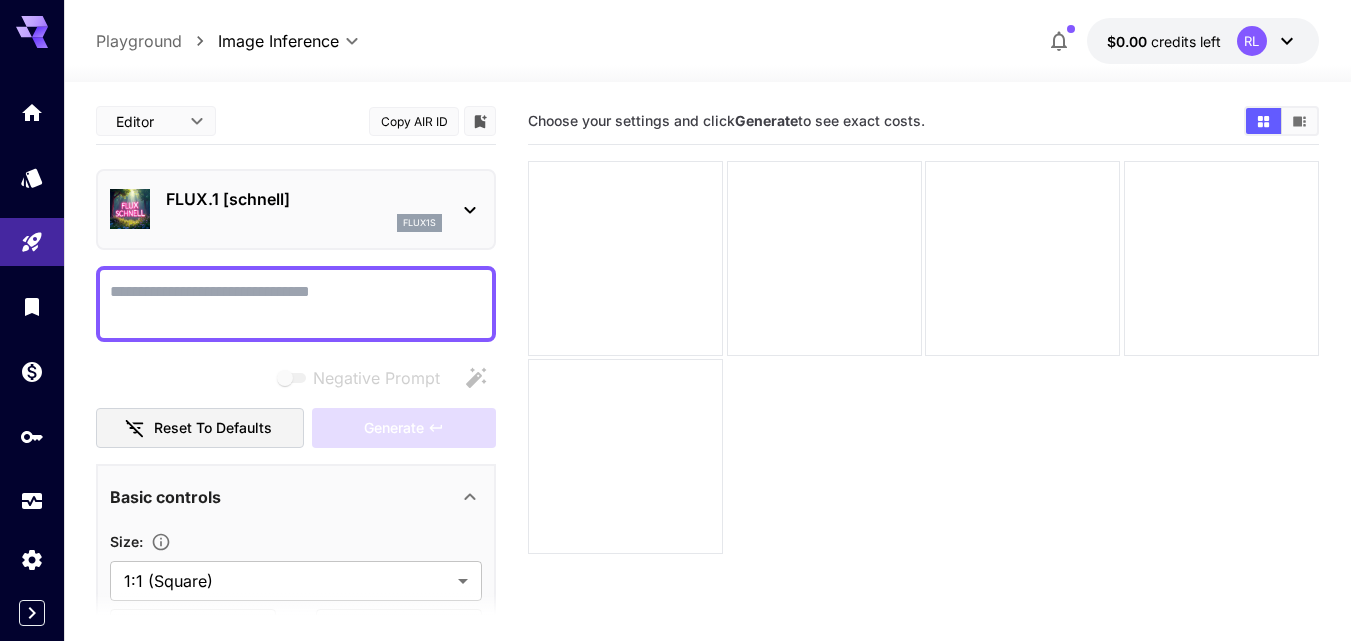 click on "Negative Prompt" at bounding box center [296, 304] 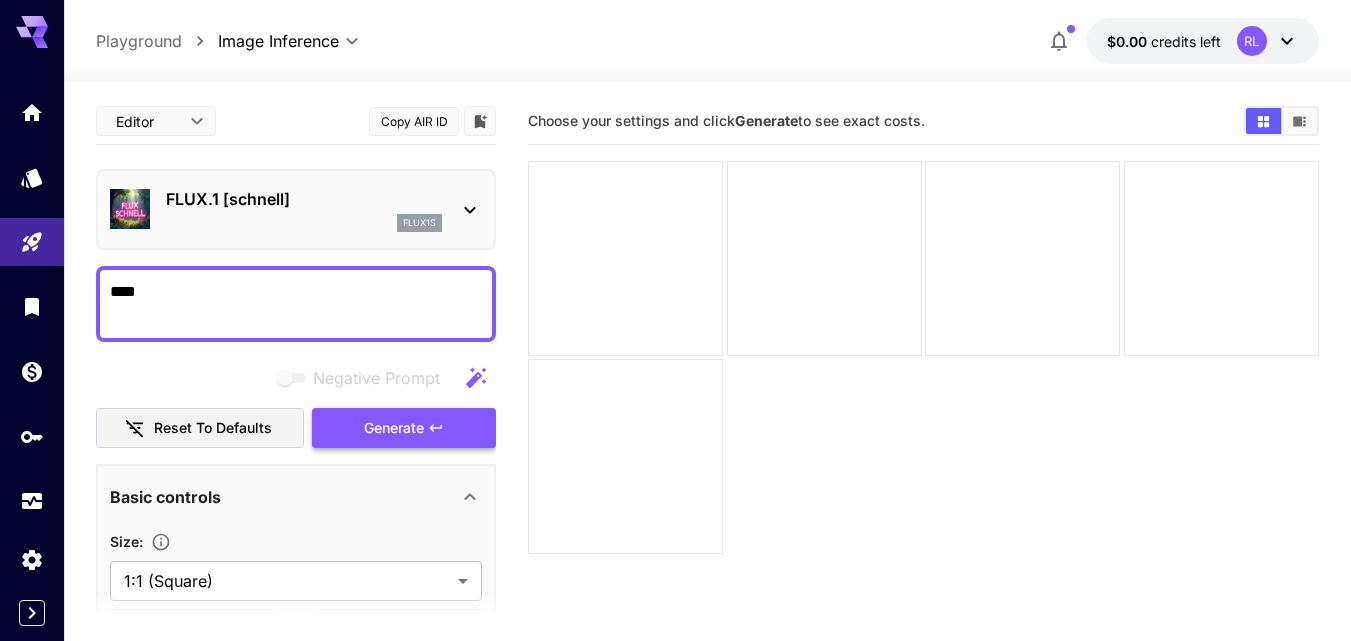 type on "****" 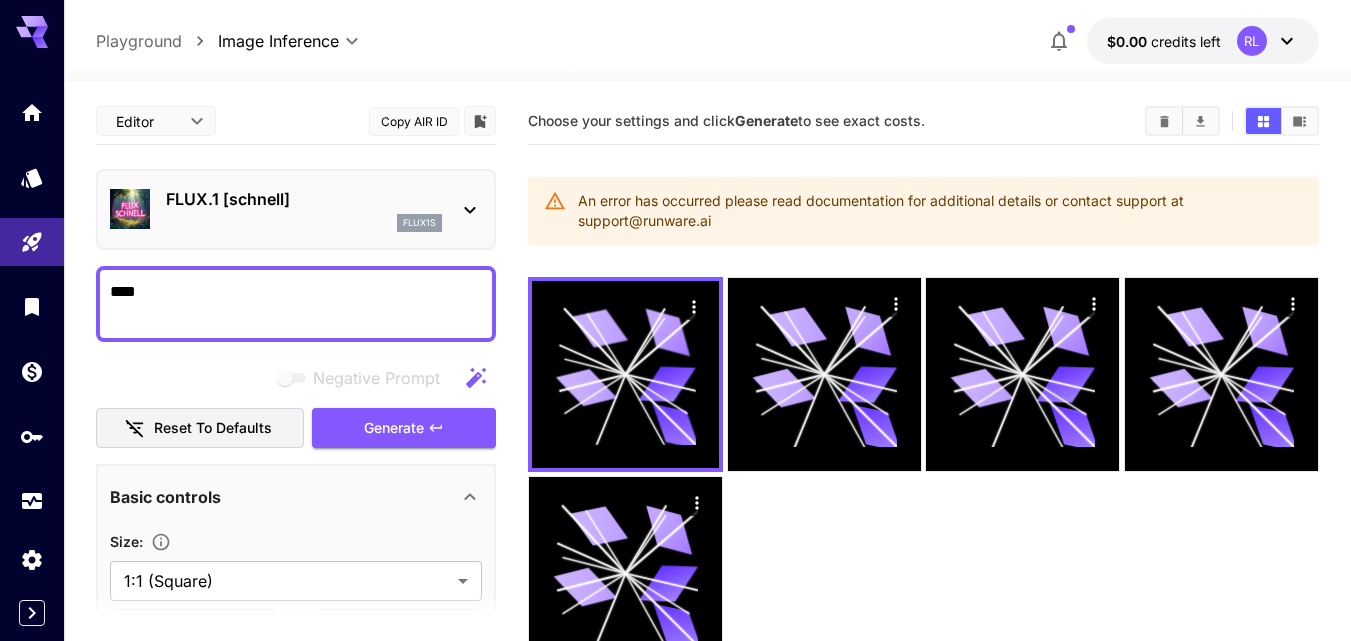 click 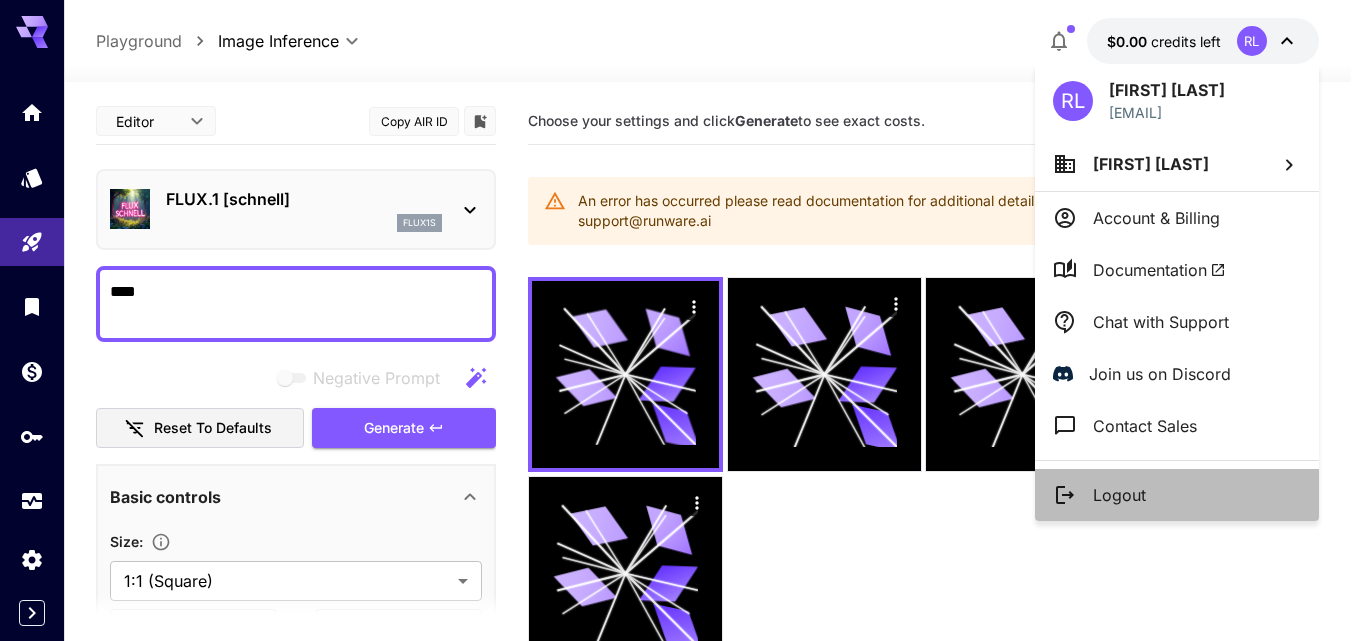 click on "Logout" at bounding box center [1119, 495] 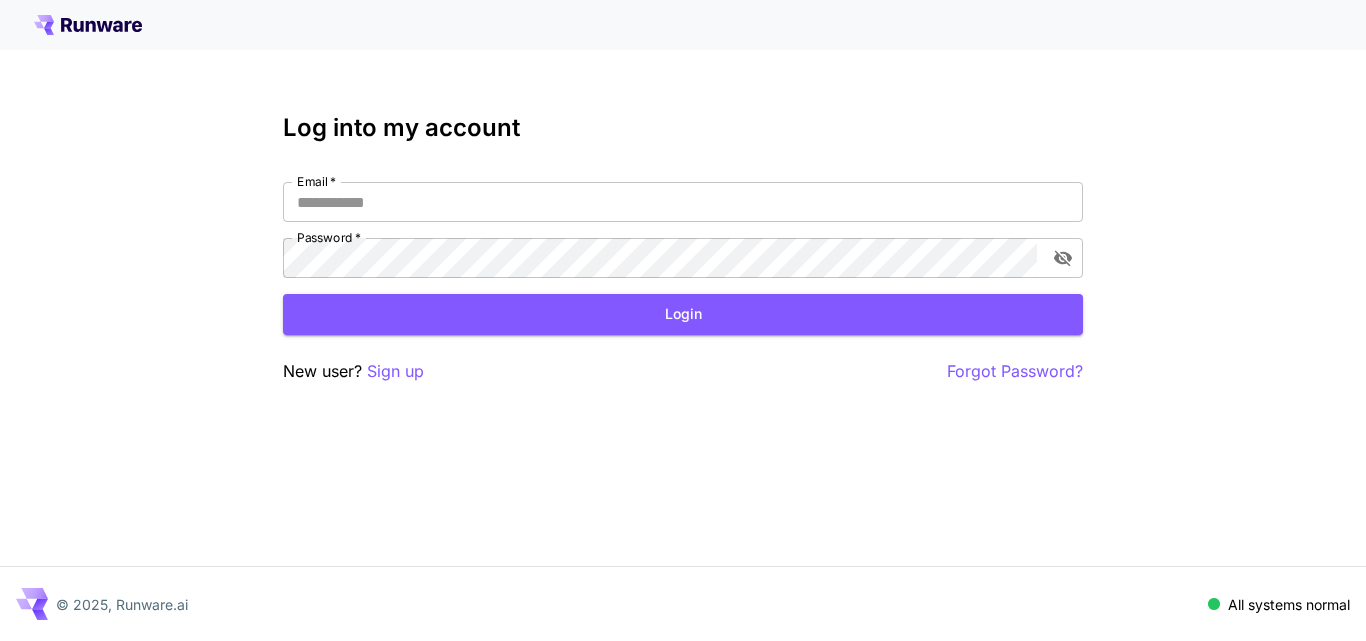 scroll, scrollTop: 0, scrollLeft: 0, axis: both 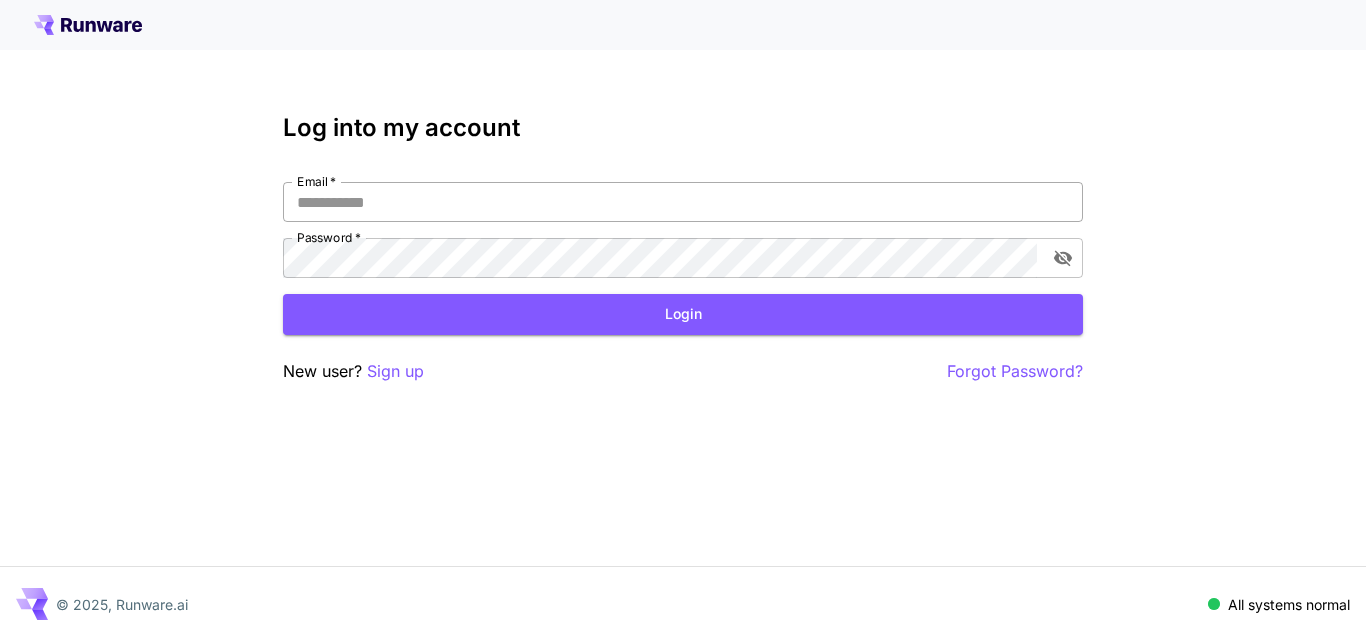 click on "Email   *" at bounding box center (683, 202) 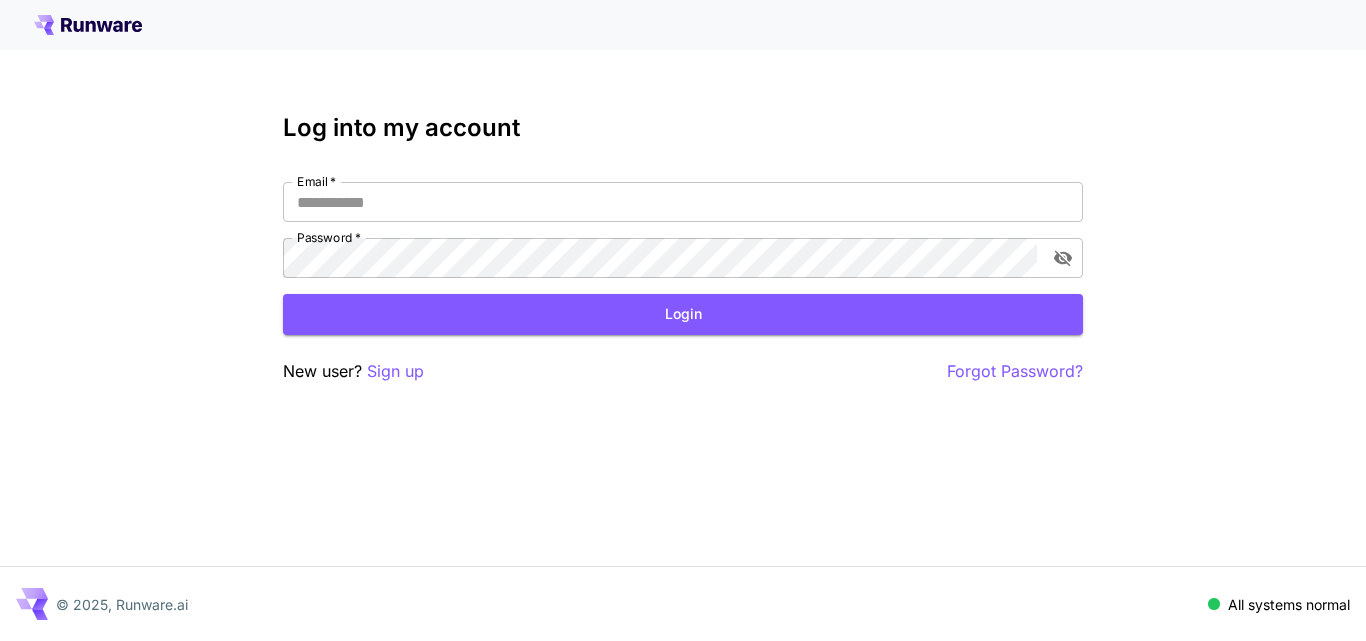 scroll, scrollTop: 0, scrollLeft: 0, axis: both 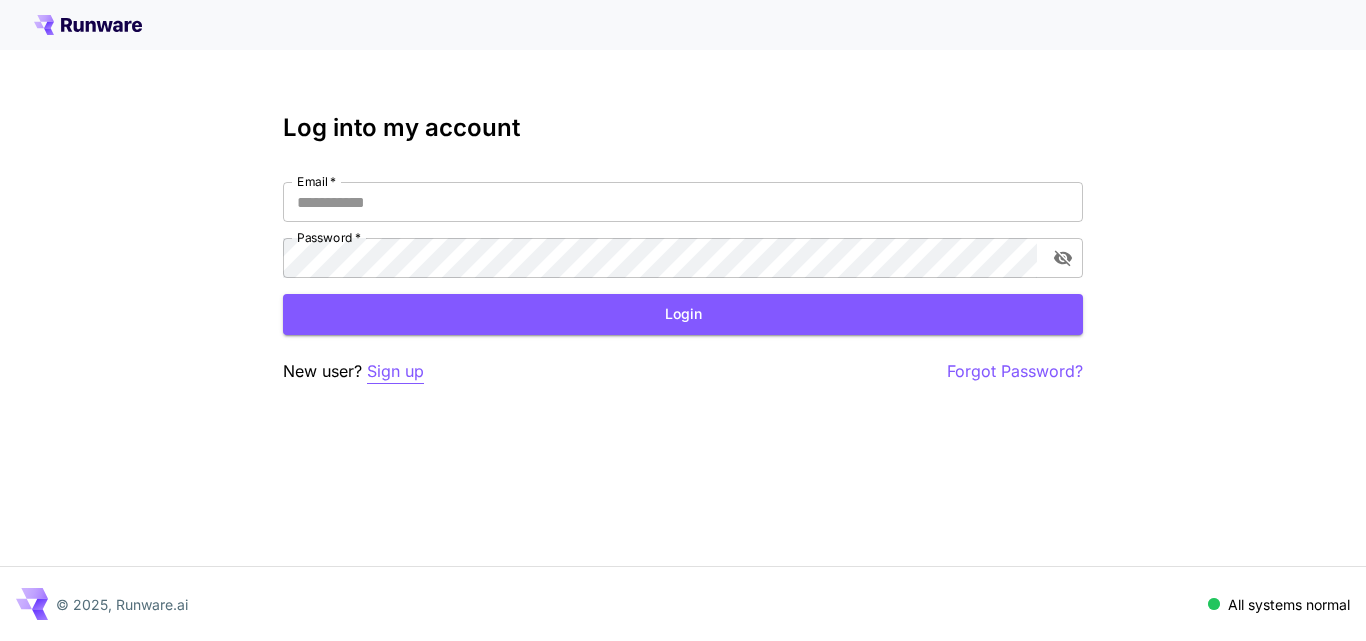click on "Sign up" at bounding box center [395, 371] 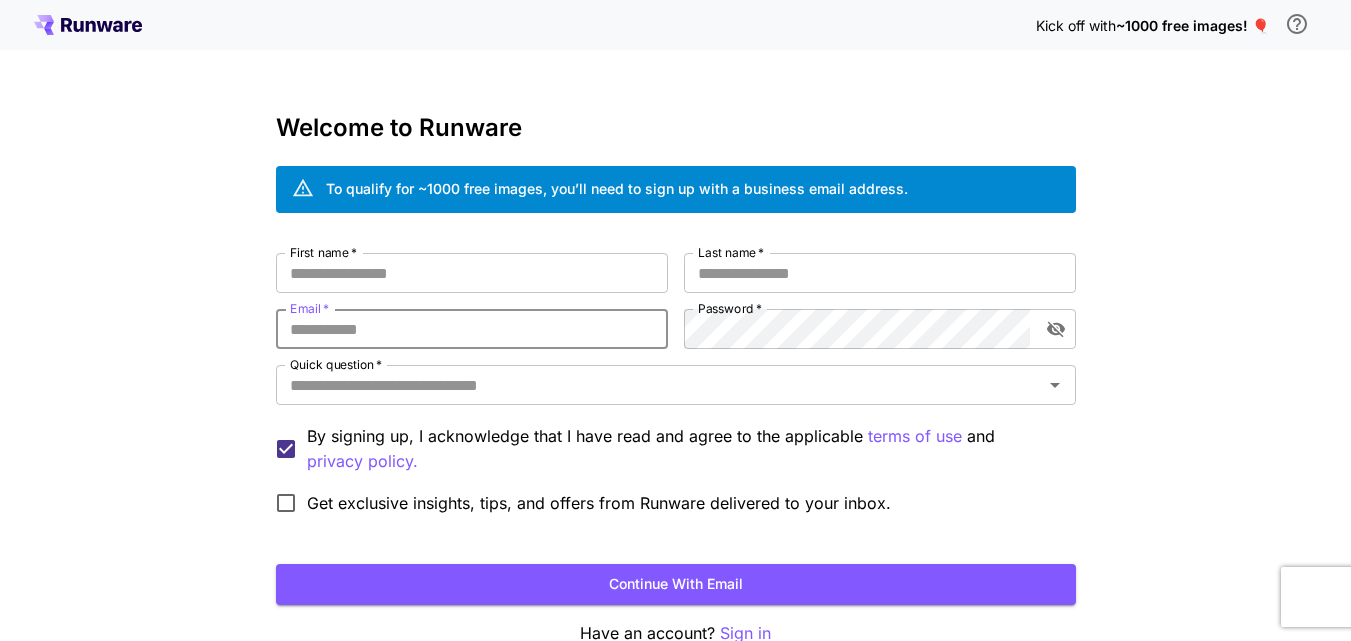 click on "Email   *" at bounding box center (472, 329) 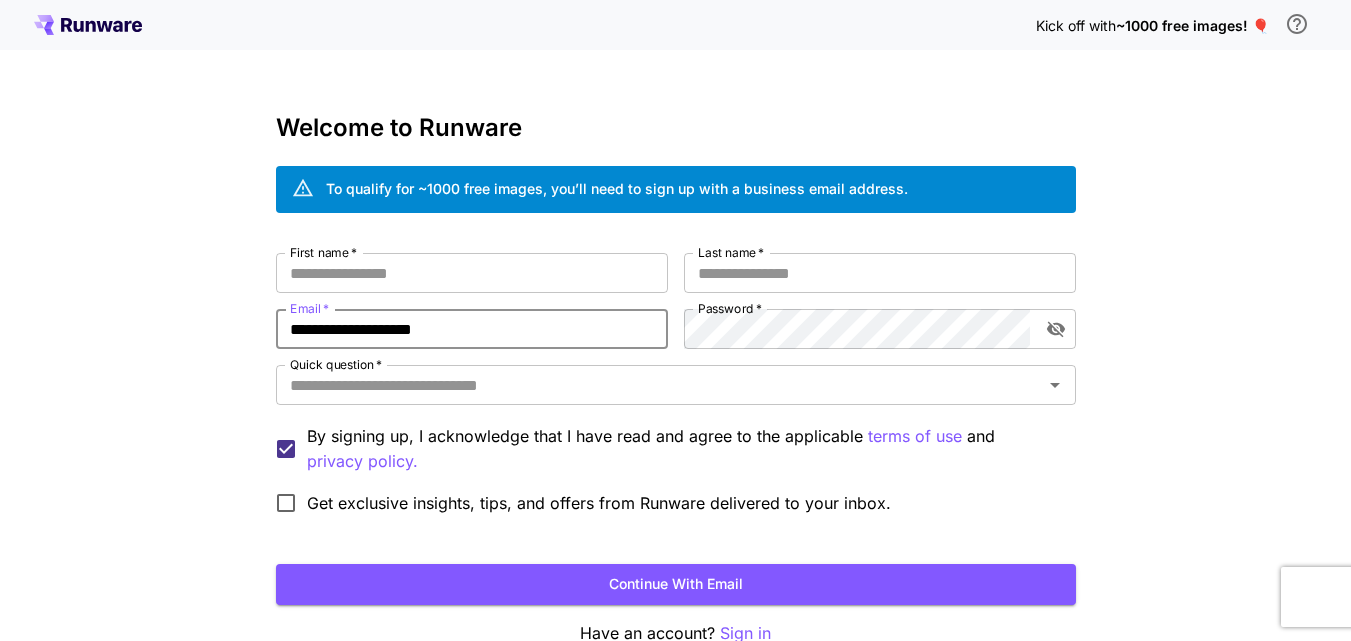 type on "**********" 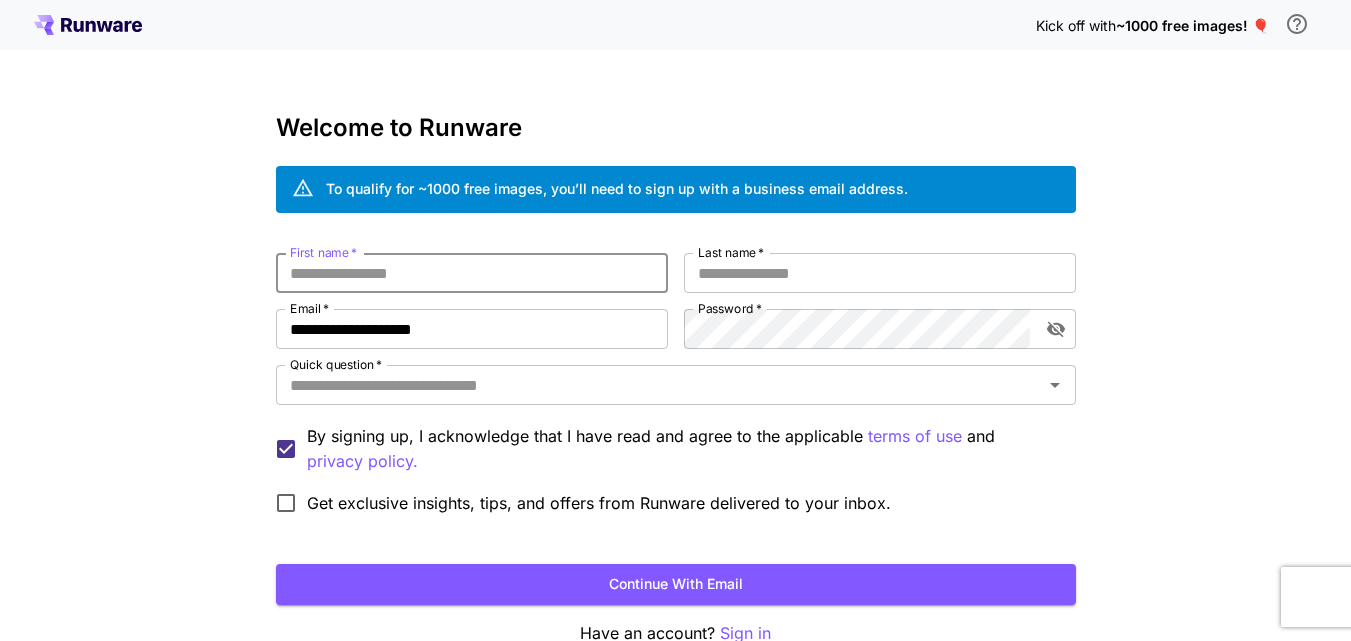 click on "First name   *" at bounding box center (472, 273) 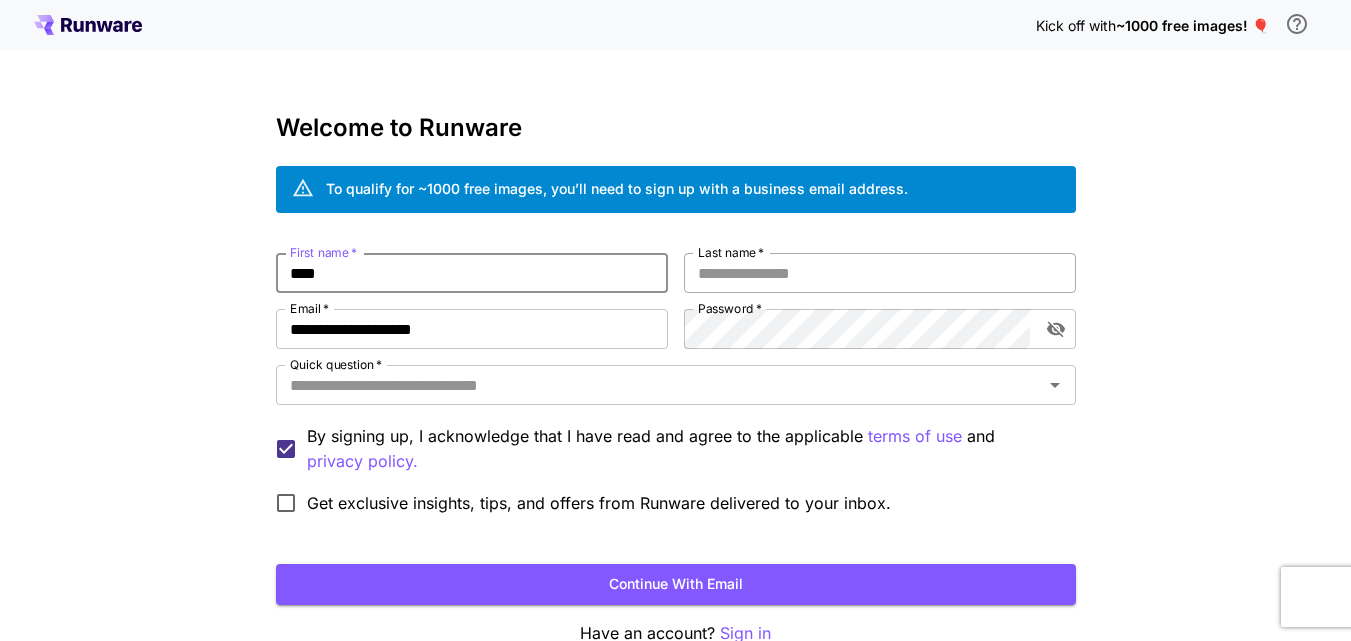 type on "****" 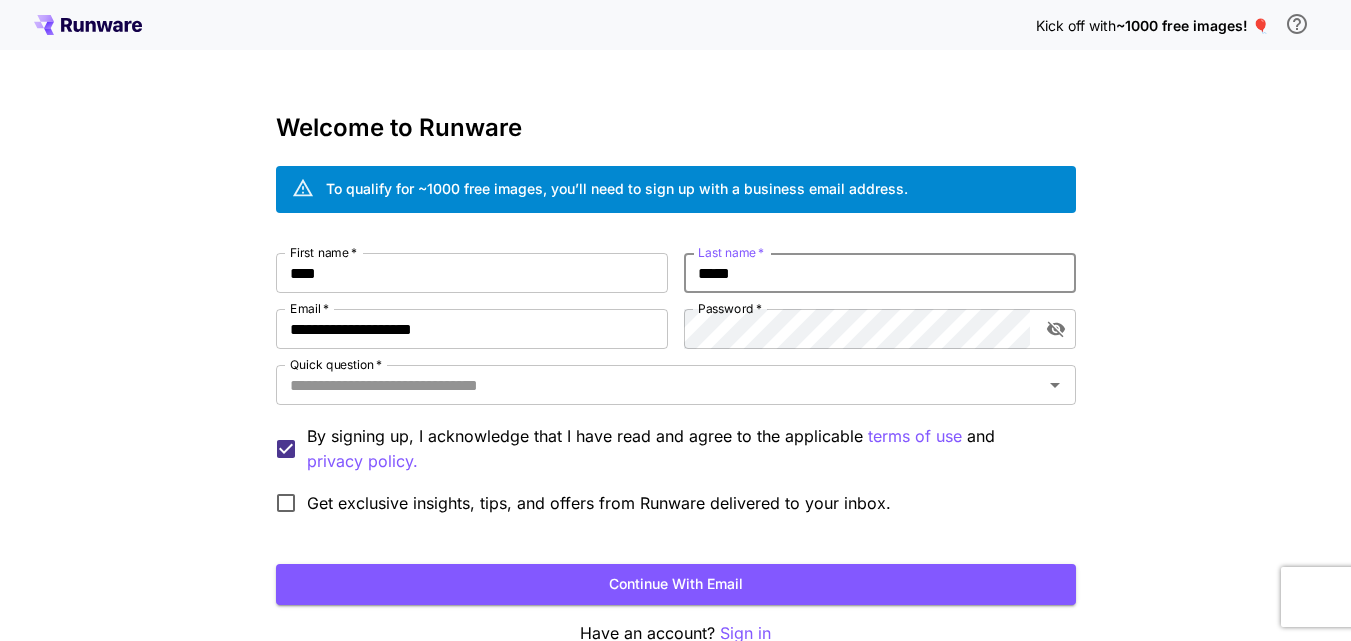 type on "*****" 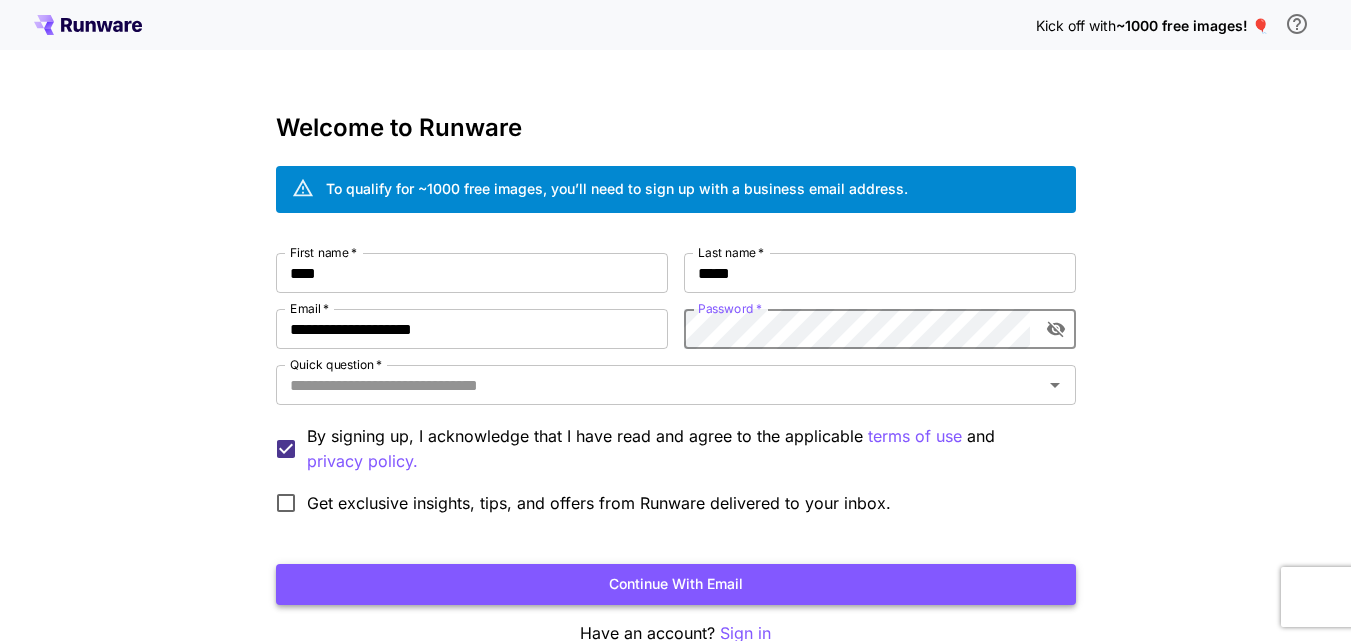click on "Continue with email" at bounding box center [676, 584] 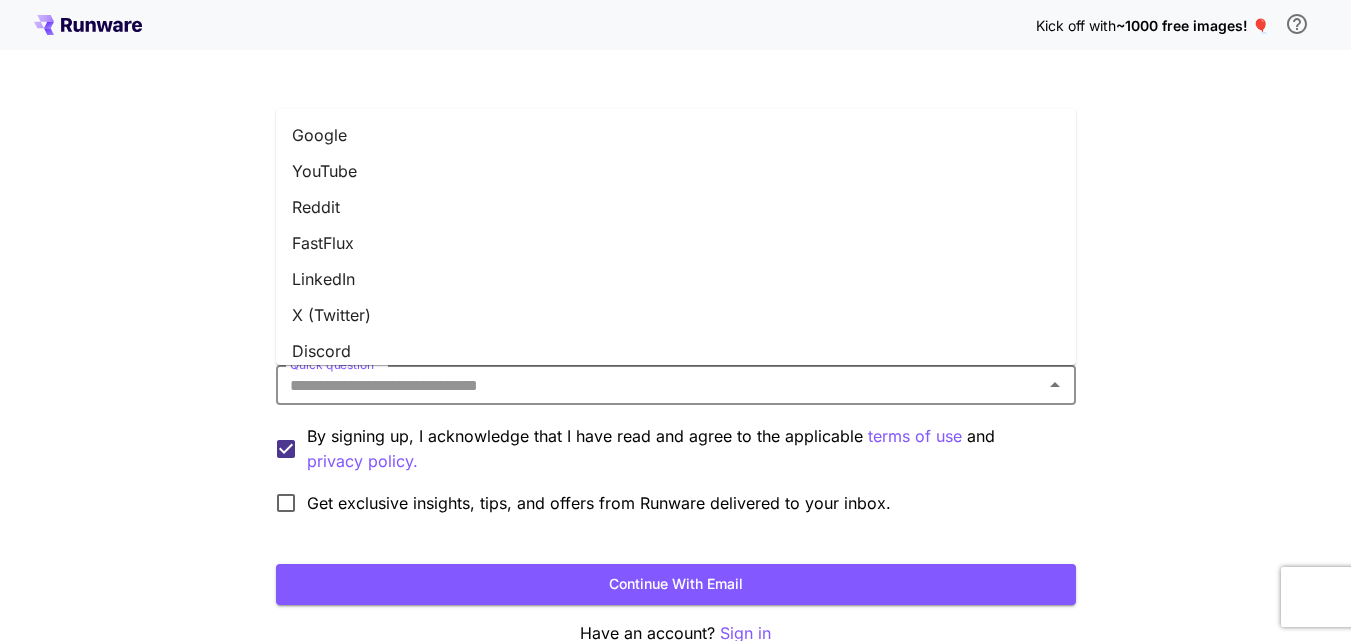 click on "Quick question   *" at bounding box center [659, 385] 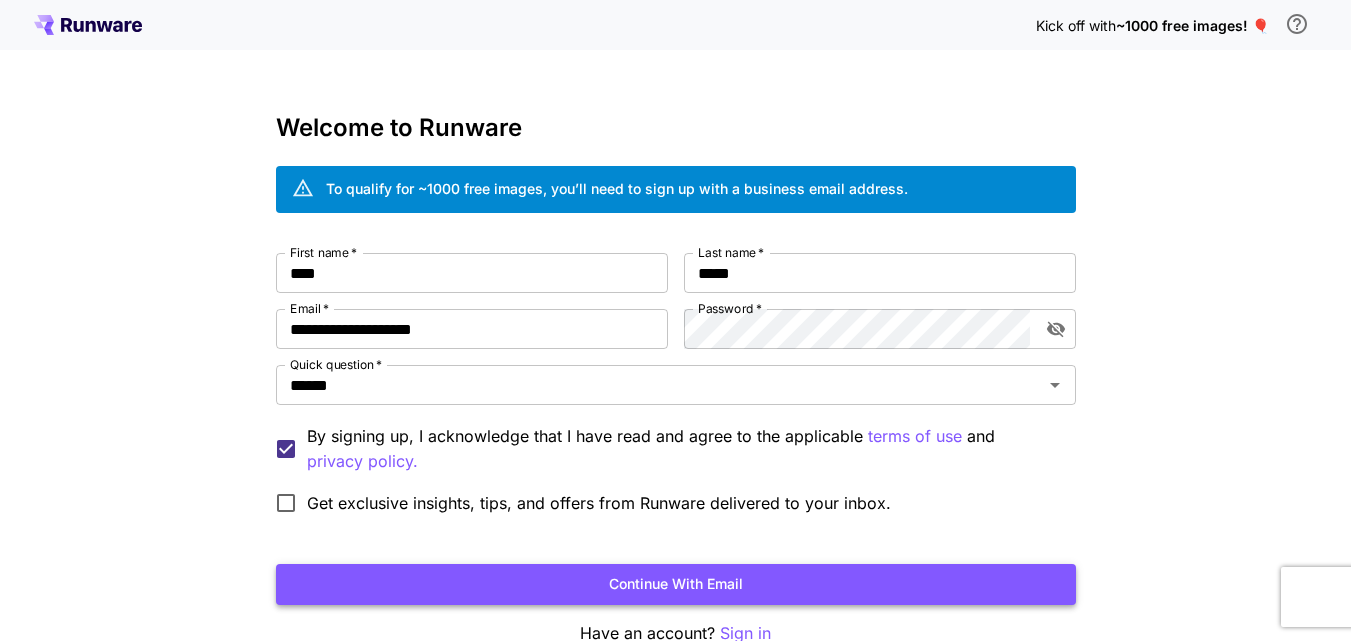 click on "Continue with email" at bounding box center (676, 584) 